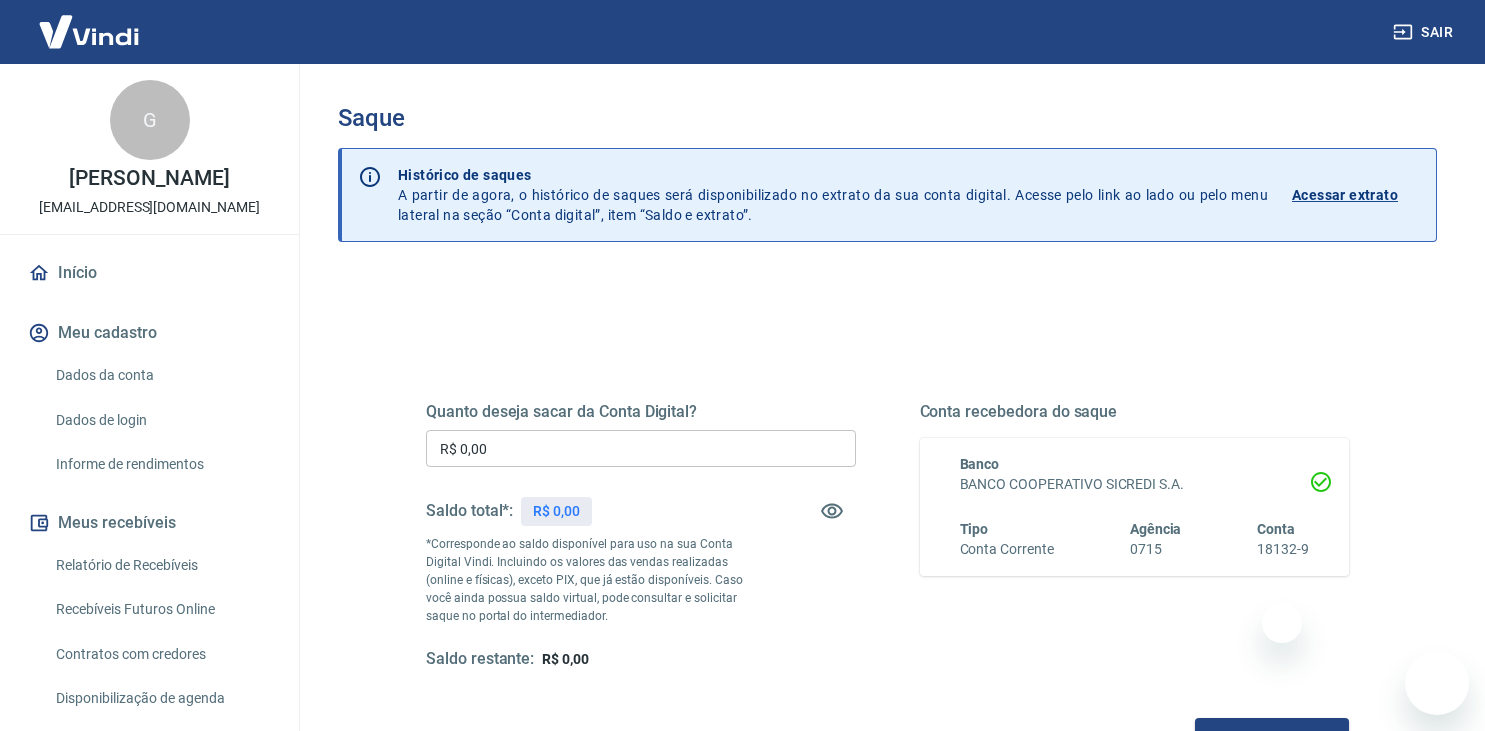 scroll, scrollTop: 0, scrollLeft: 0, axis: both 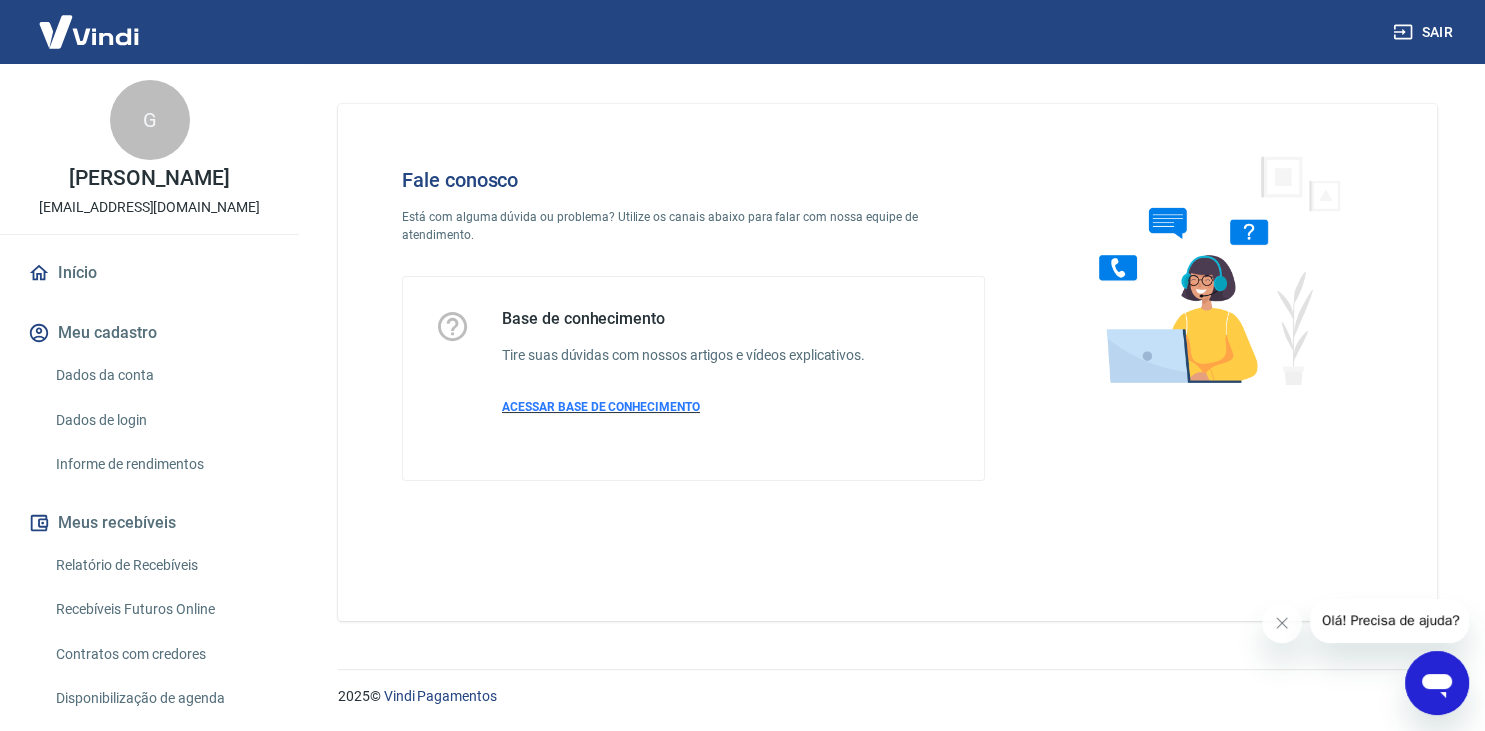 click on "ACESSAR BASE DE CONHECIMENTO" at bounding box center (601, 407) 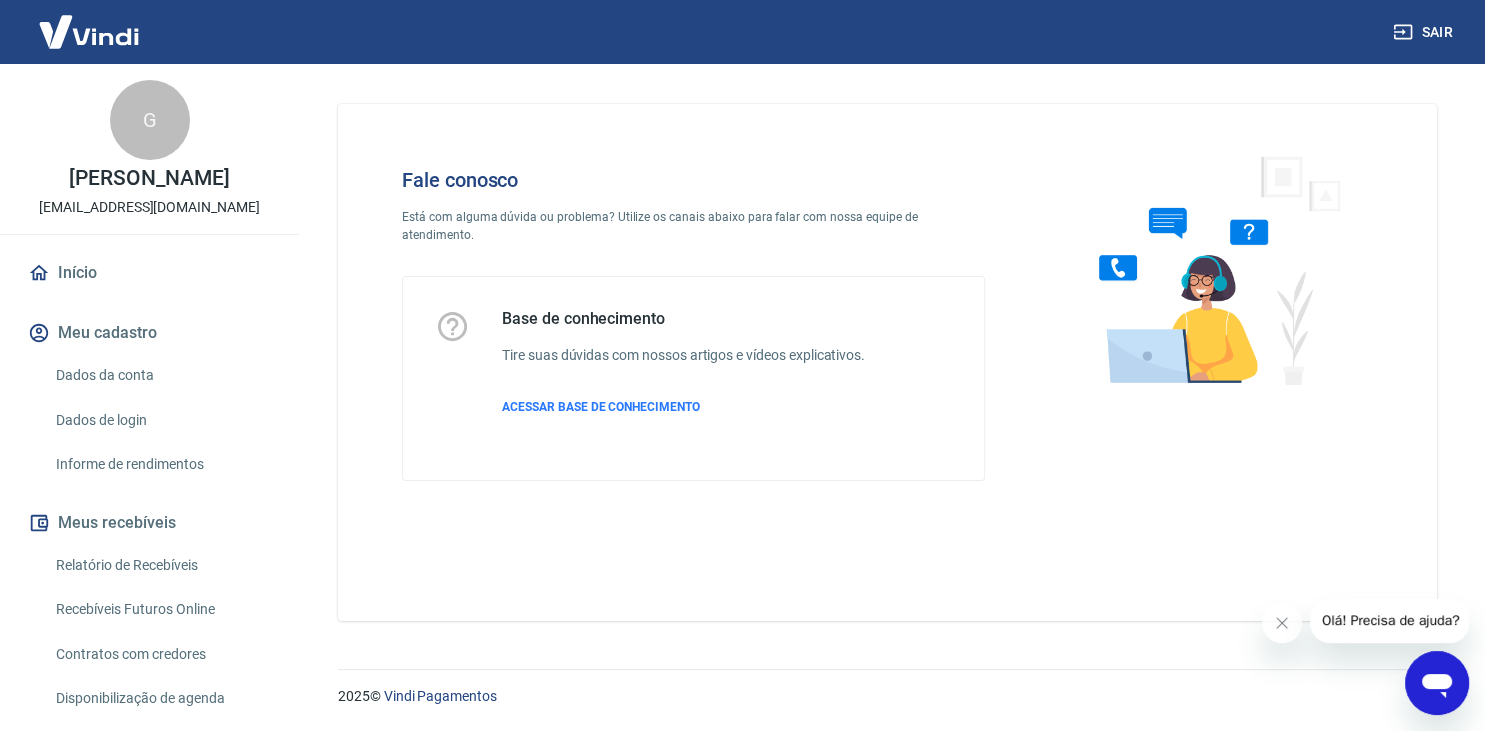 click 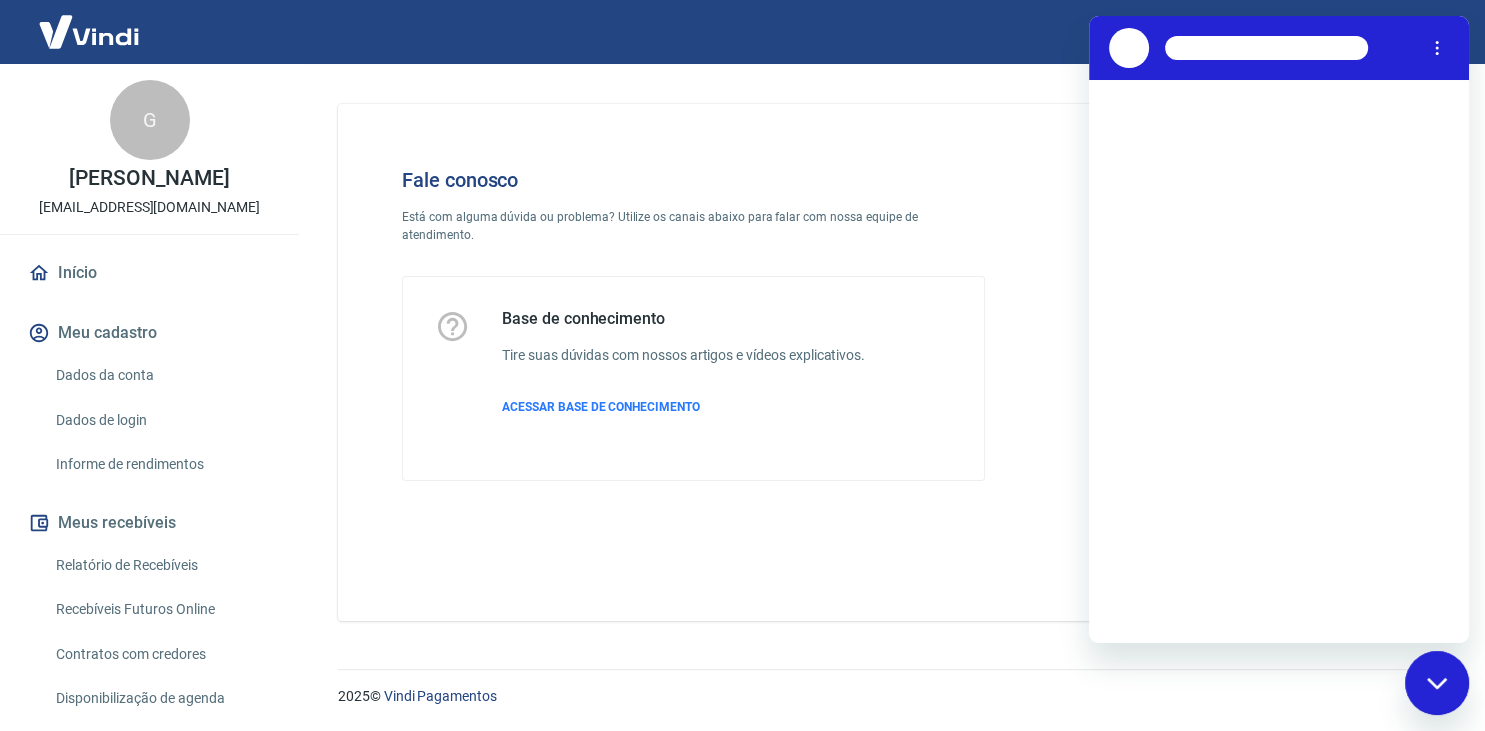 scroll, scrollTop: 0, scrollLeft: 0, axis: both 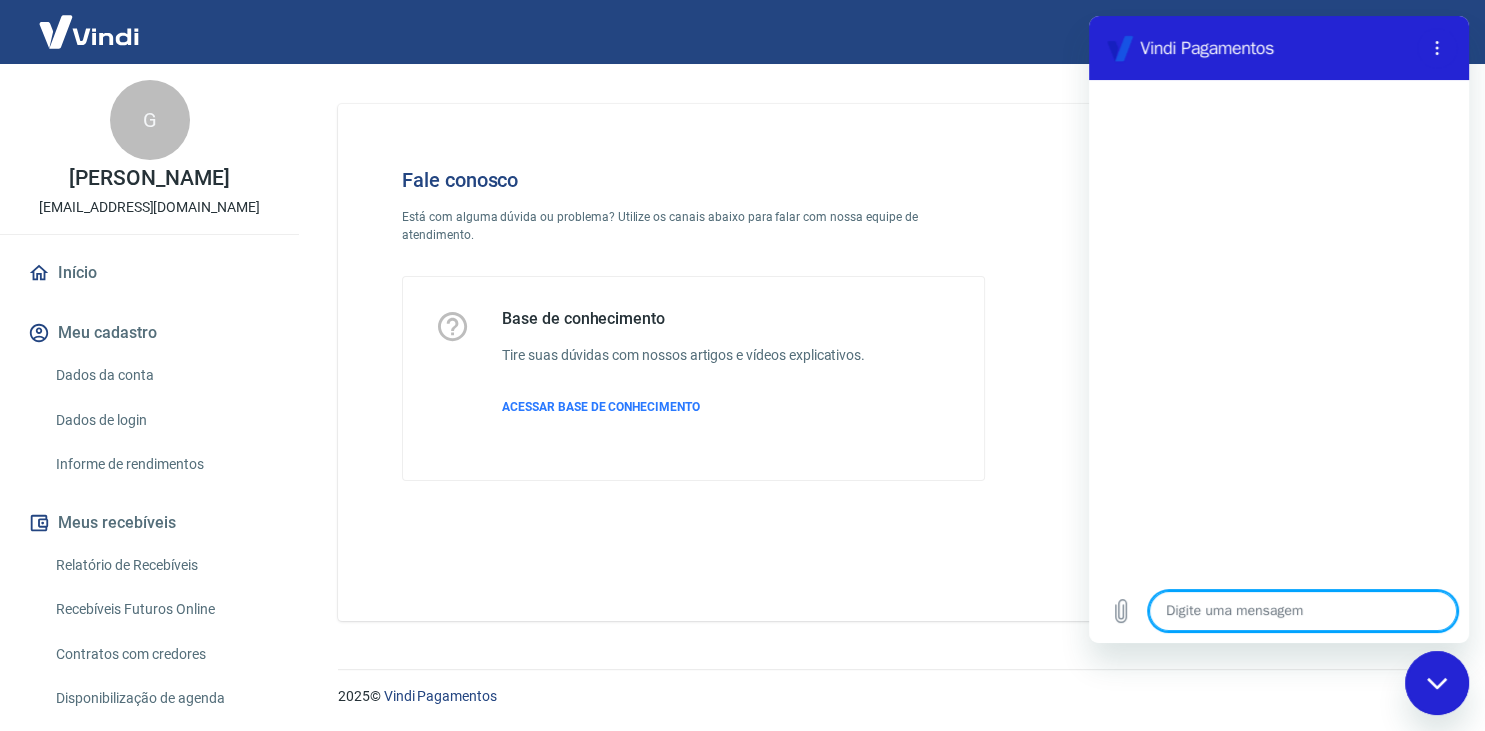 type on "B" 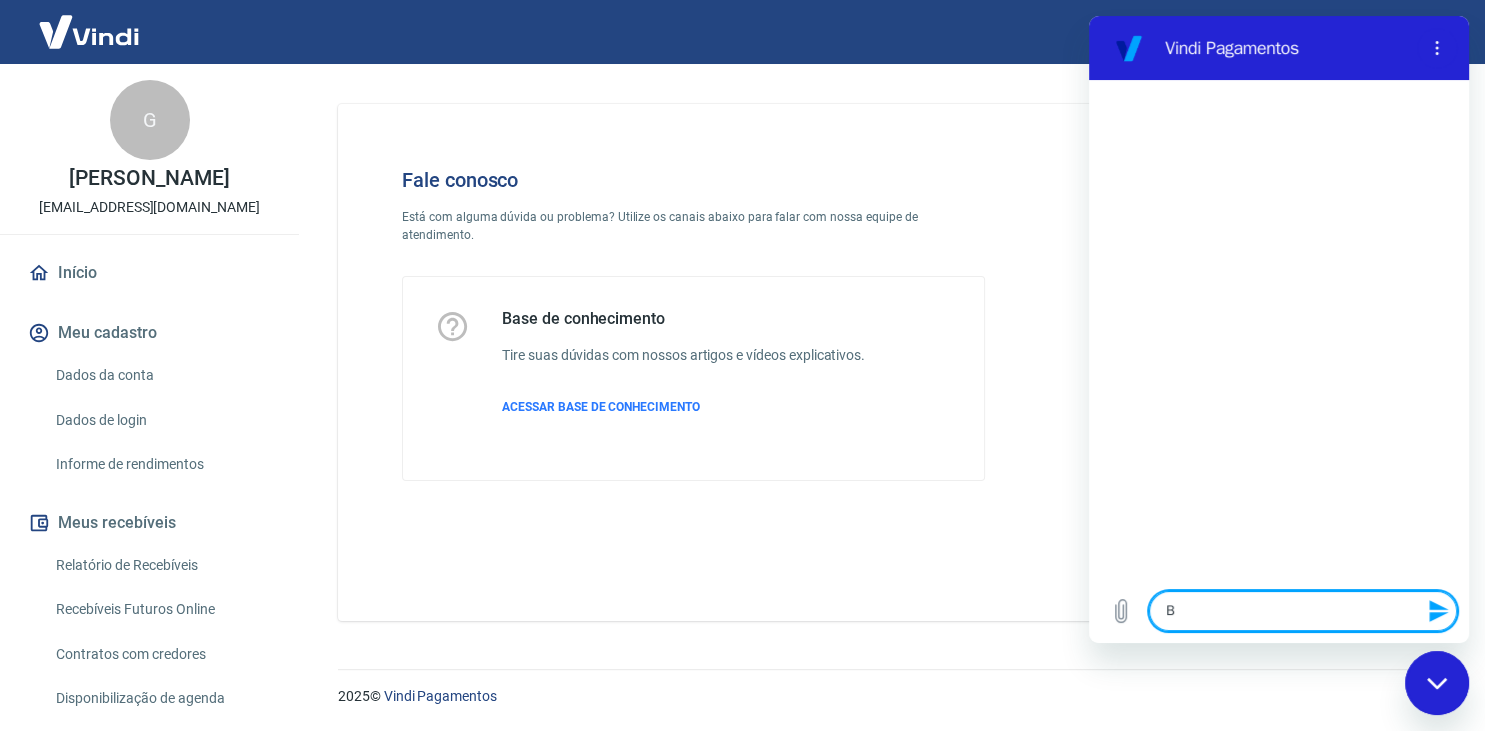 type on "Bo" 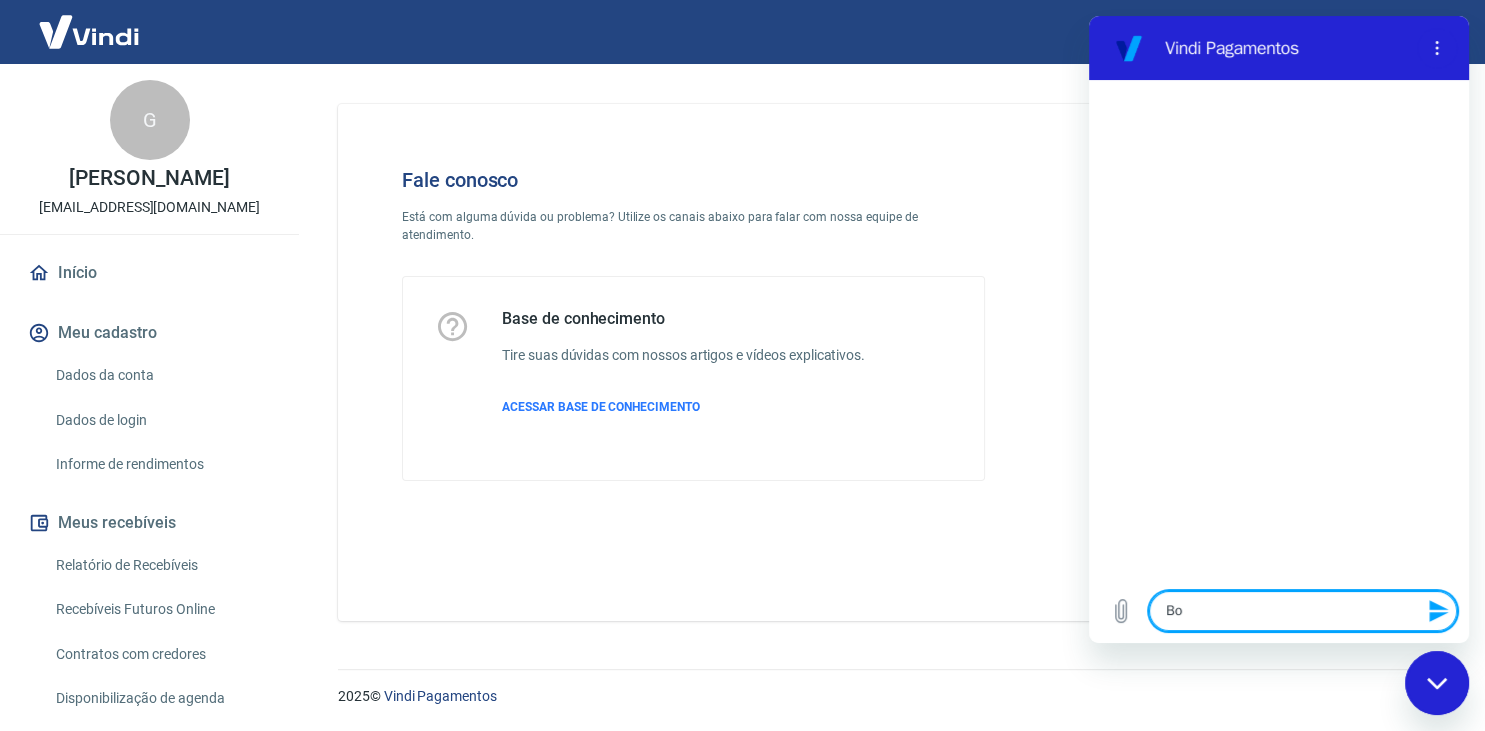 type on "Bom" 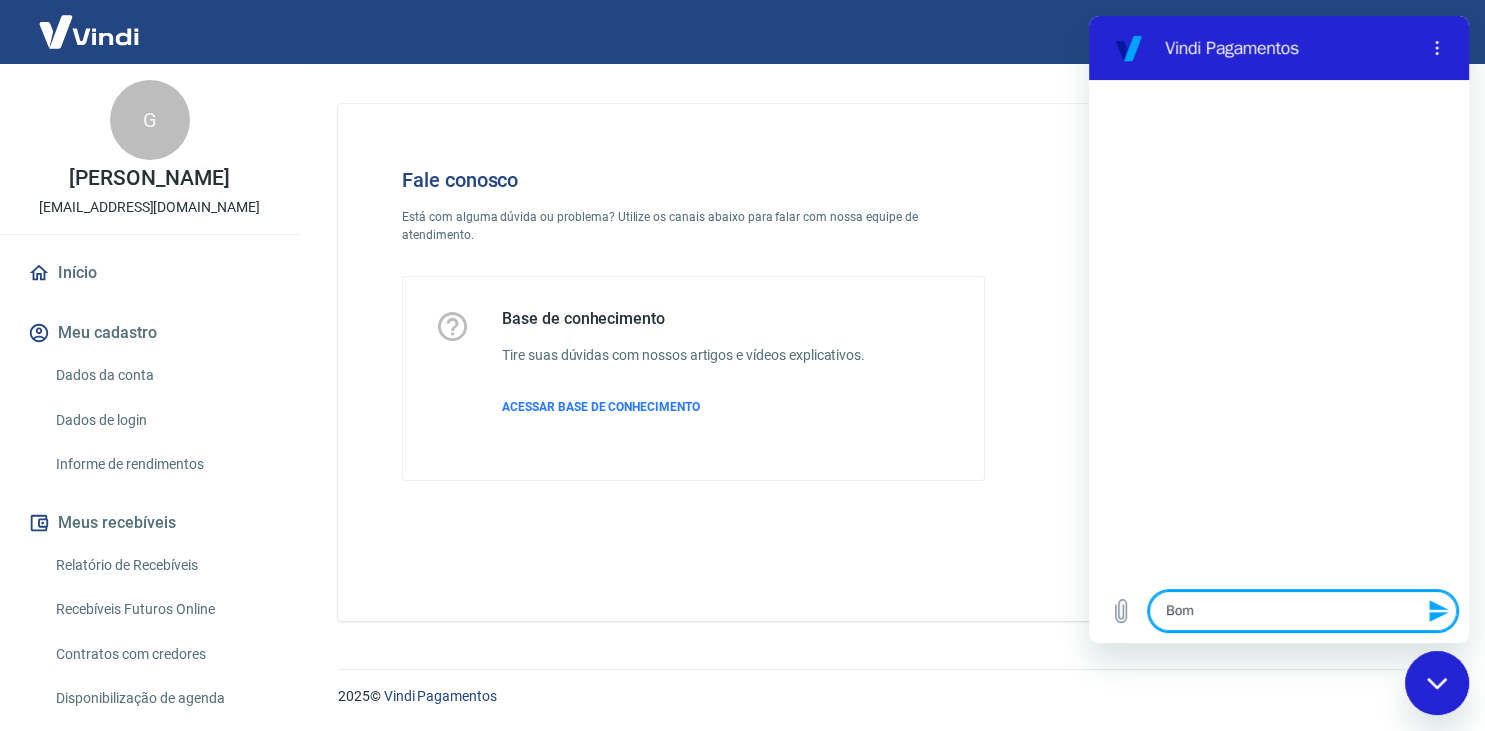 type on "Bom" 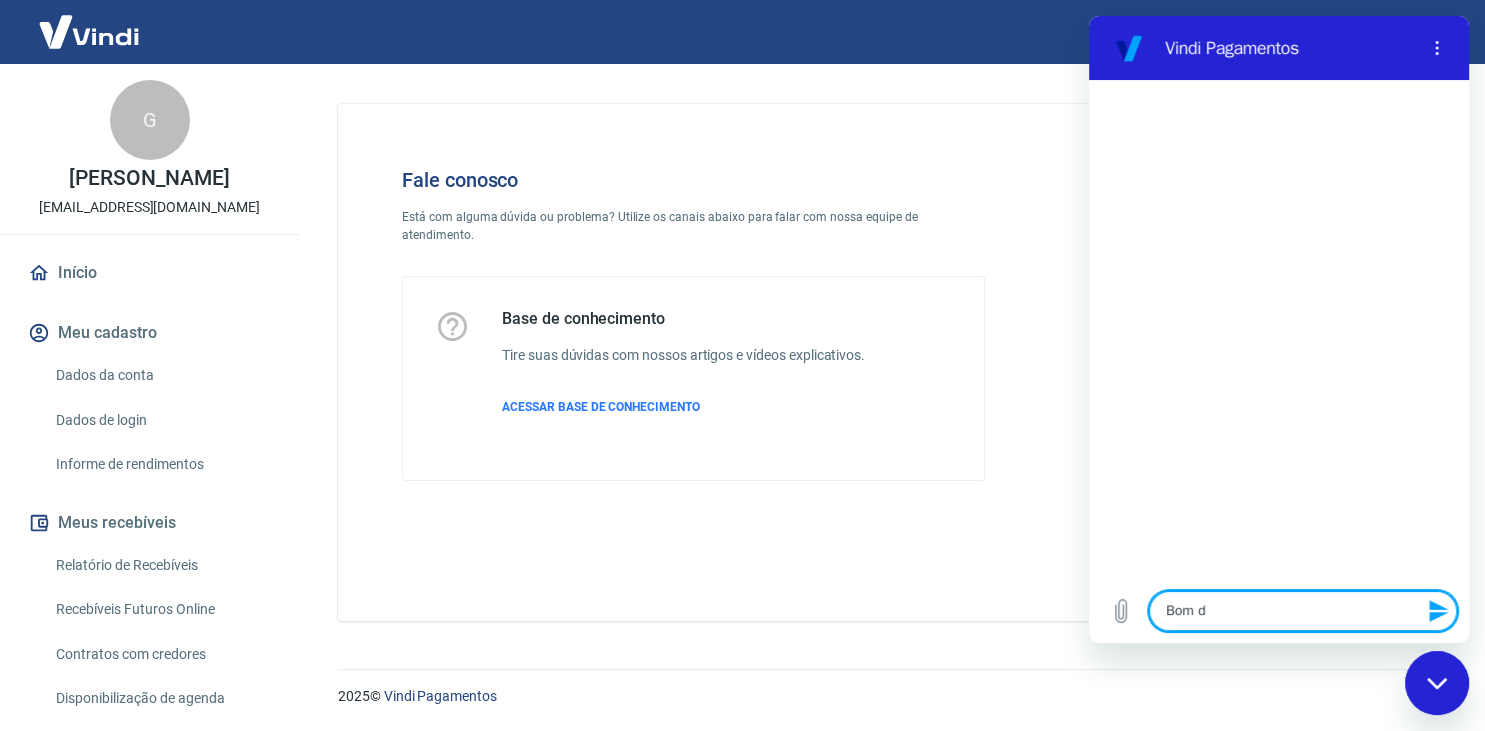 type on "Bom di" 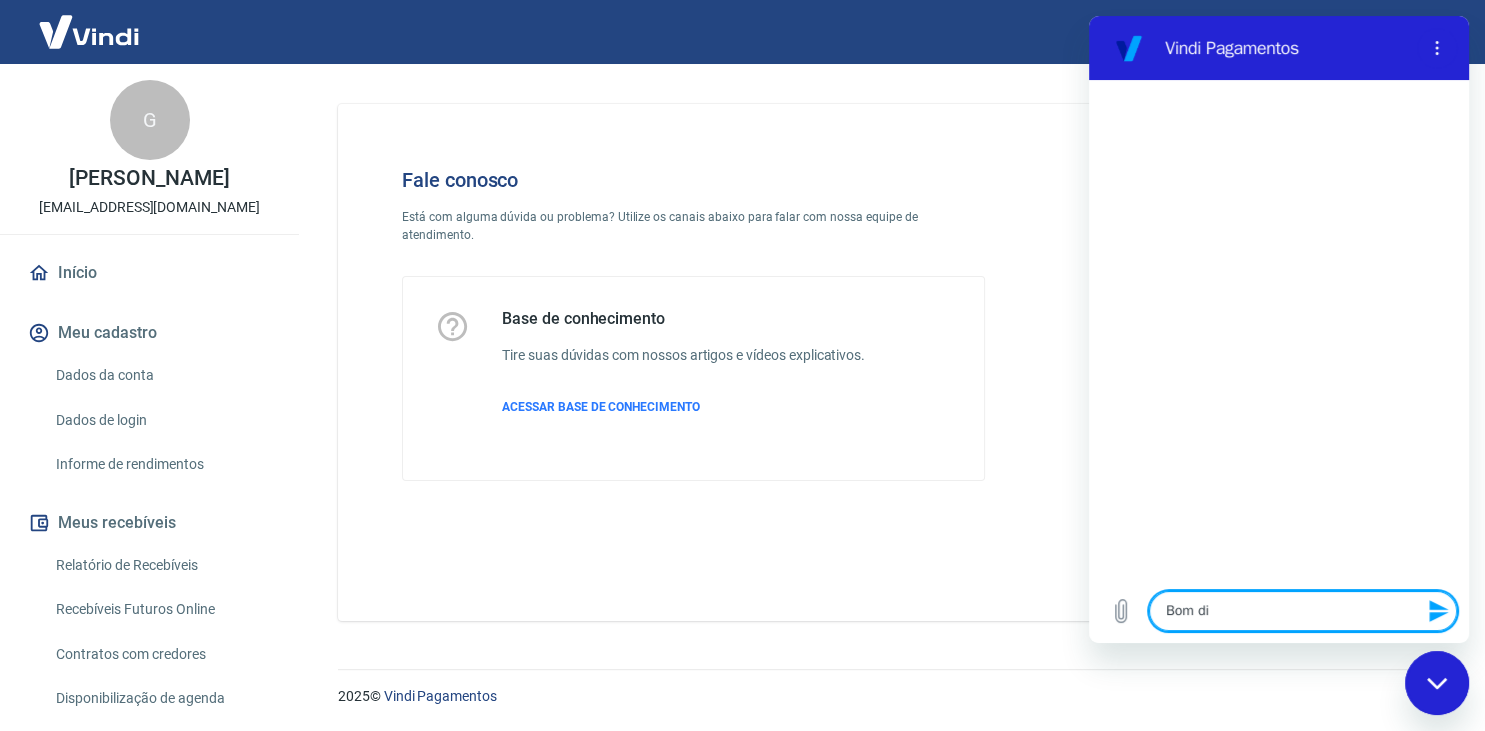 type on "Bom dia" 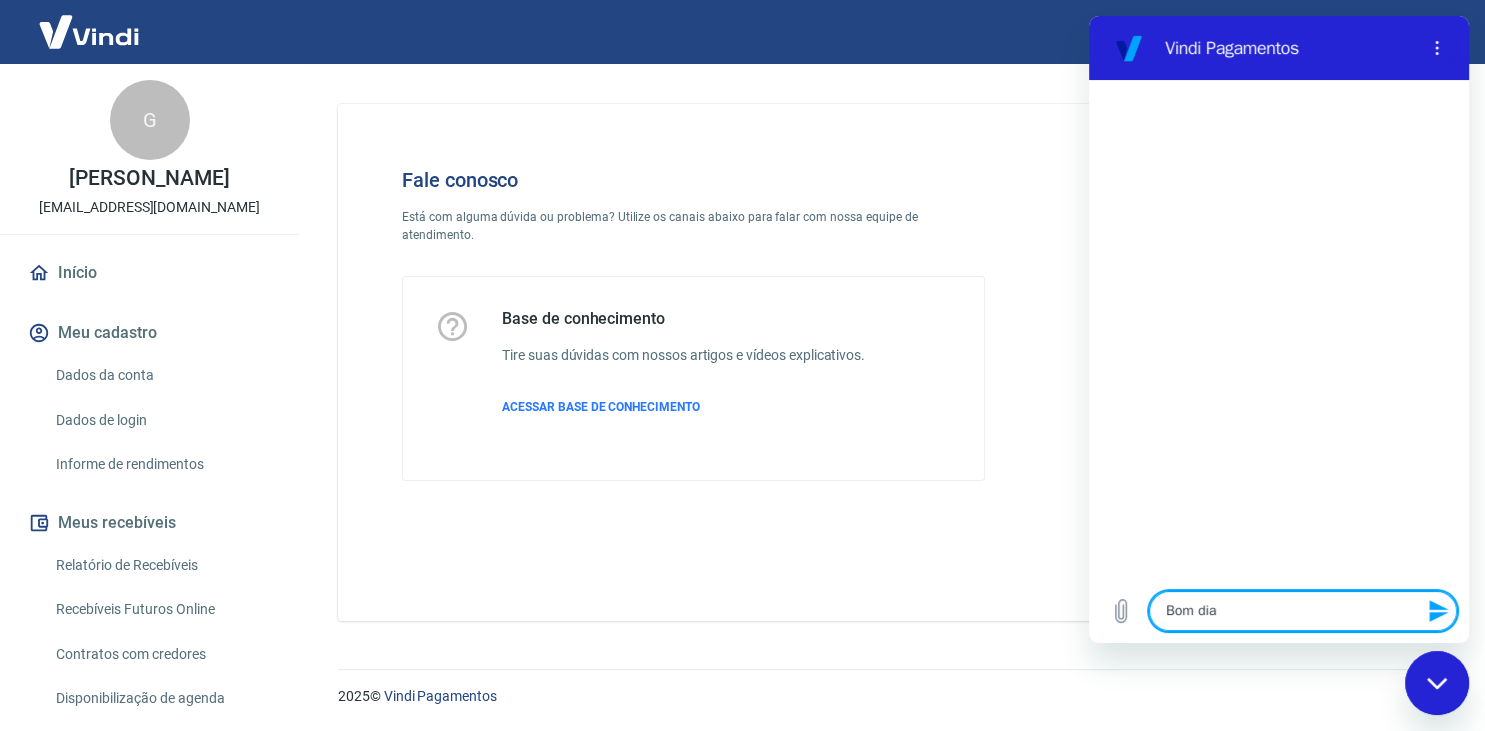 type on "Bom dia" 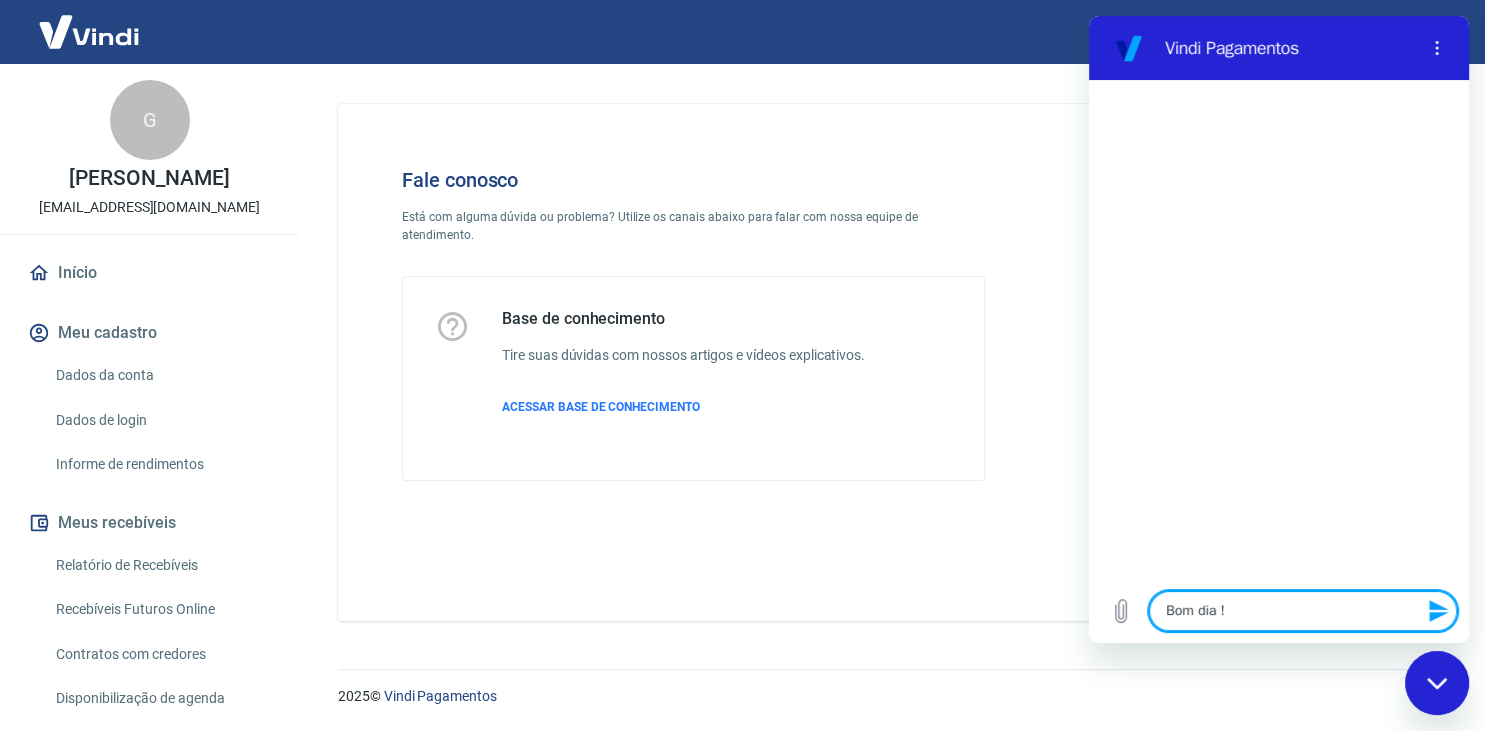 type on "Bom dia !!" 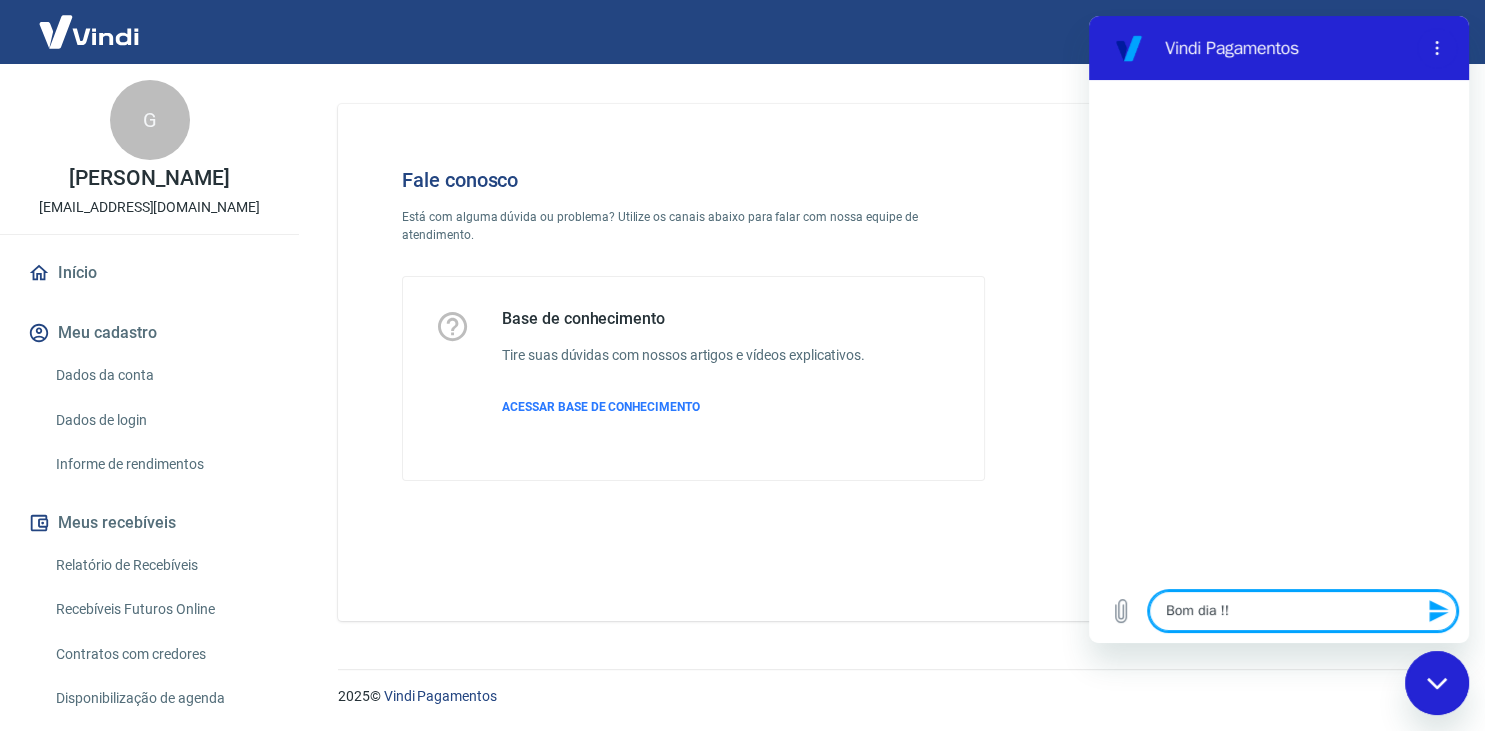 type on "Bom dia !!" 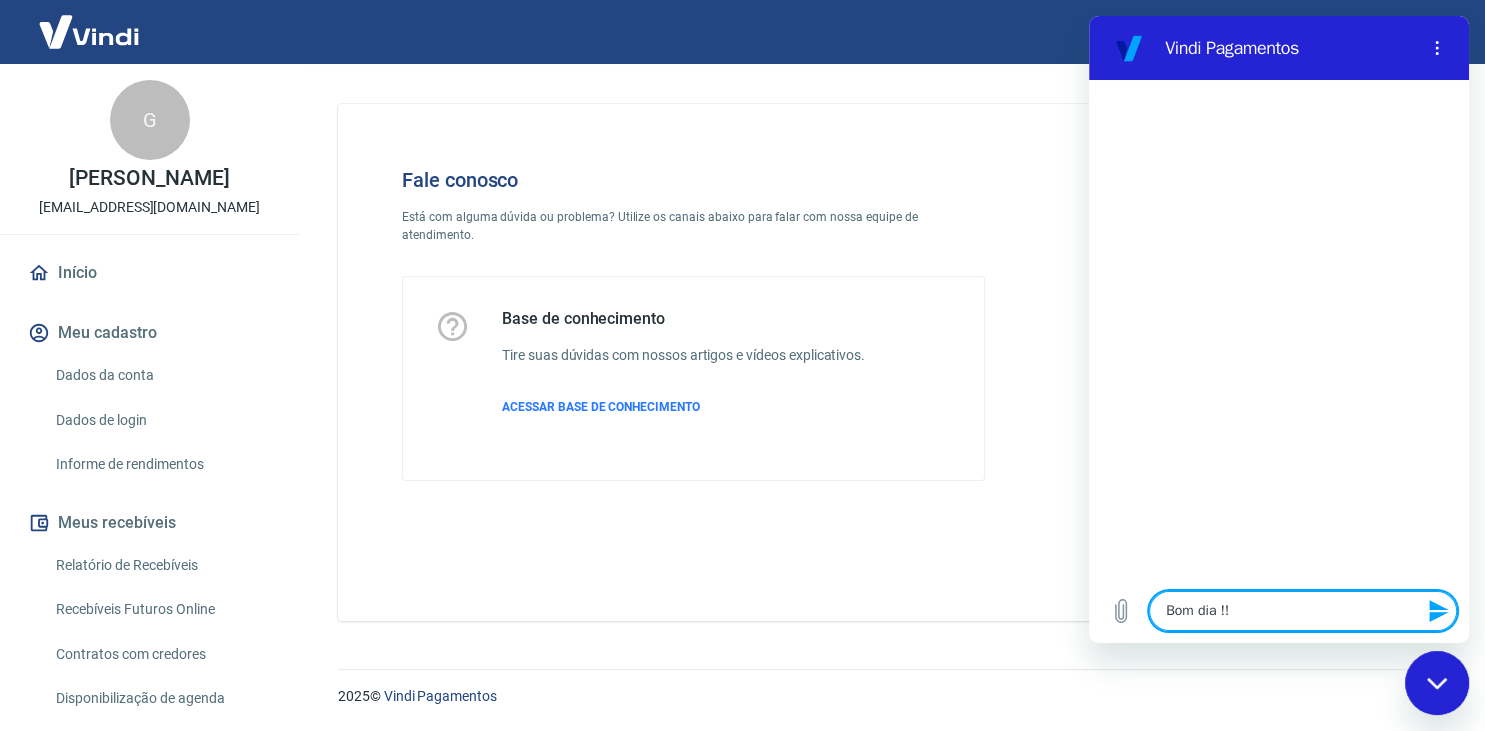 type 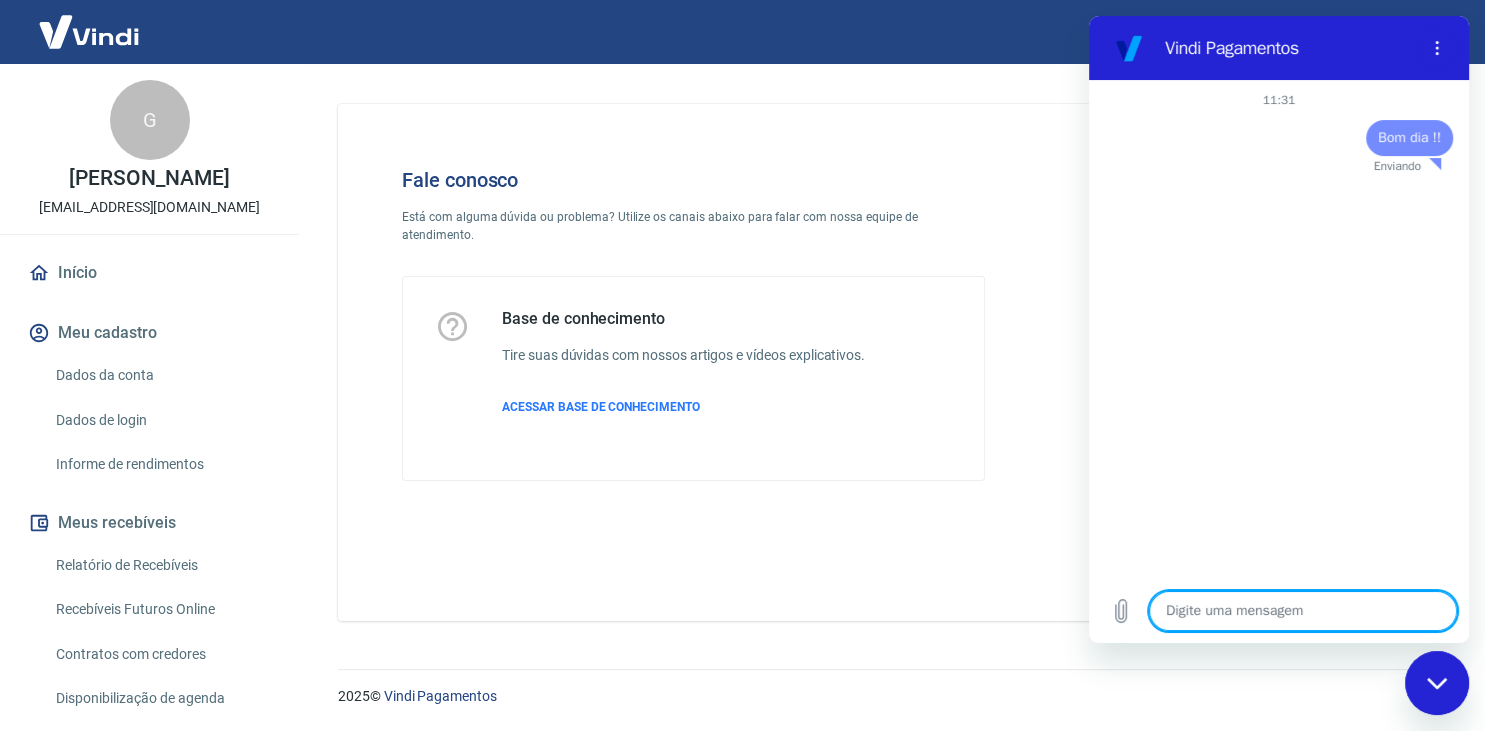 type on "x" 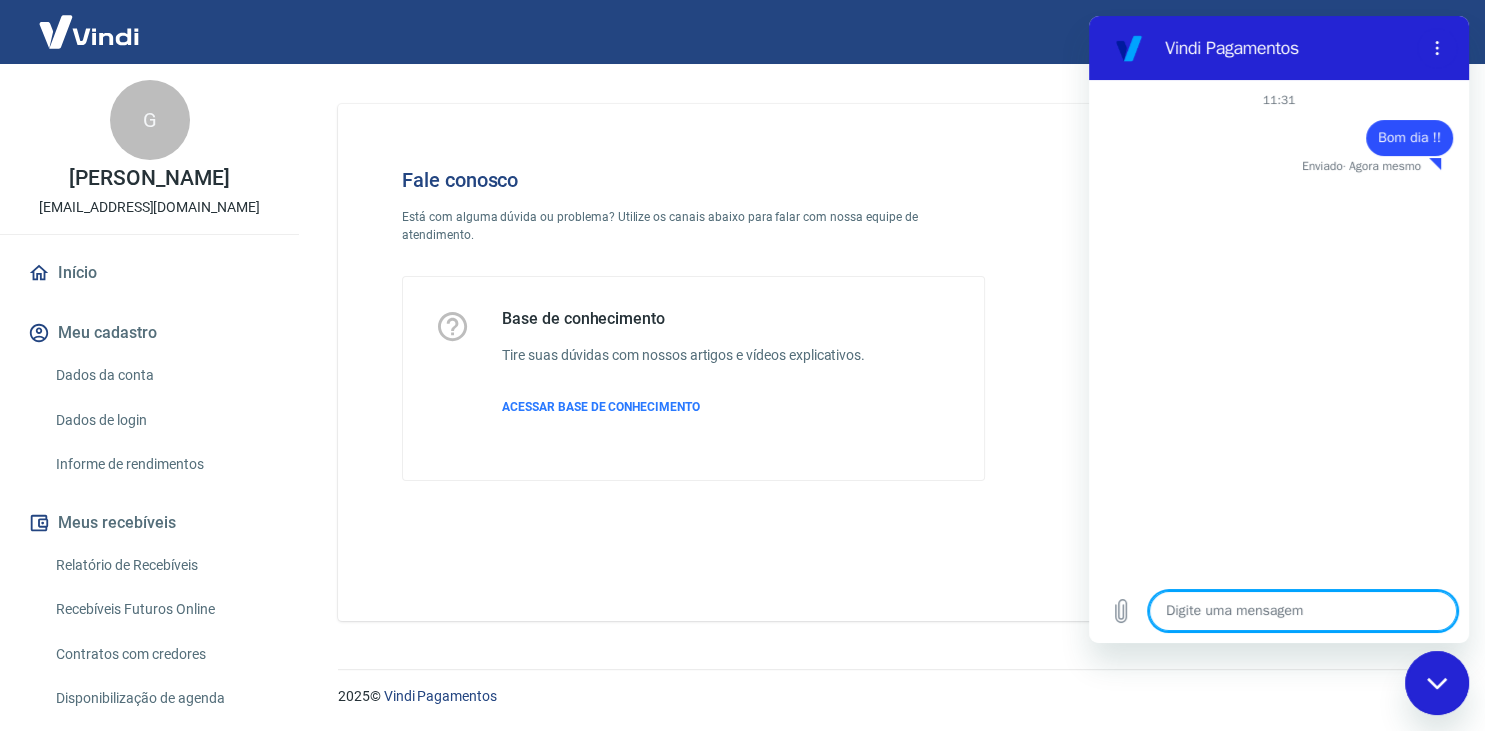 type on "P" 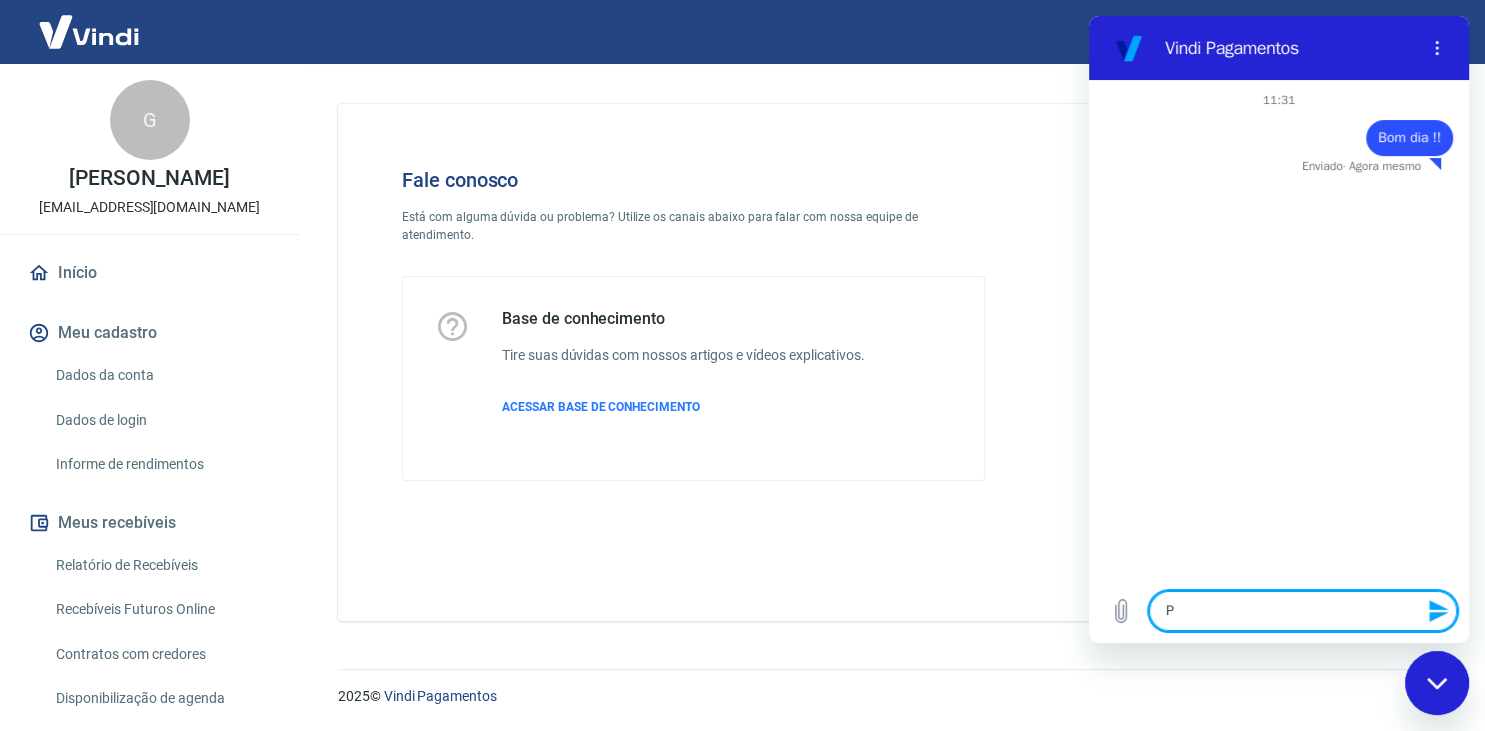 type on "Pr" 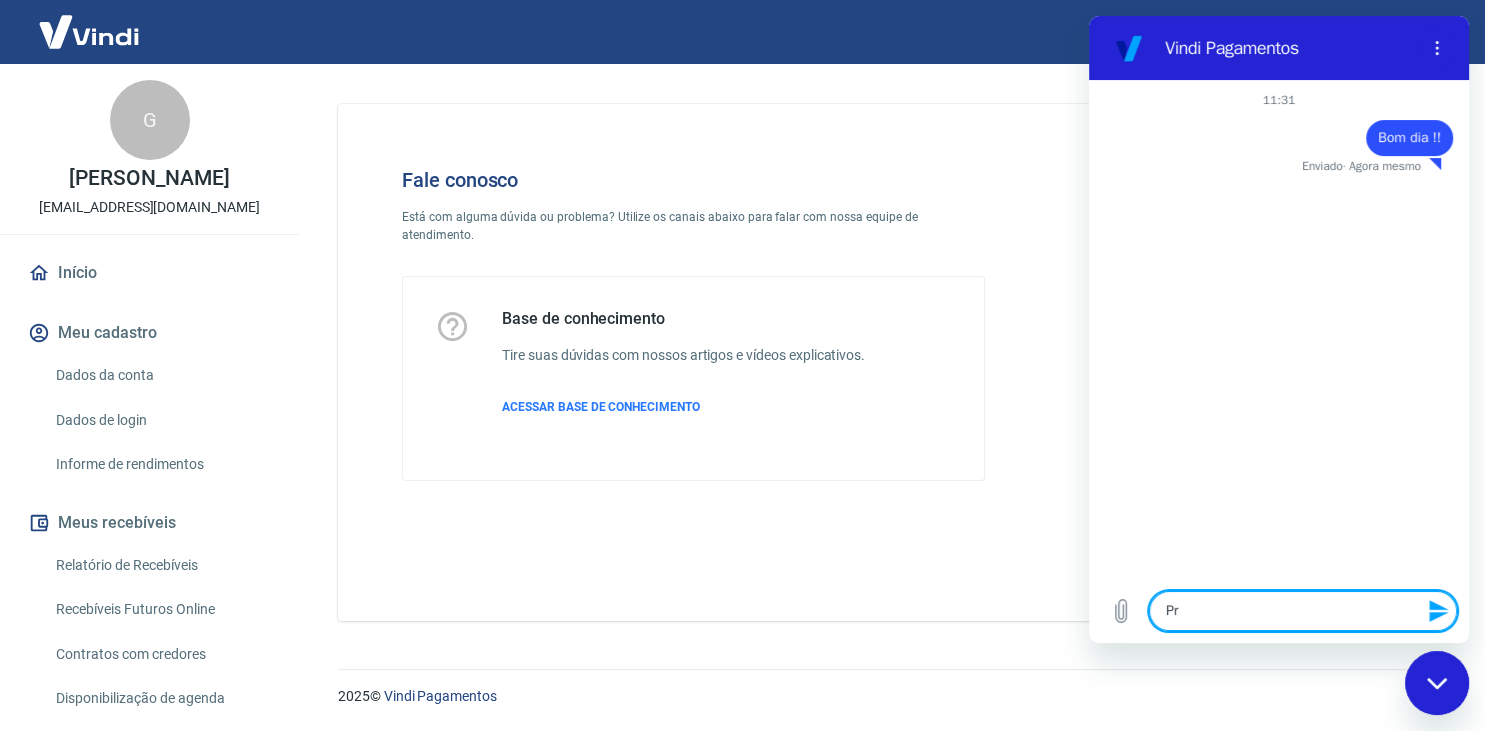 type on "Pre" 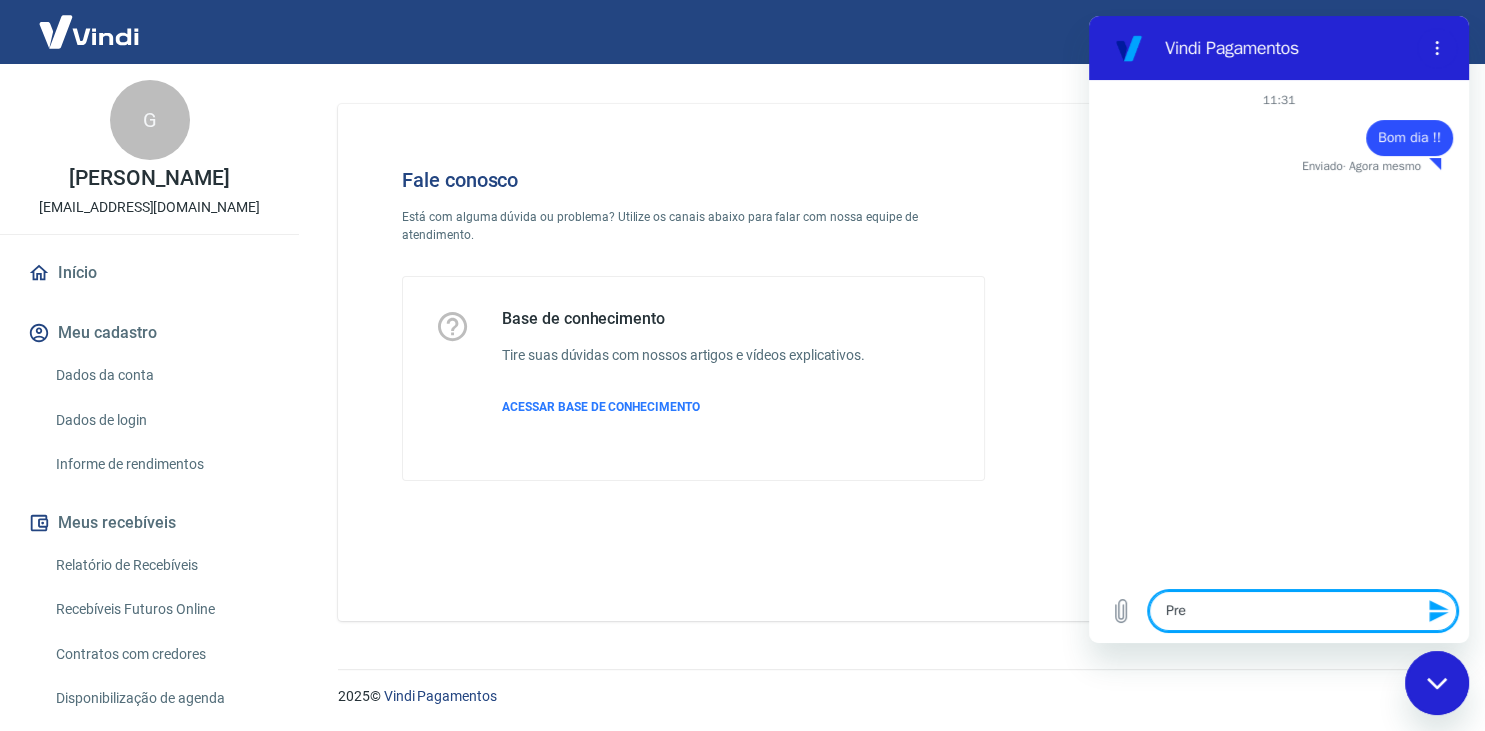 type on "Prec" 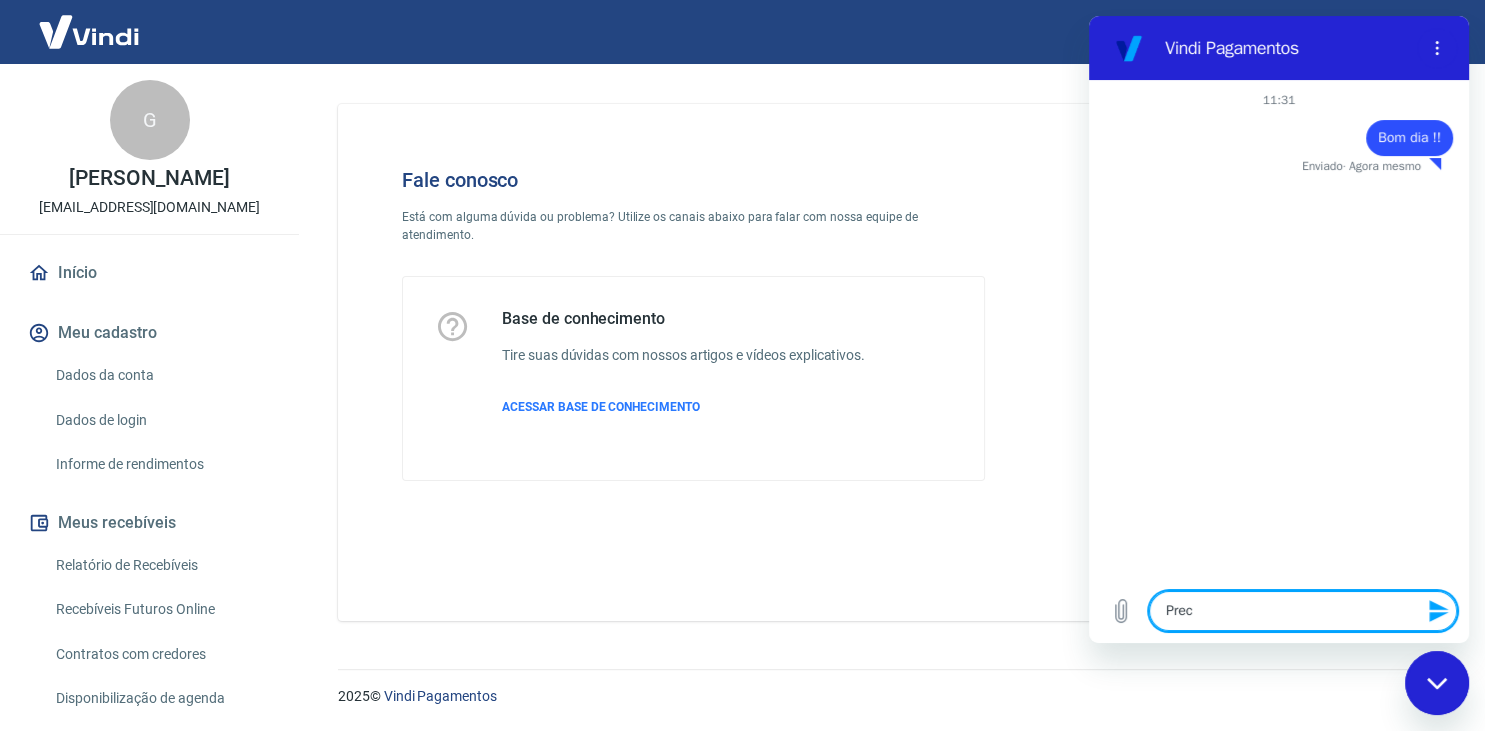 type on "Preci" 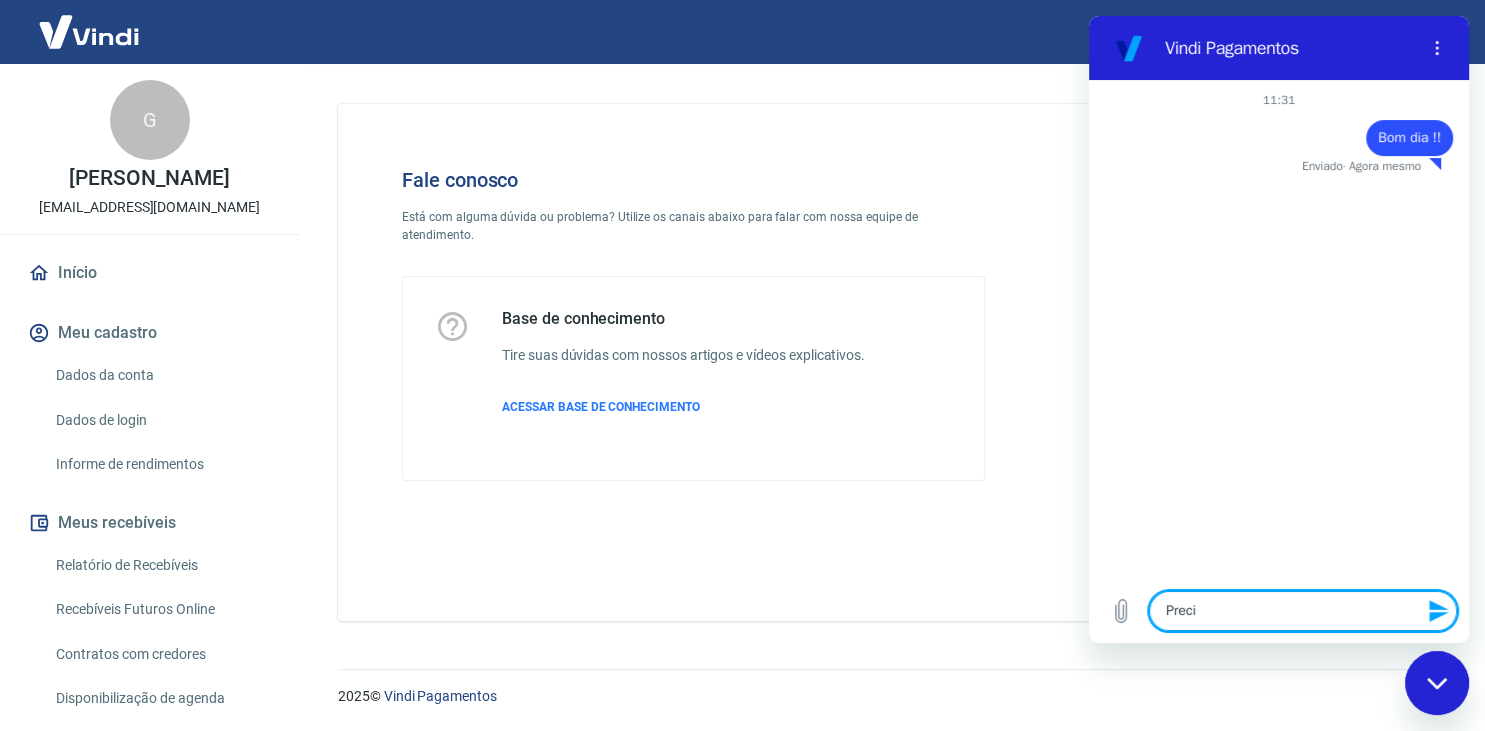 type on "Precis" 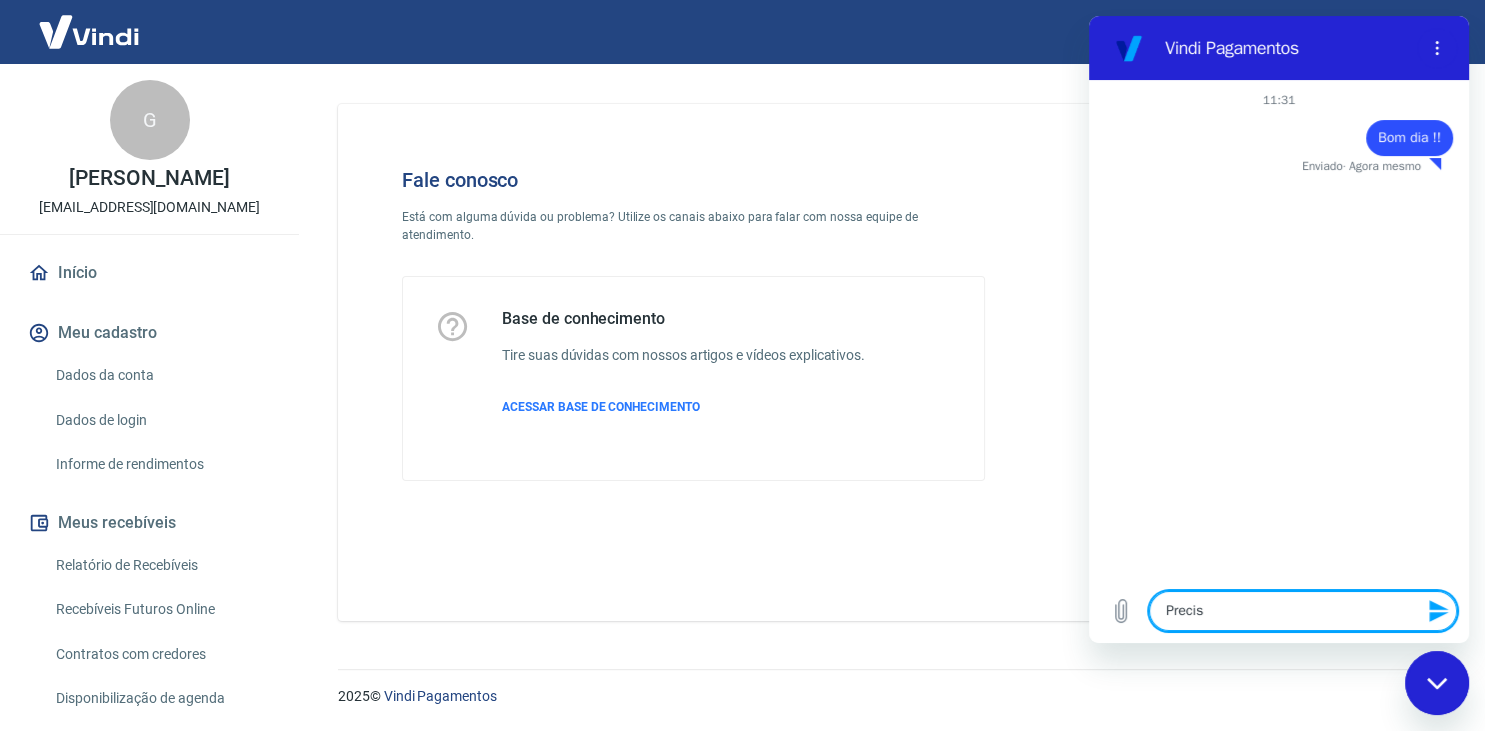 type on "Preciso" 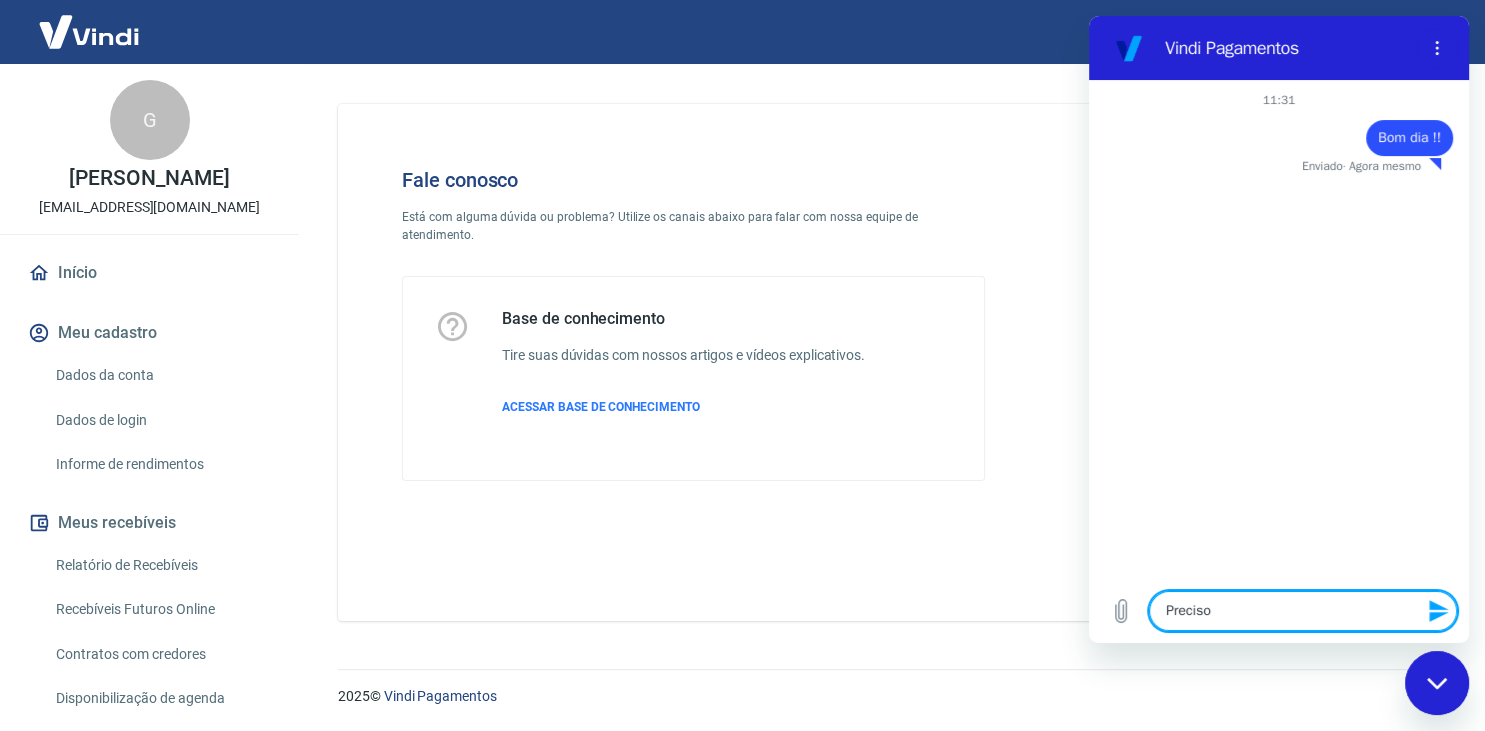 type on "Preciso" 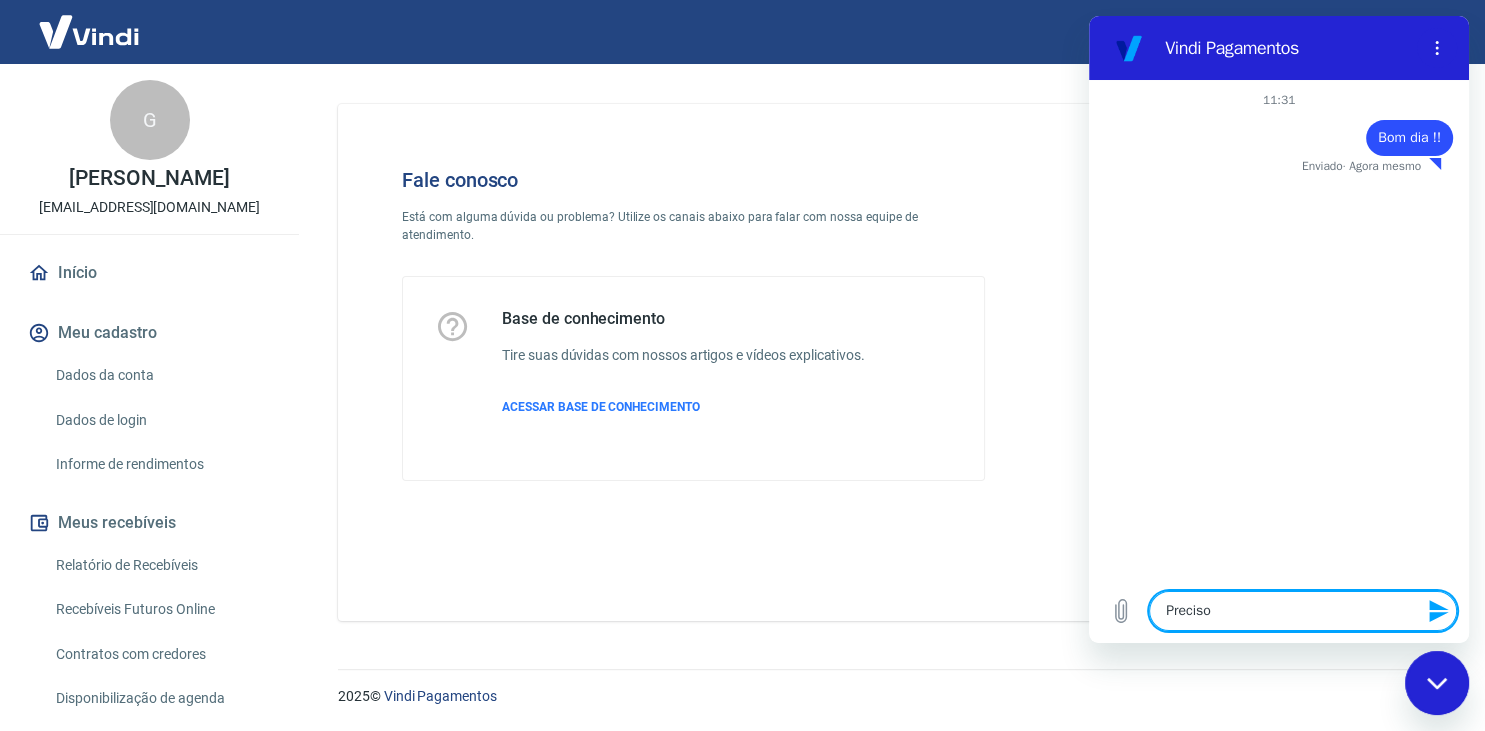 type on "x" 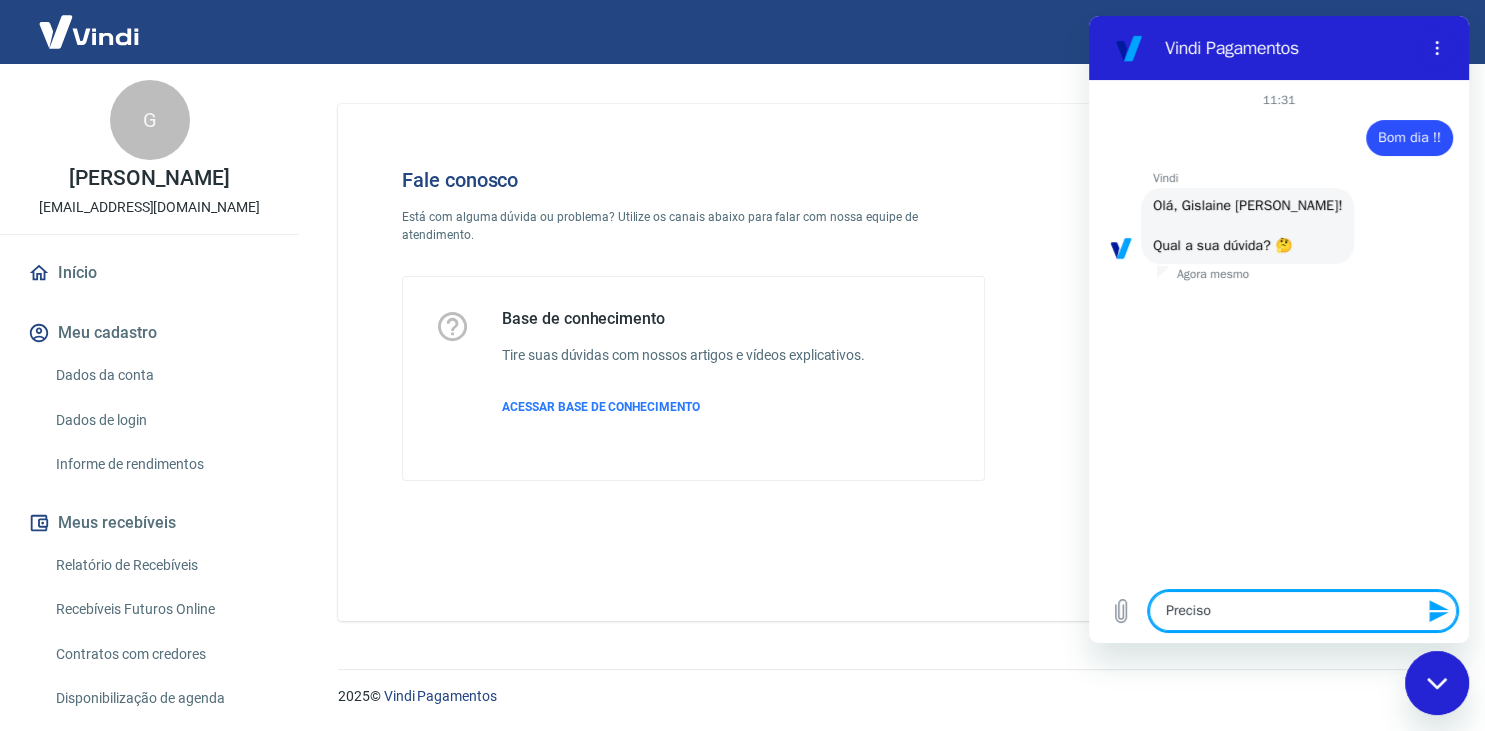 type on "Preciso d" 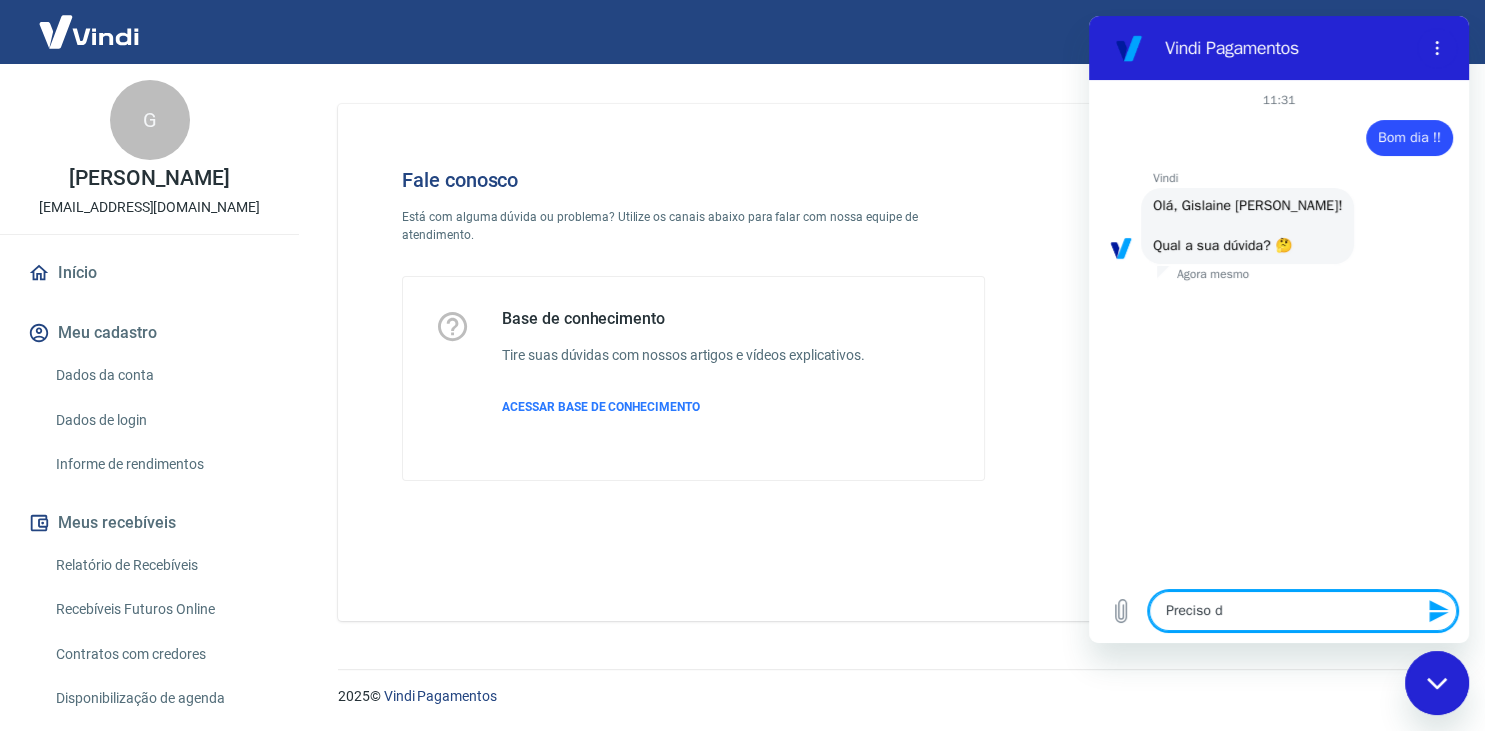 type on "Preciso do" 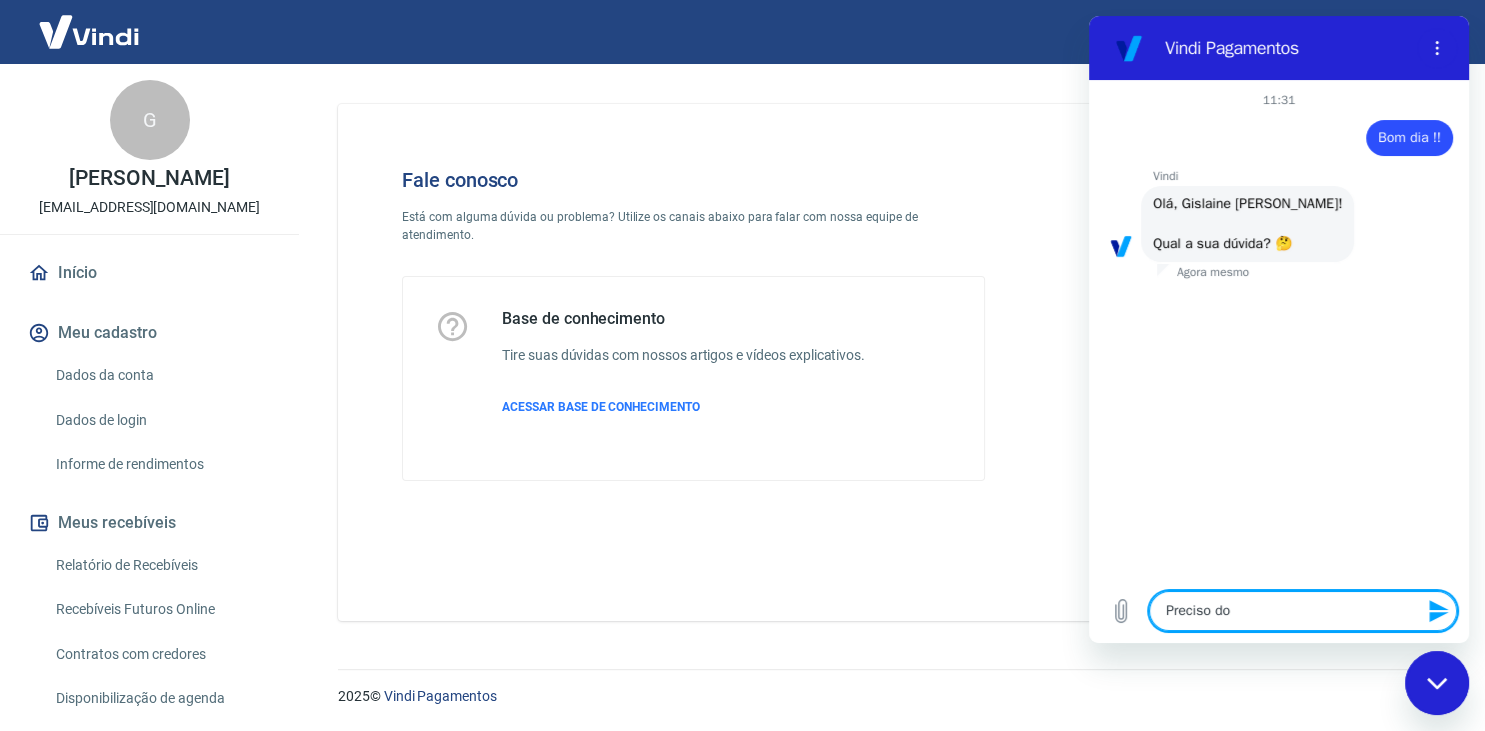 type on "Preciso do" 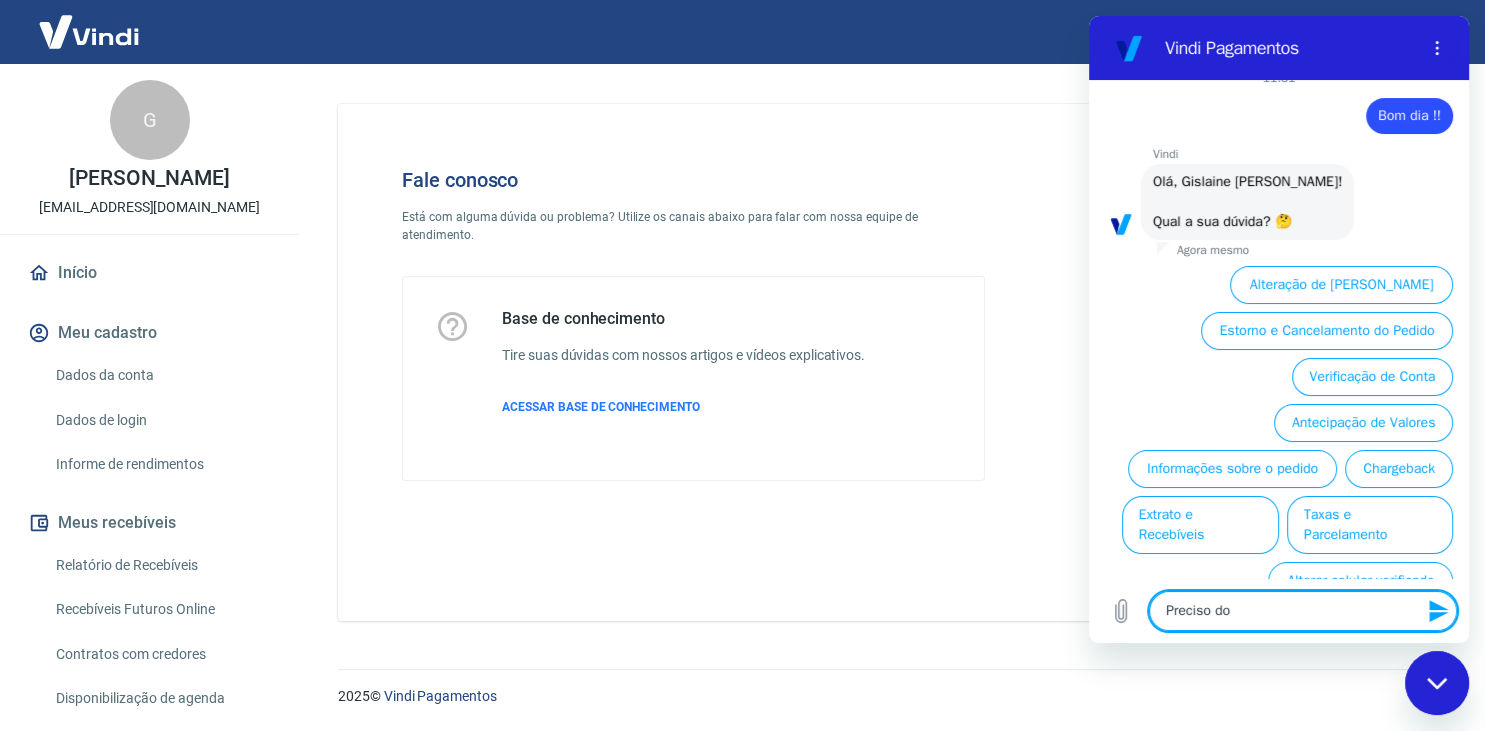 type on "Preciso do c" 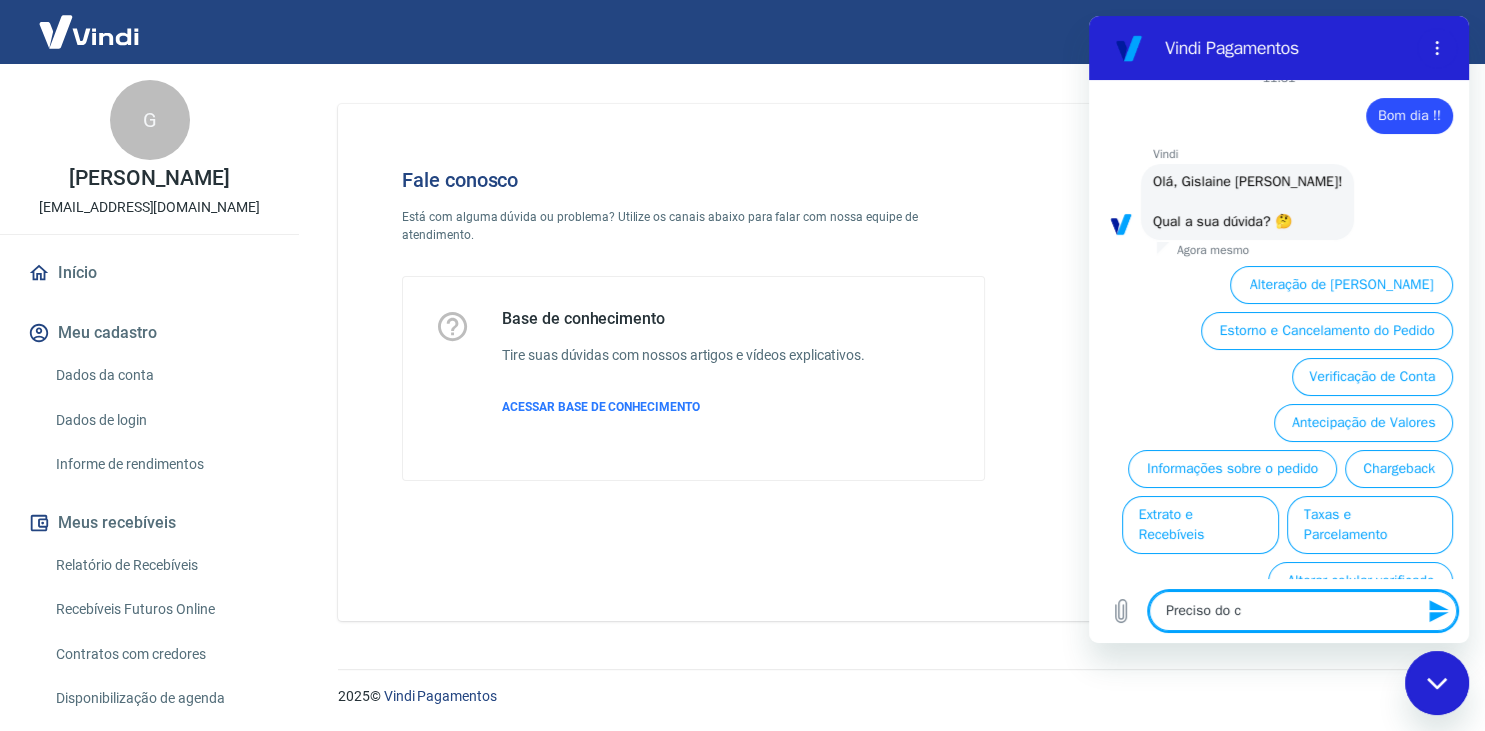 scroll, scrollTop: 25, scrollLeft: 0, axis: vertical 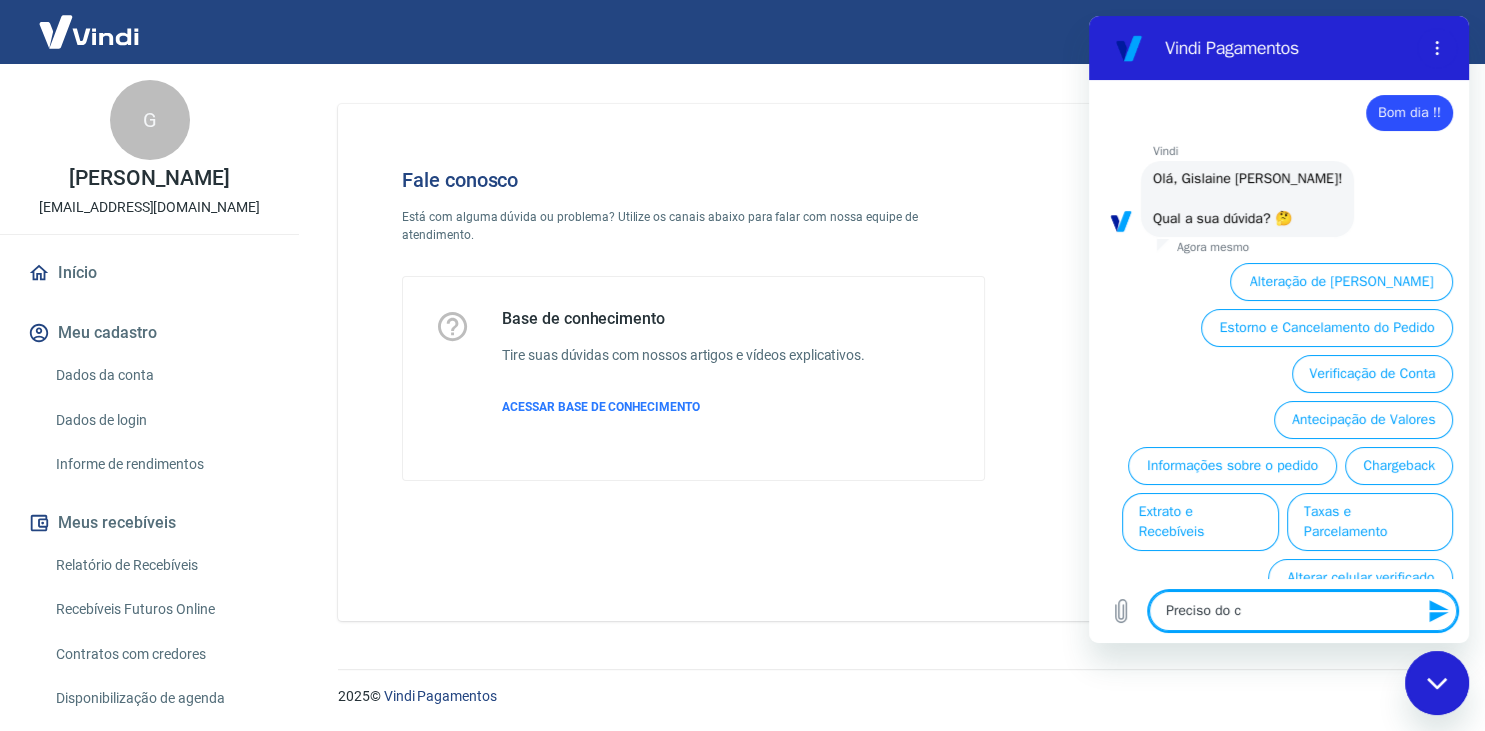 type on "Preciso do ca" 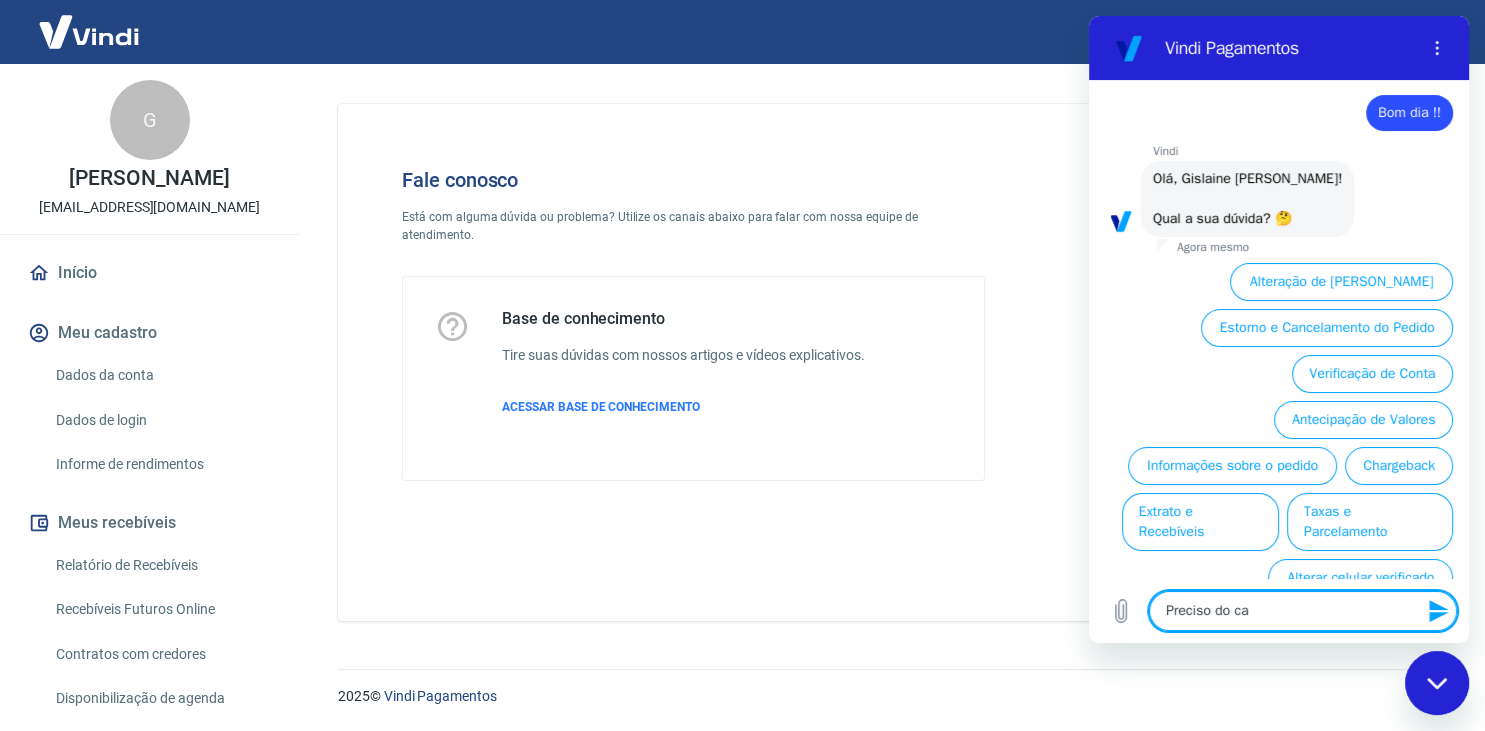 type on "Preciso do can" 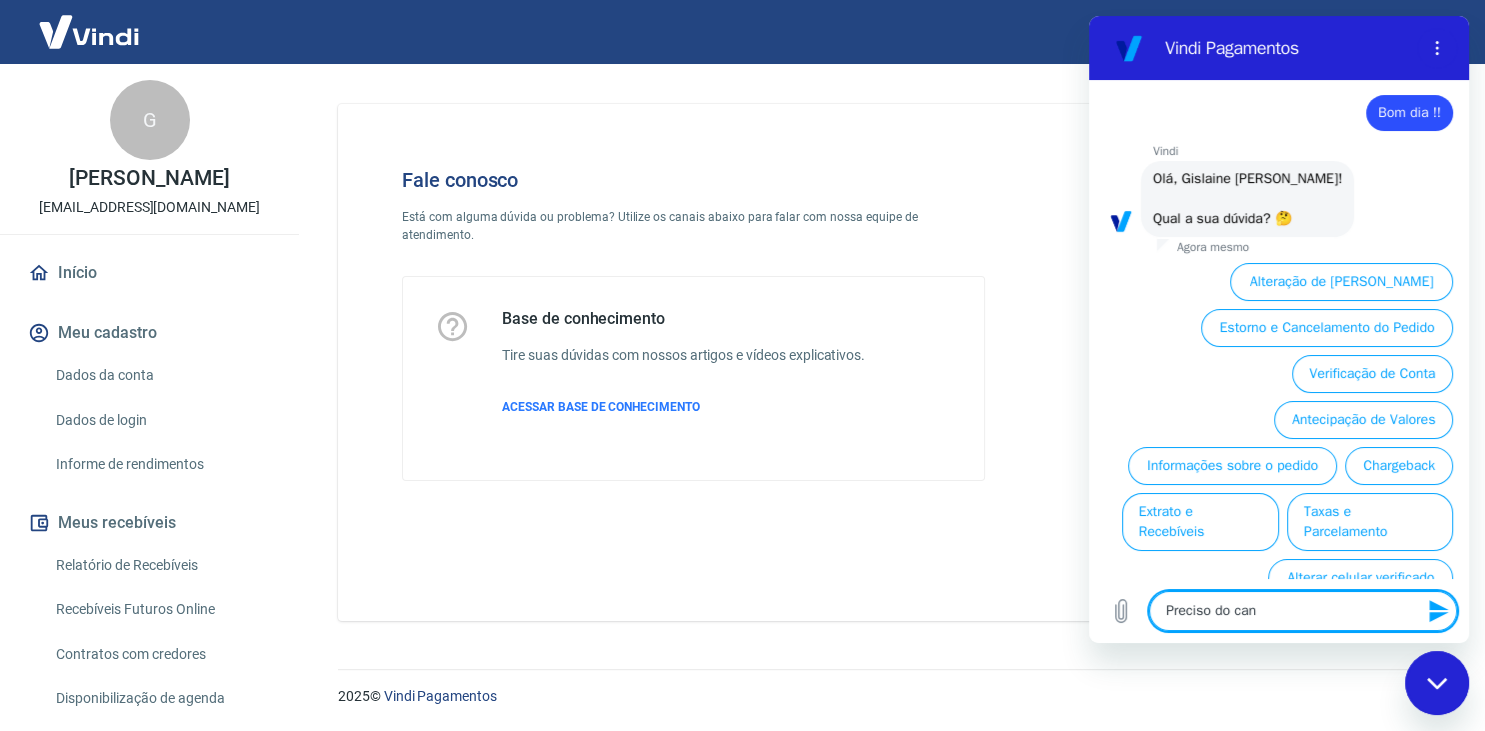 type on "Preciso do canc" 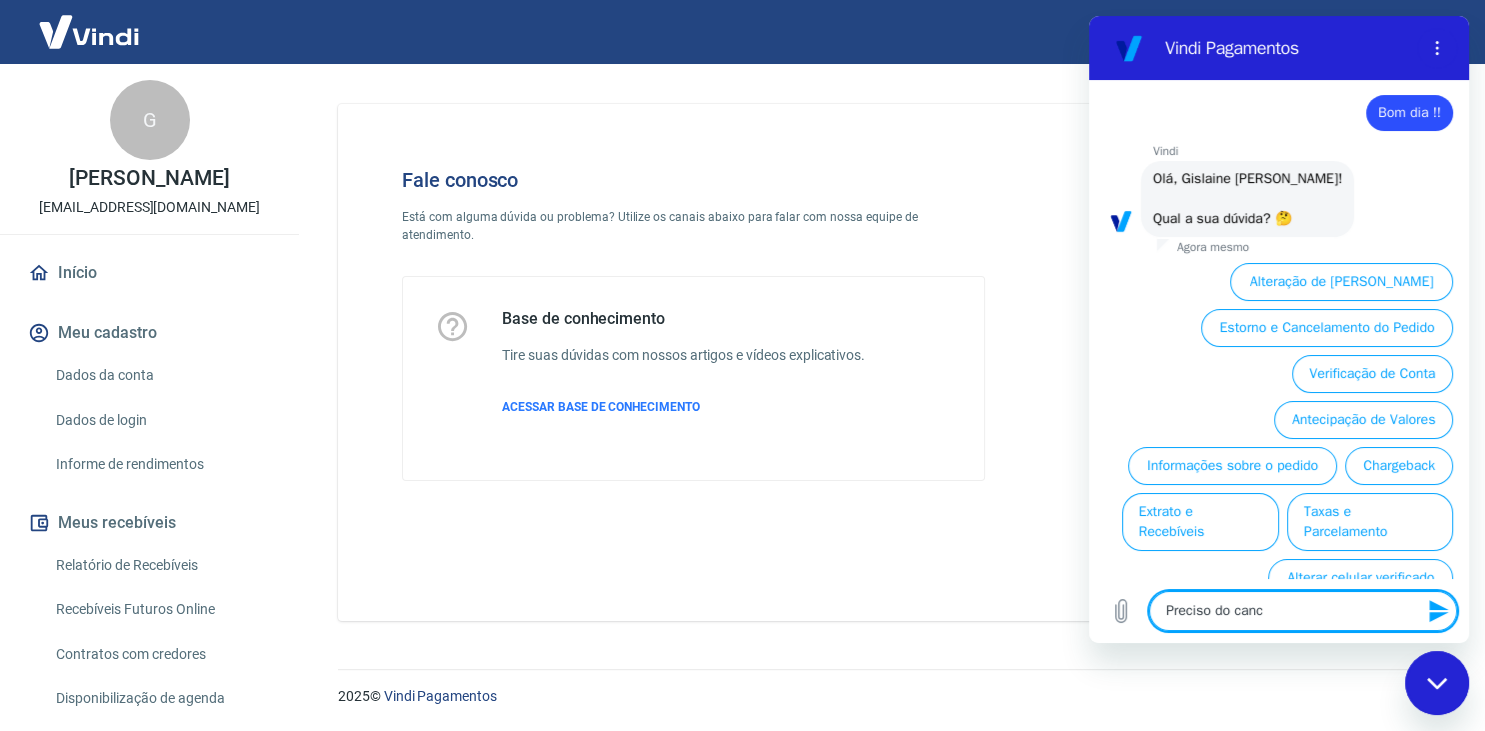 type on "Preciso do cance" 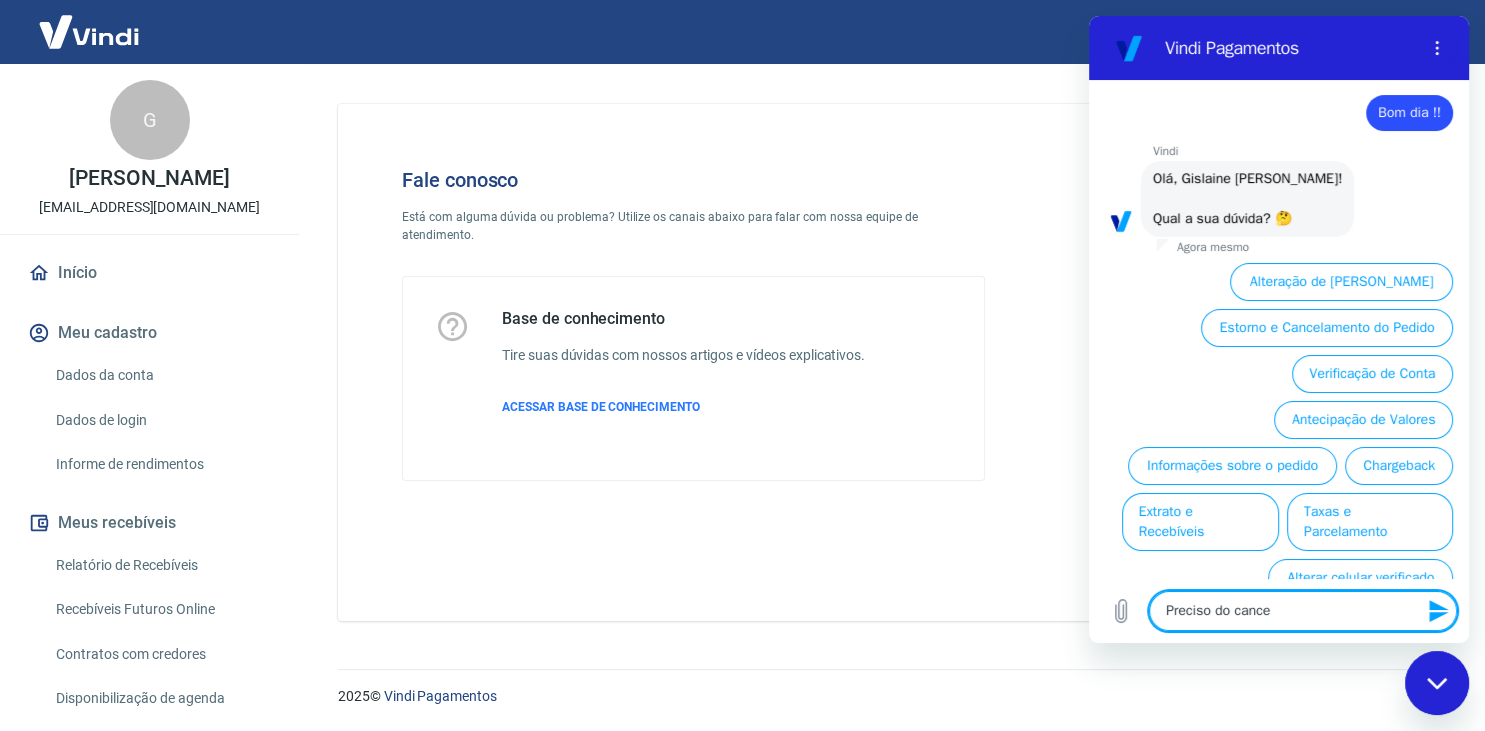 type on "Preciso do cancel" 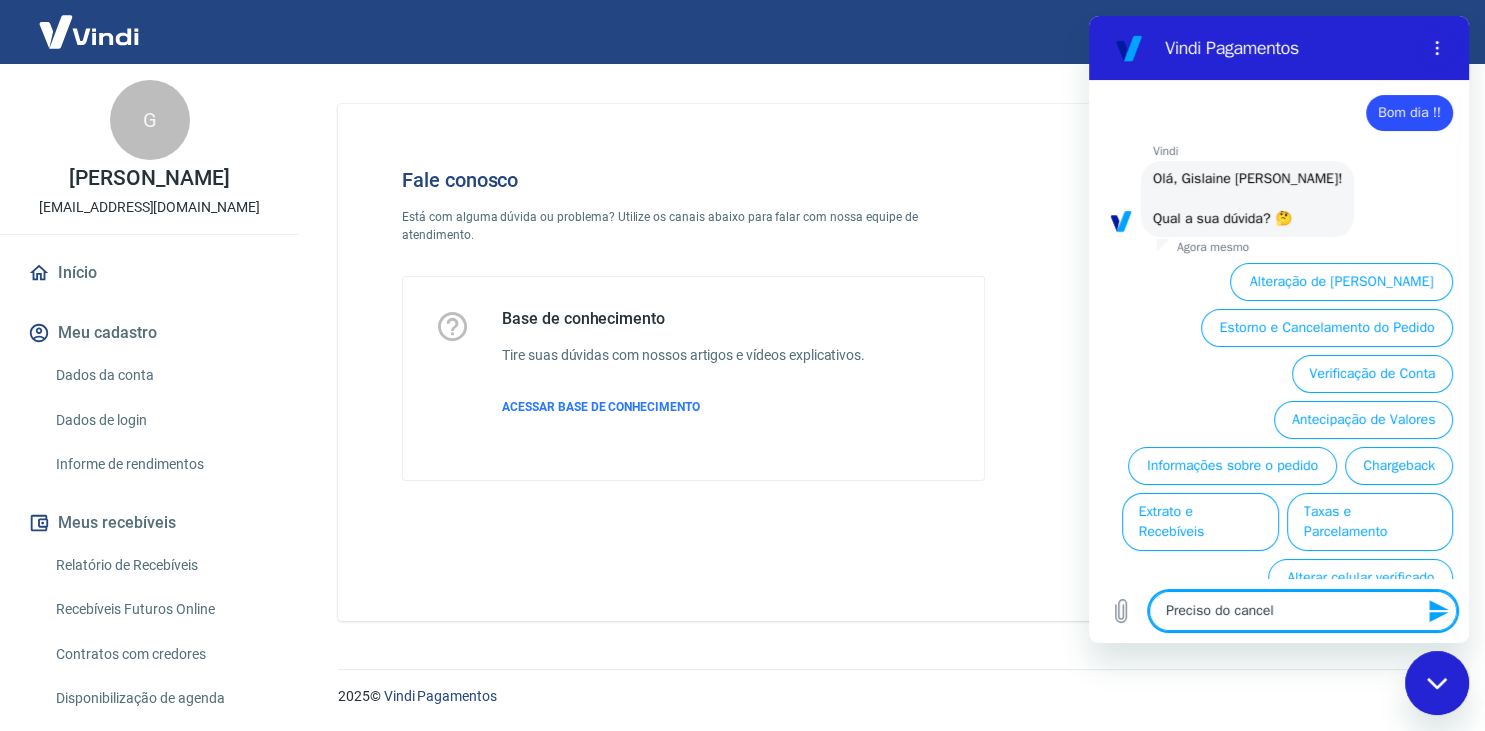 type on "Preciso do cancela" 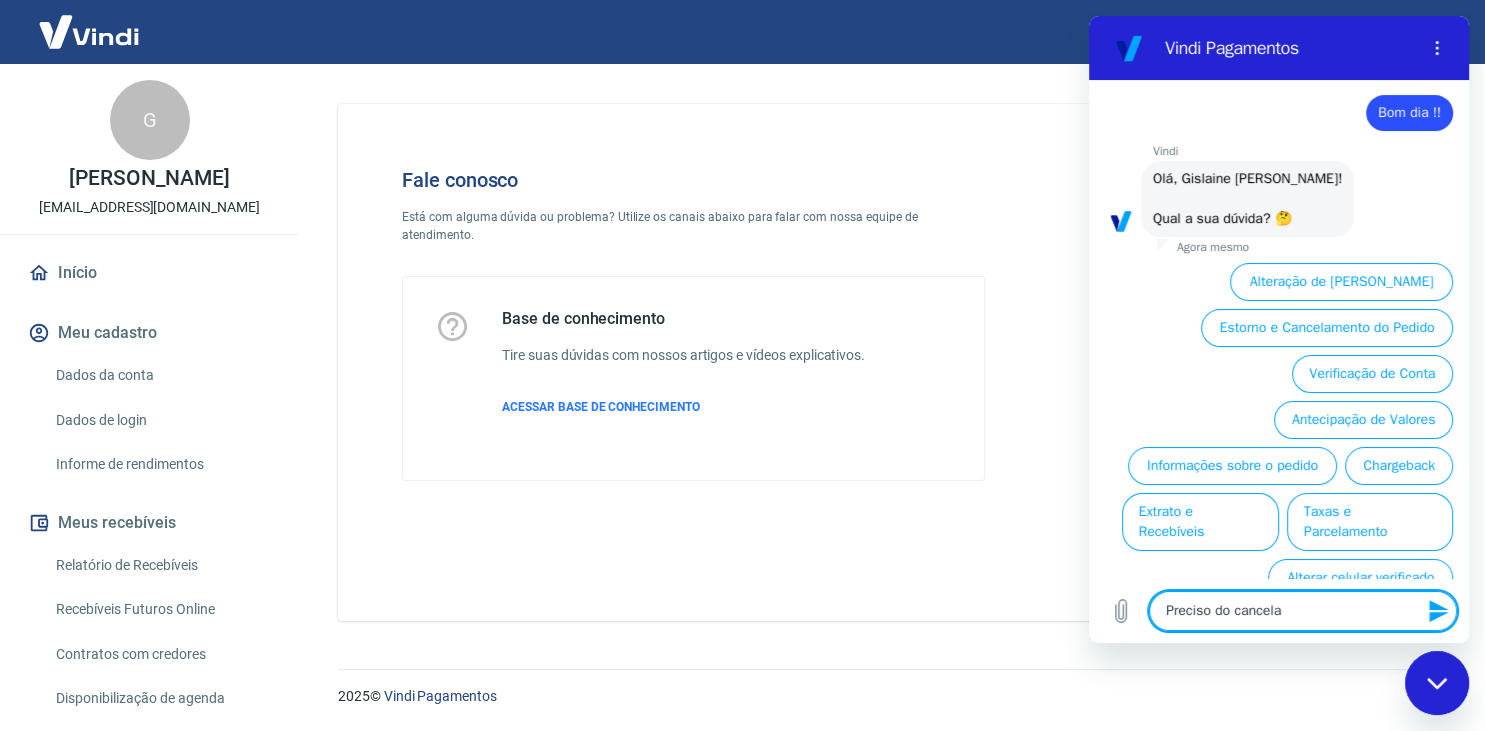 type on "Preciso do cancelam" 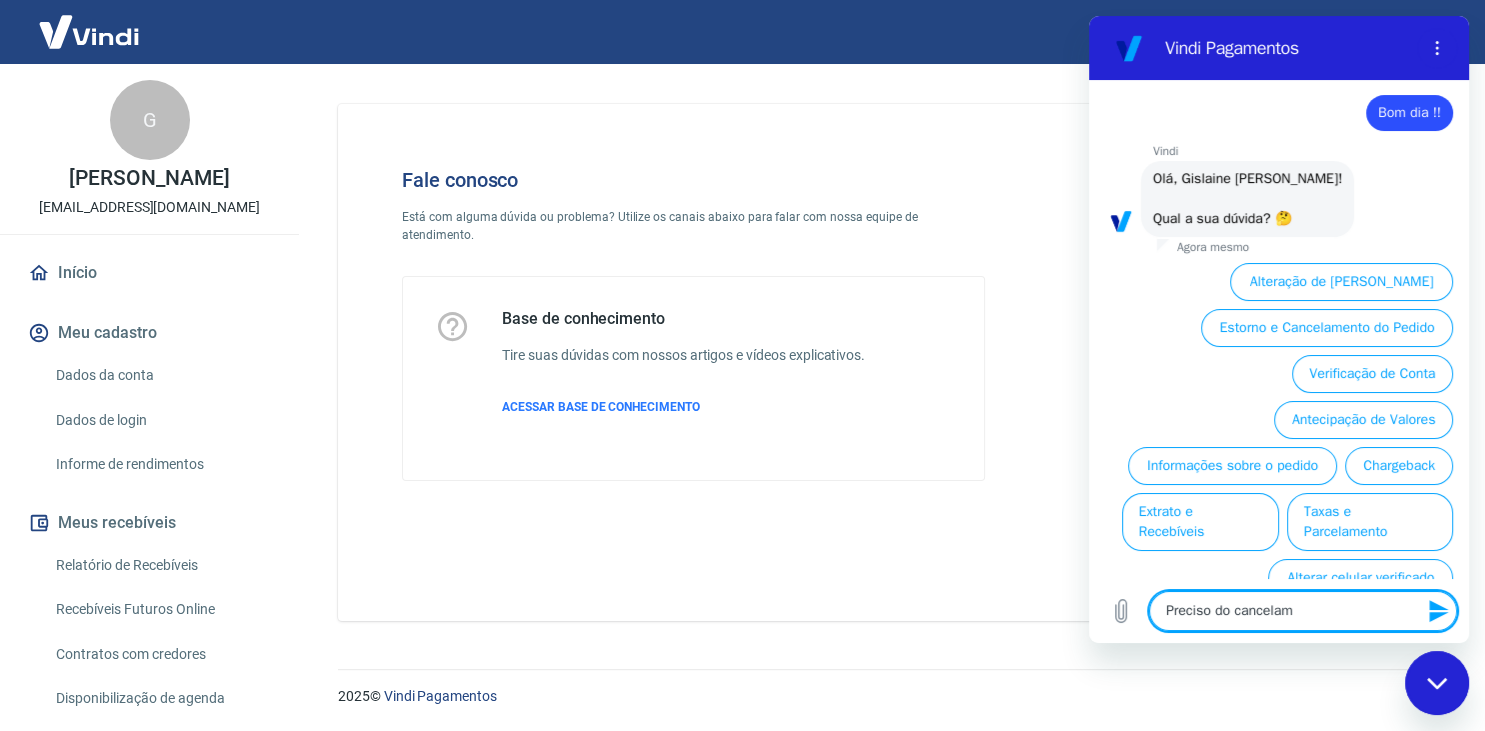 type on "Preciso do cancelame" 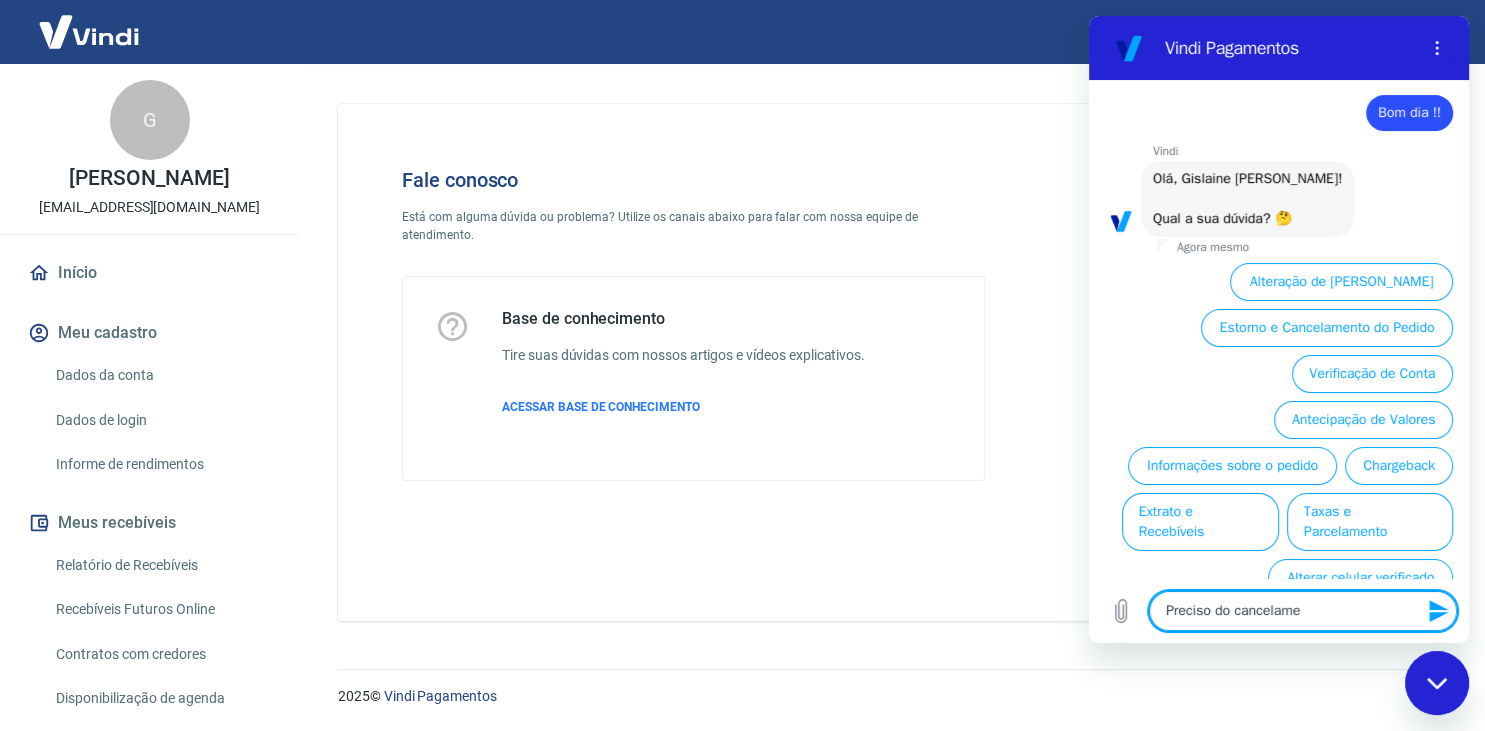 type on "Preciso do cancelamen" 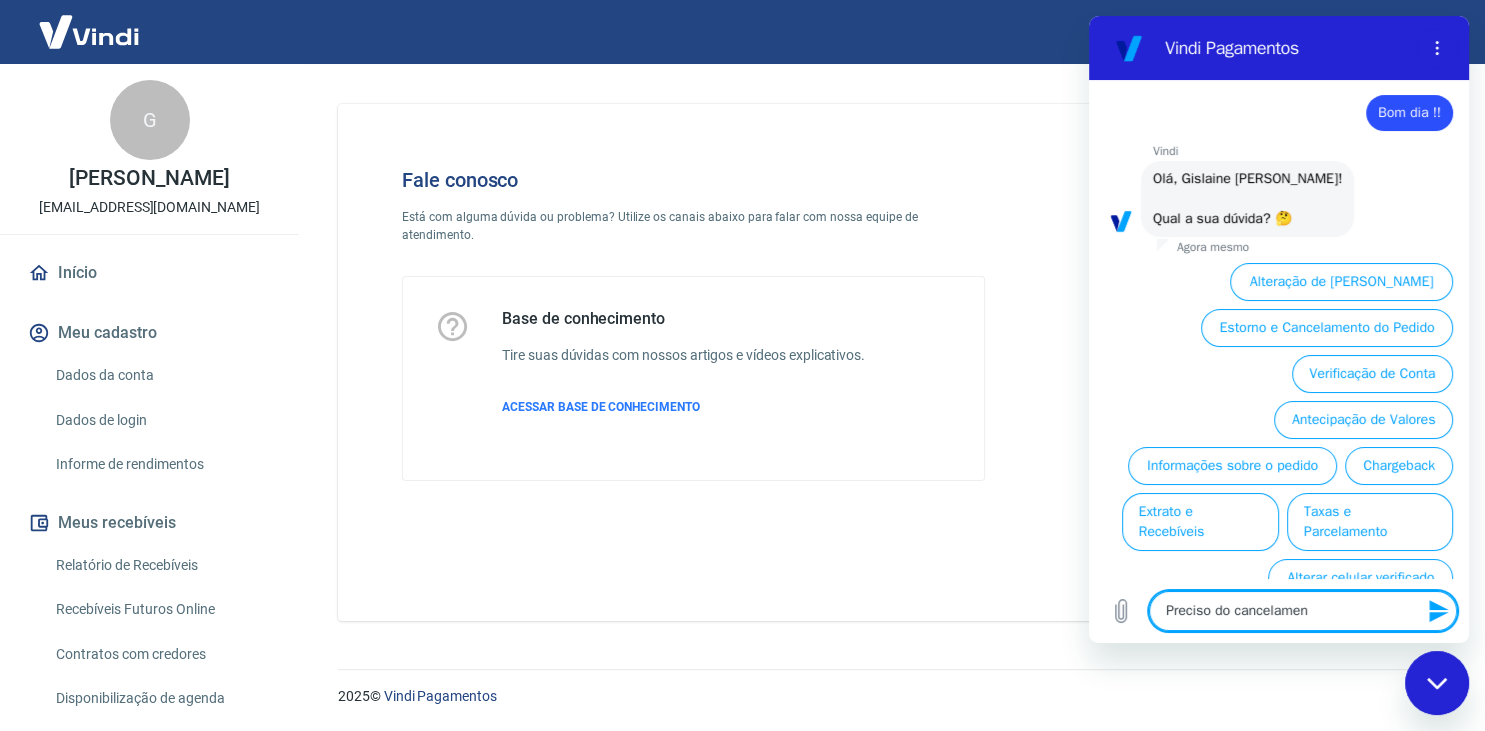 type on "Preciso do cancelament" 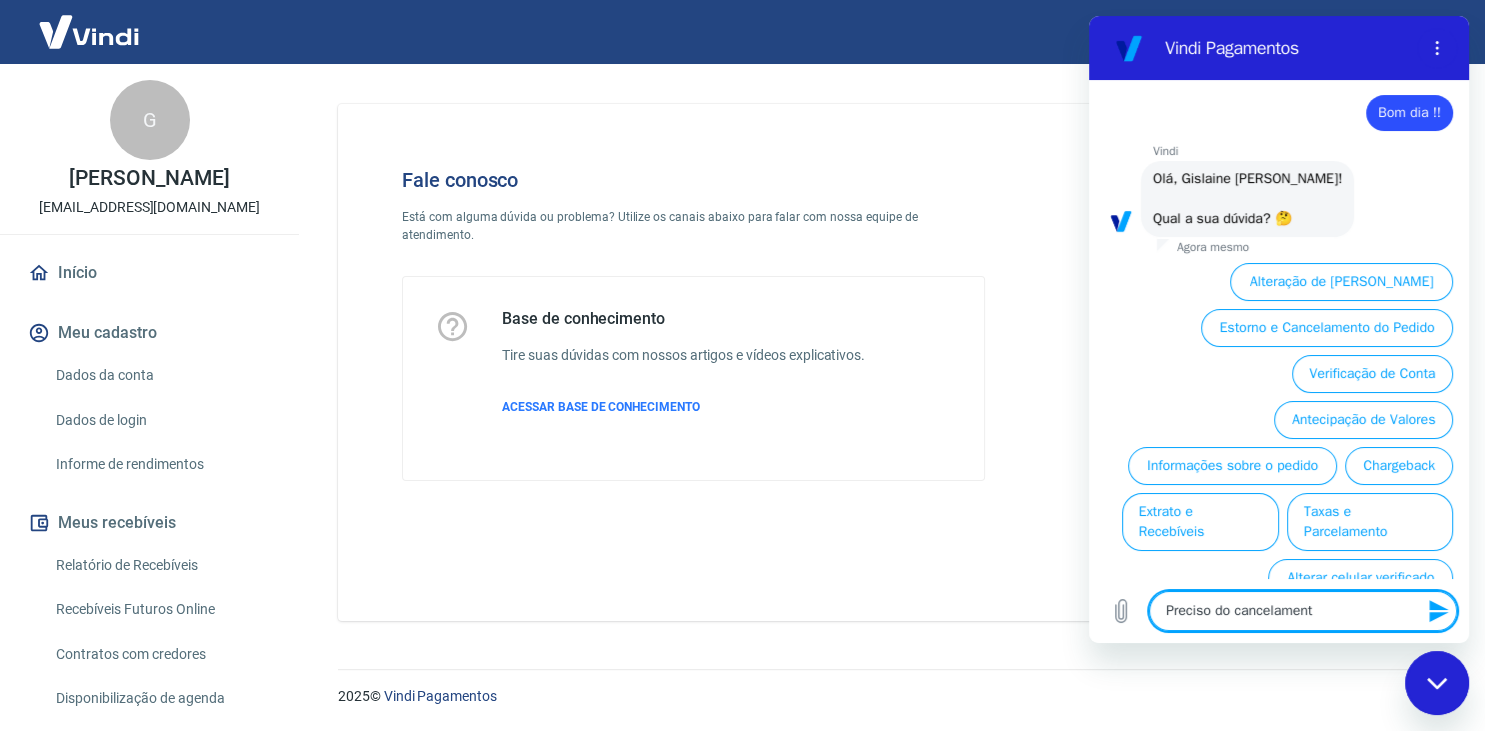 type on "Preciso do cancelamento" 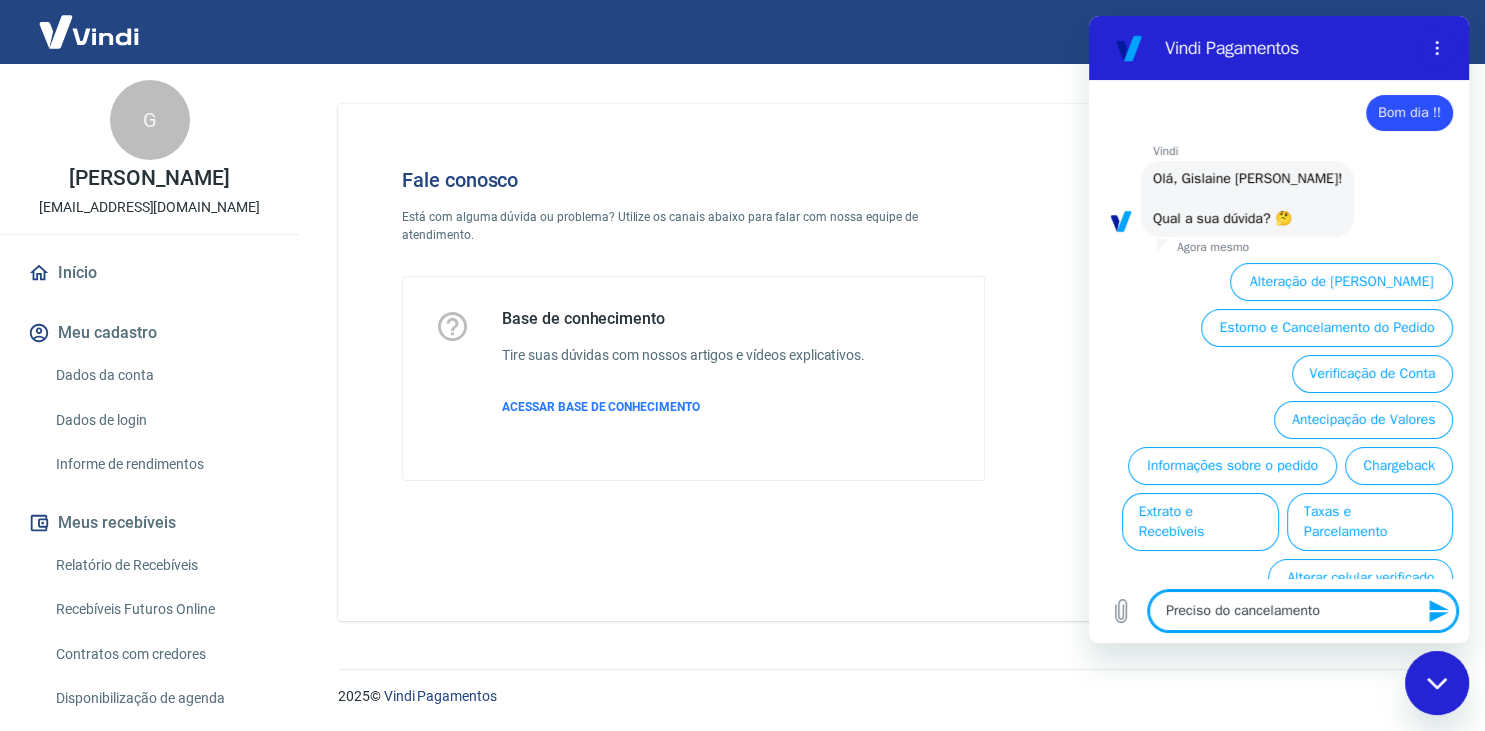 type on "Preciso do cancelamento" 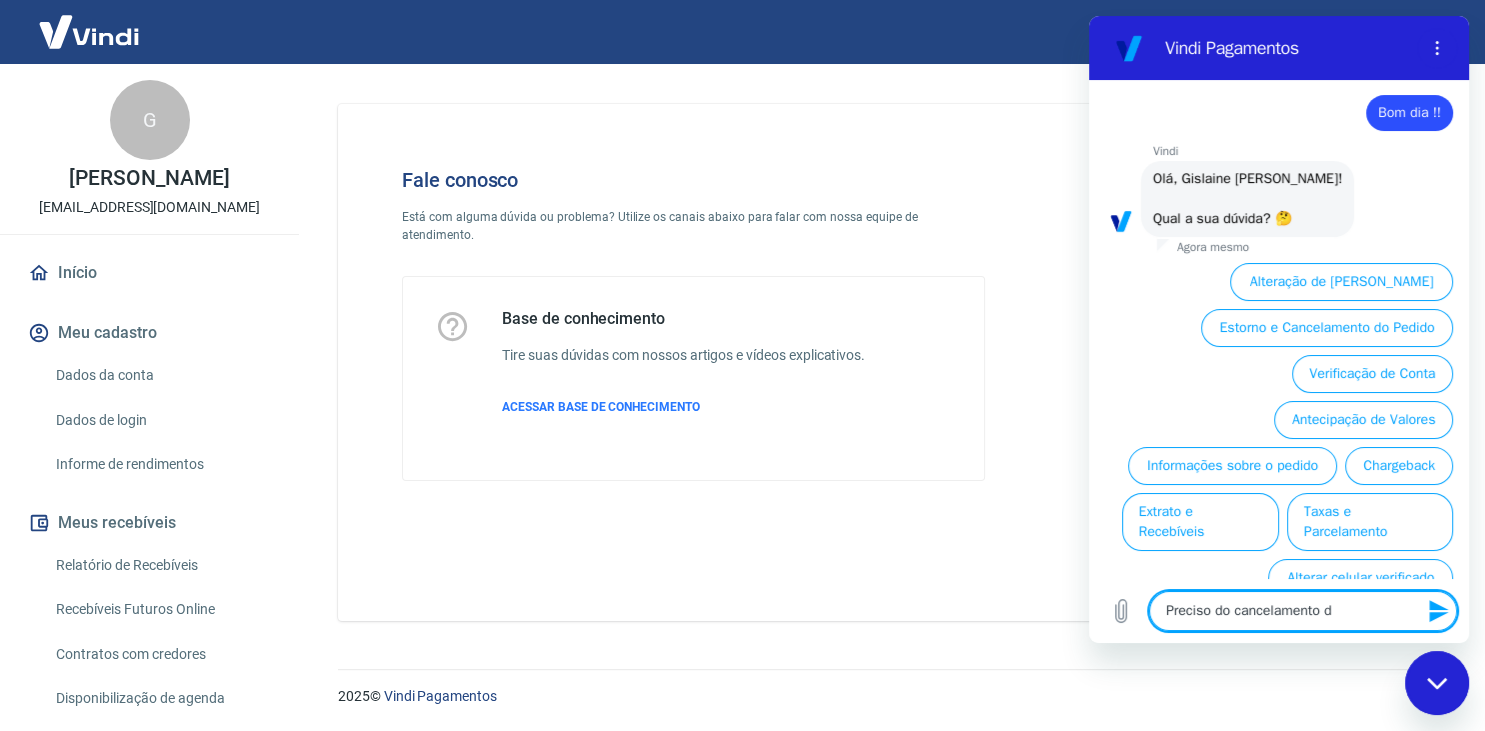 type on "Preciso do cancelamento do" 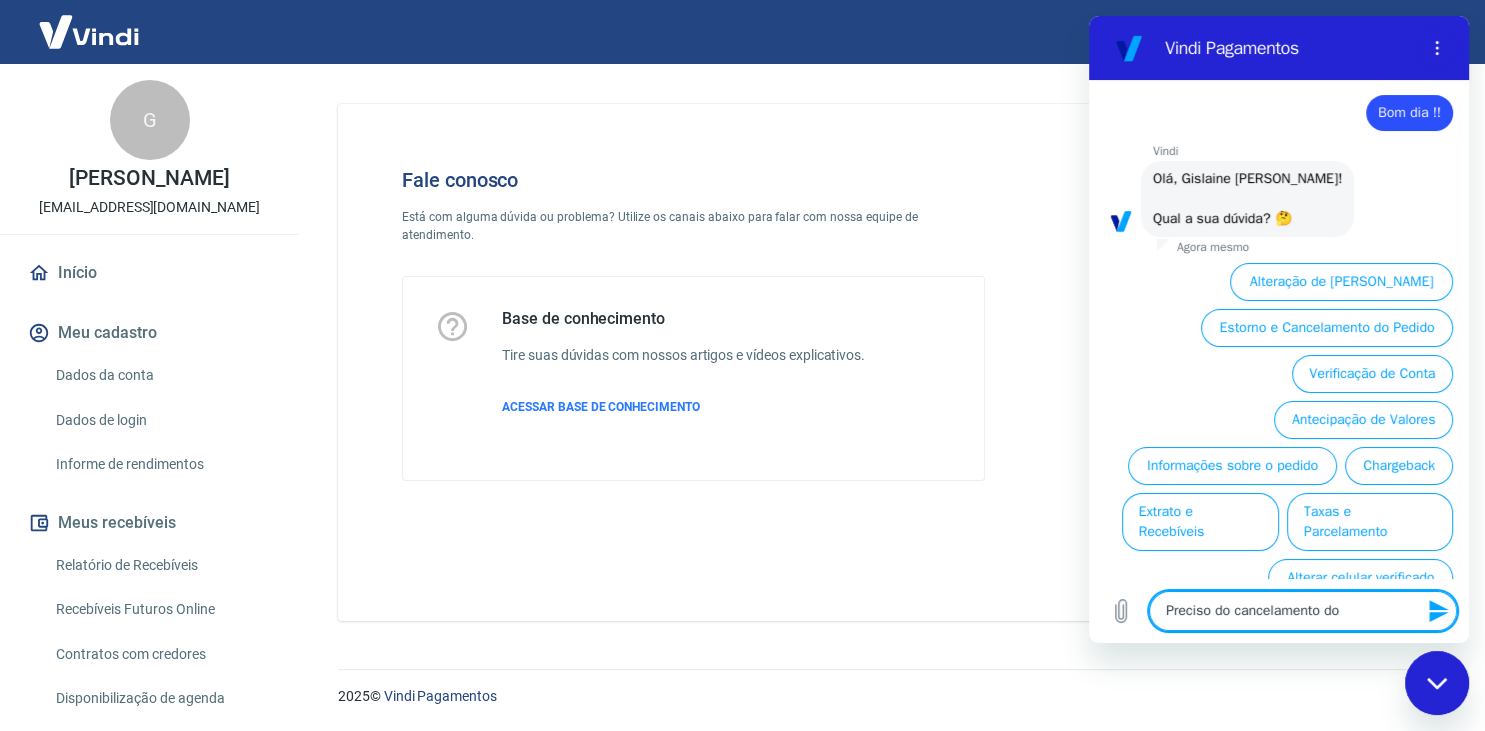 type on "Preciso do cancelamento do" 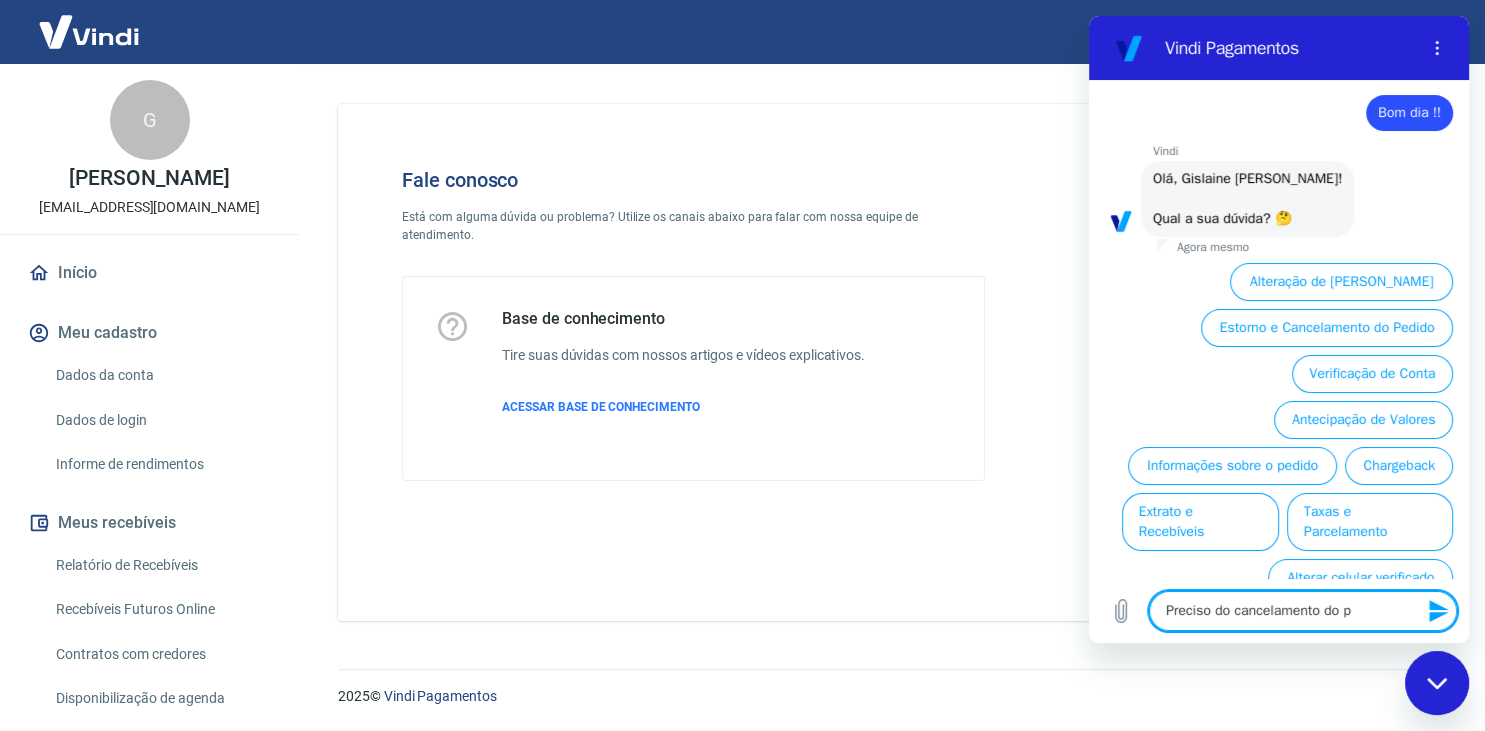 type on "Preciso do cancelamento do pe" 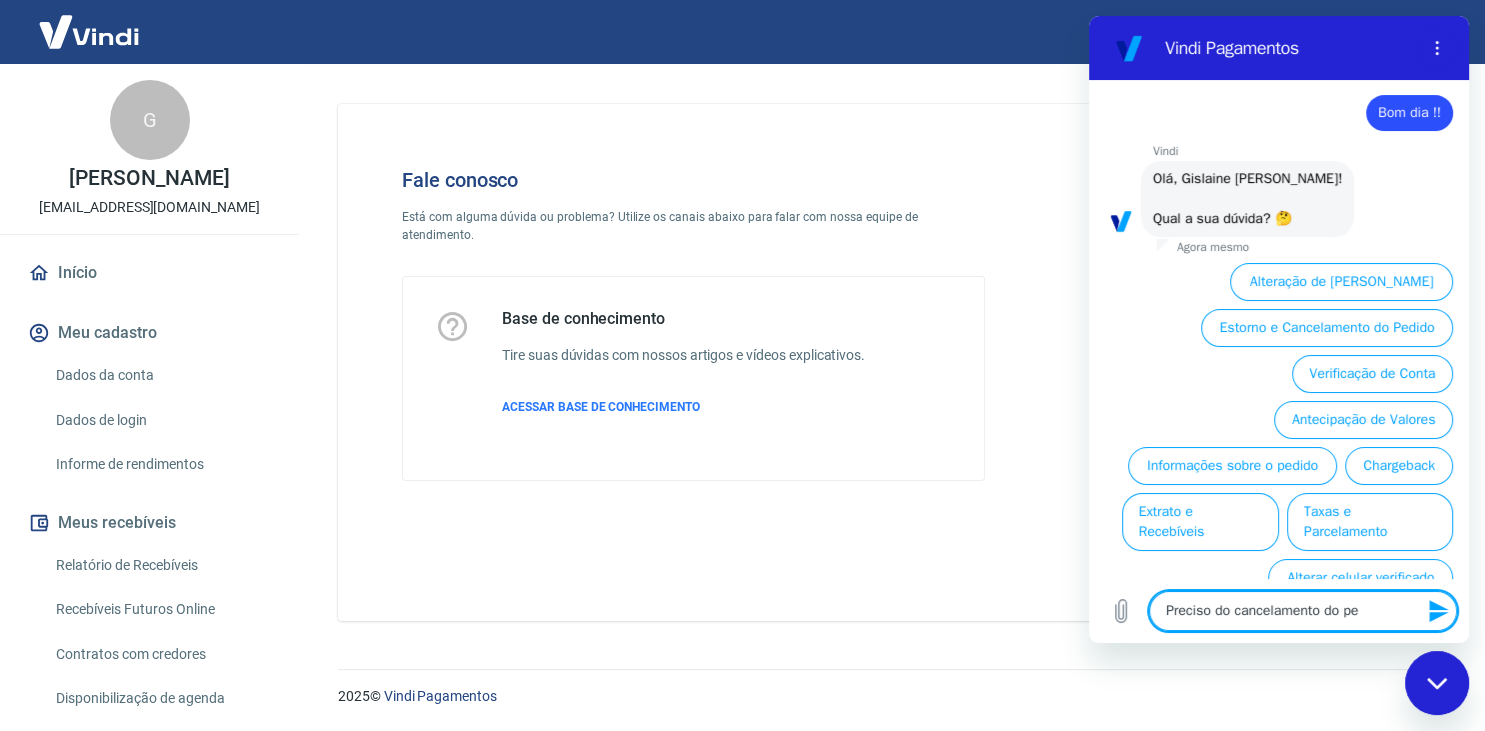 type on "Preciso do cancelamento do ped" 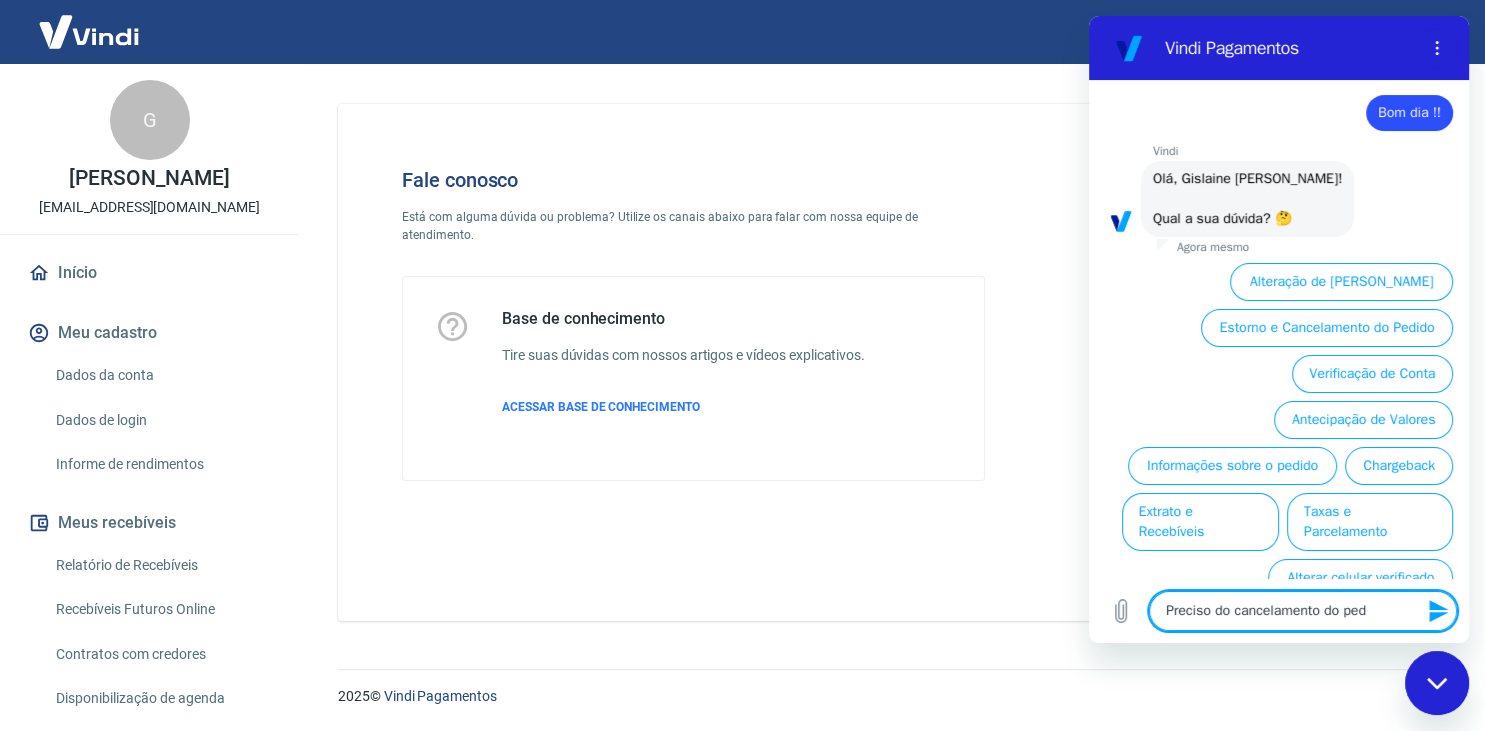 type on "x" 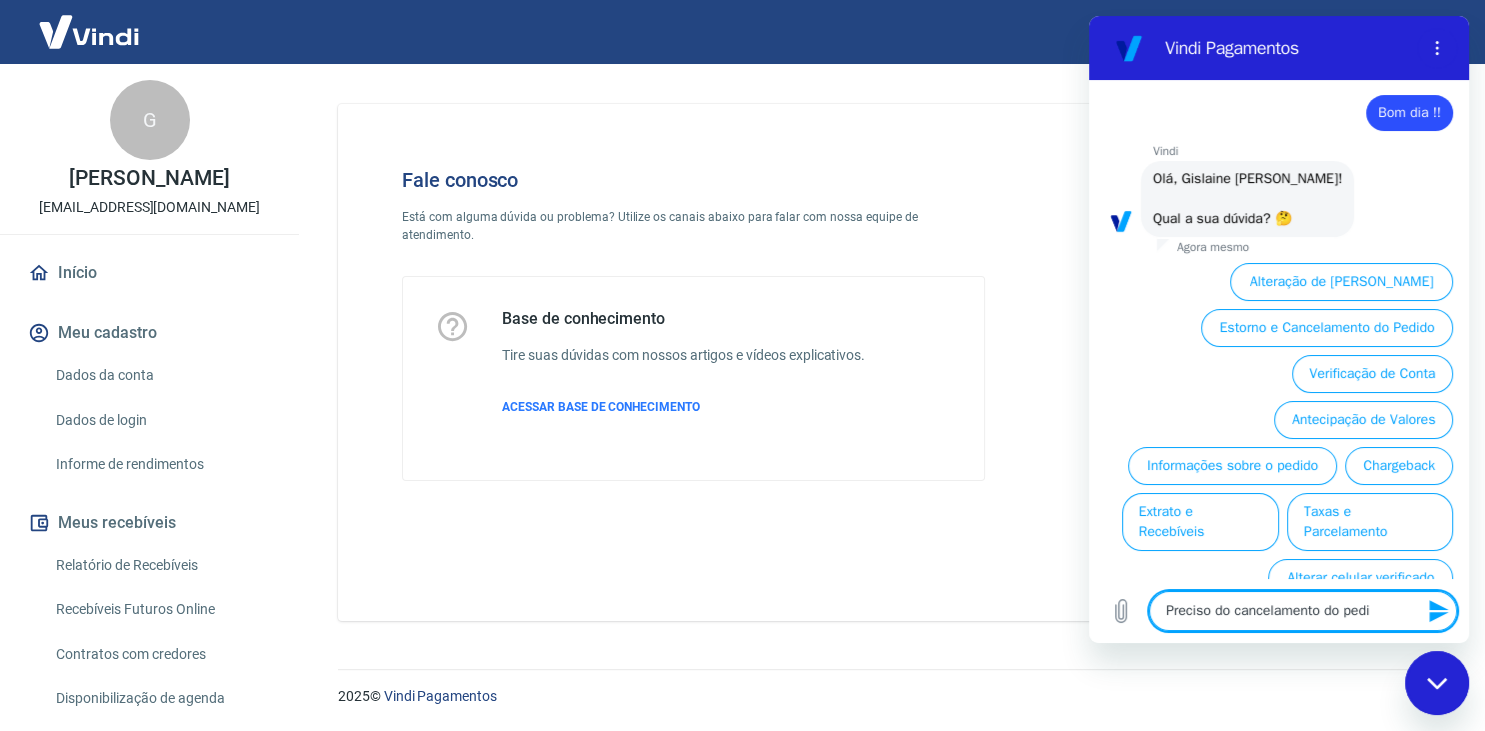 type on "x" 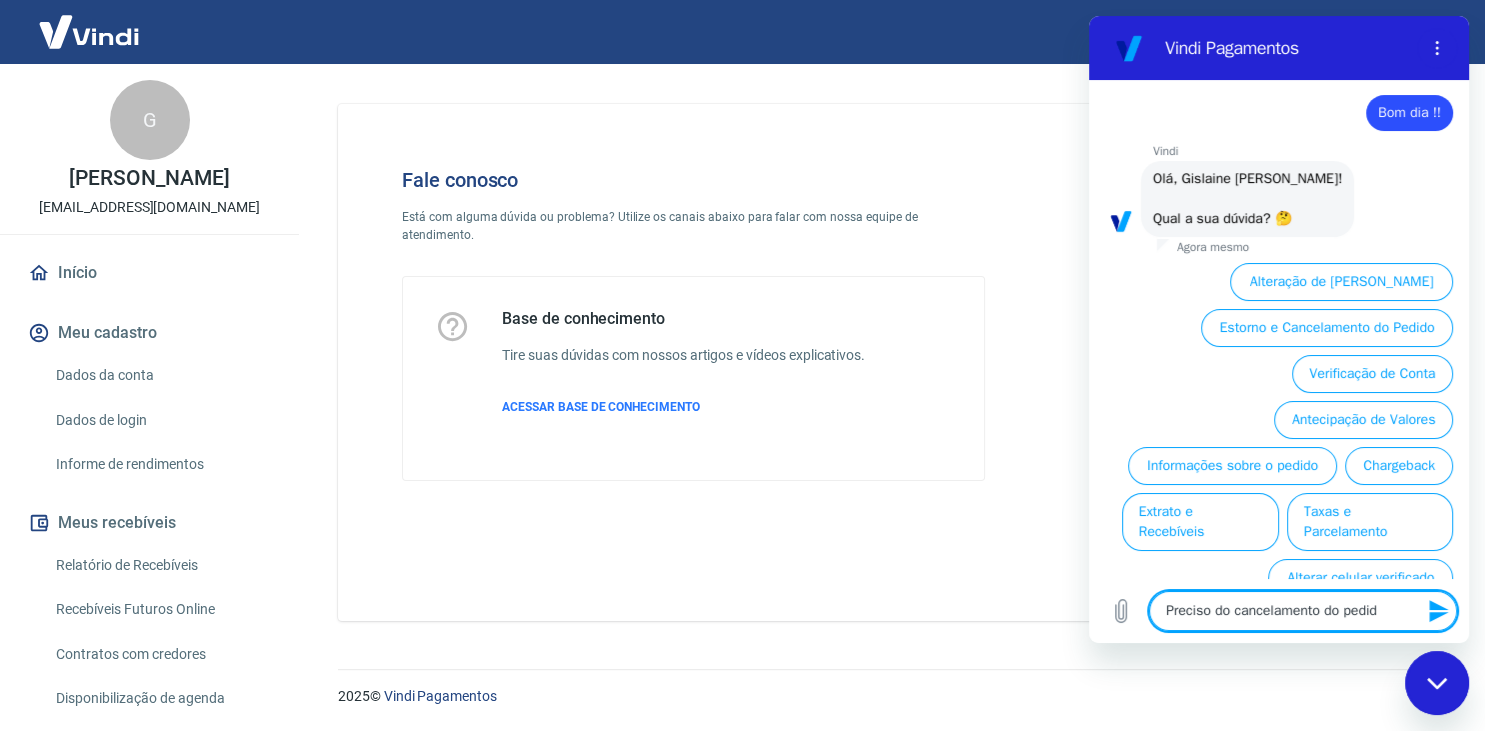 type on "Preciso do cancelamento do pedido" 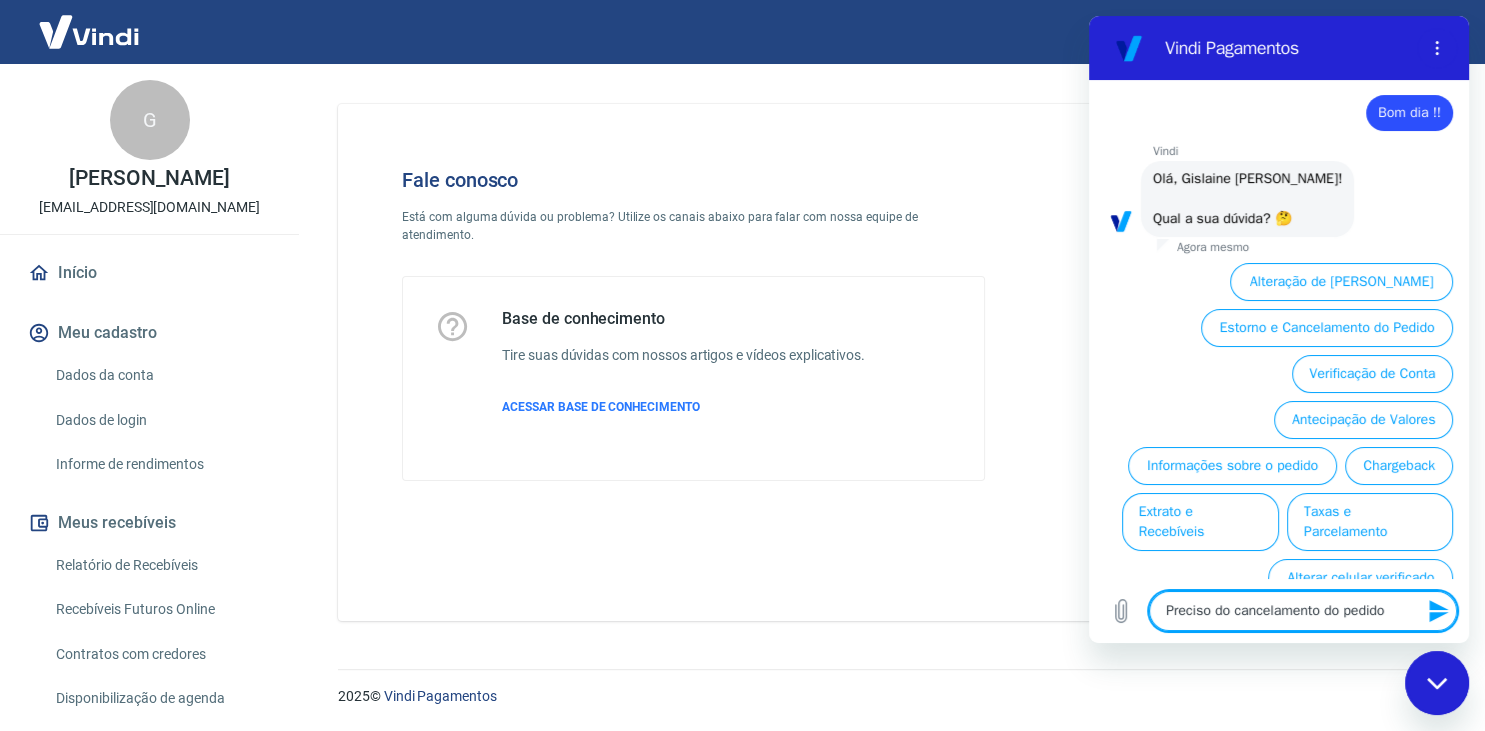 type on "Preciso do cancelamento do pedido" 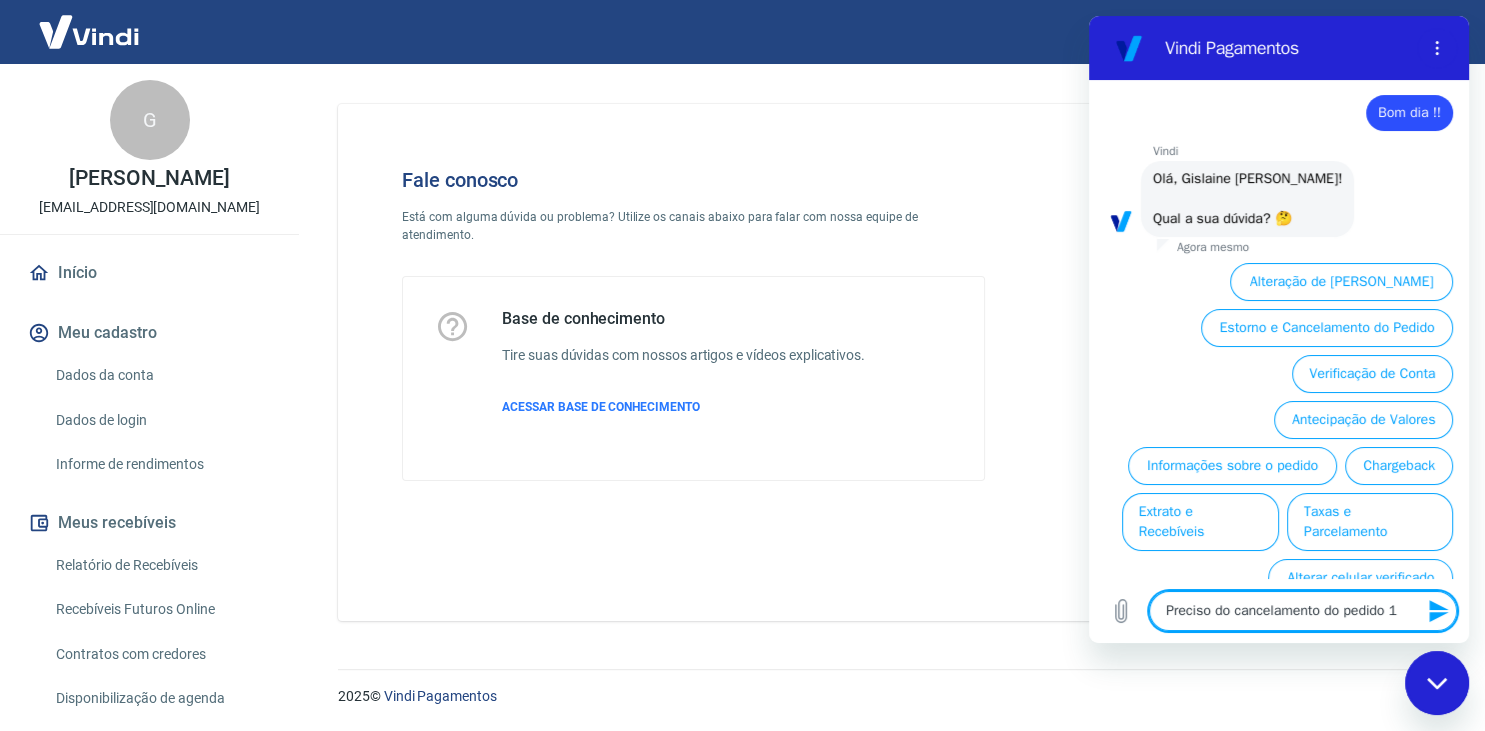 type on "Preciso do cancelamento do pedido 10" 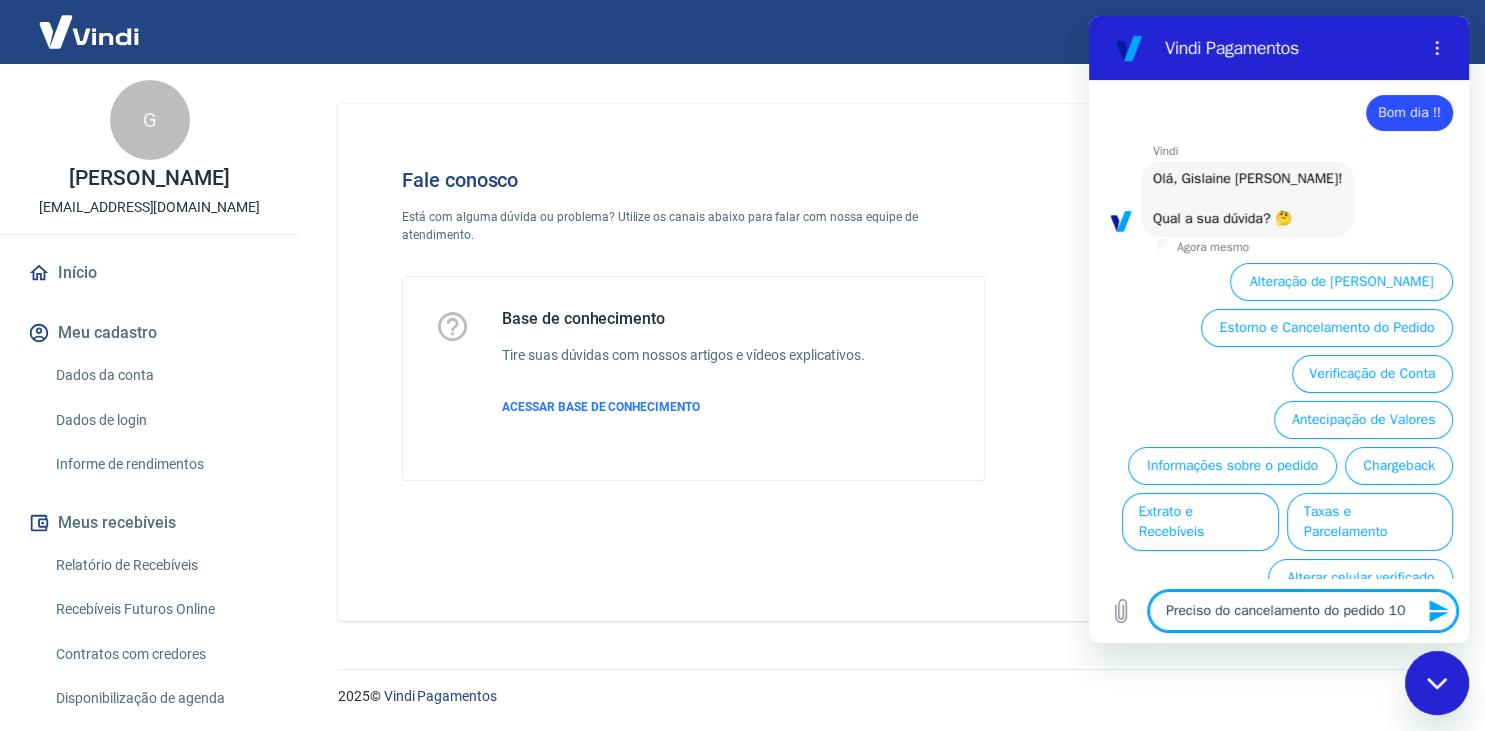 type on "Preciso do cancelamento do pedido 1" 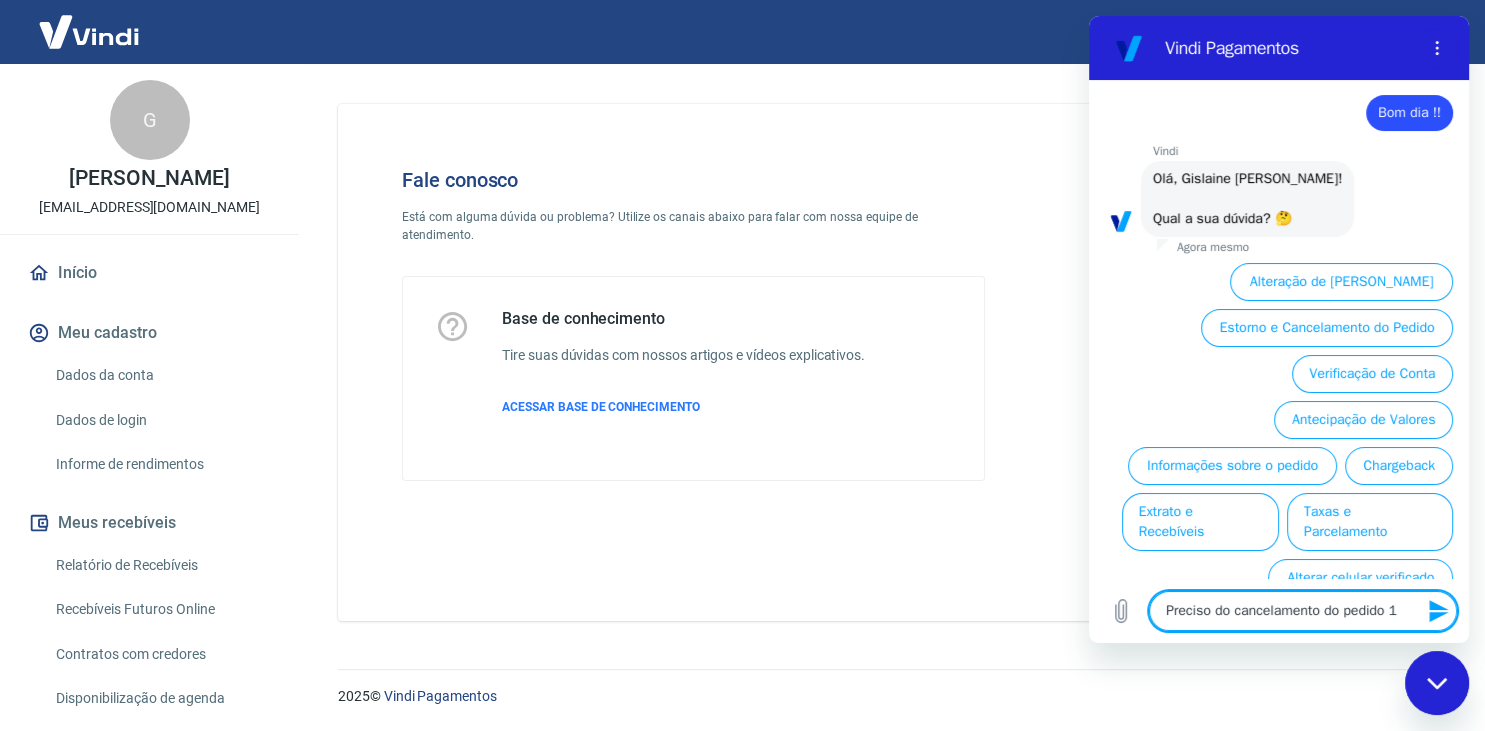 type on "Preciso do cancelamento do pedido" 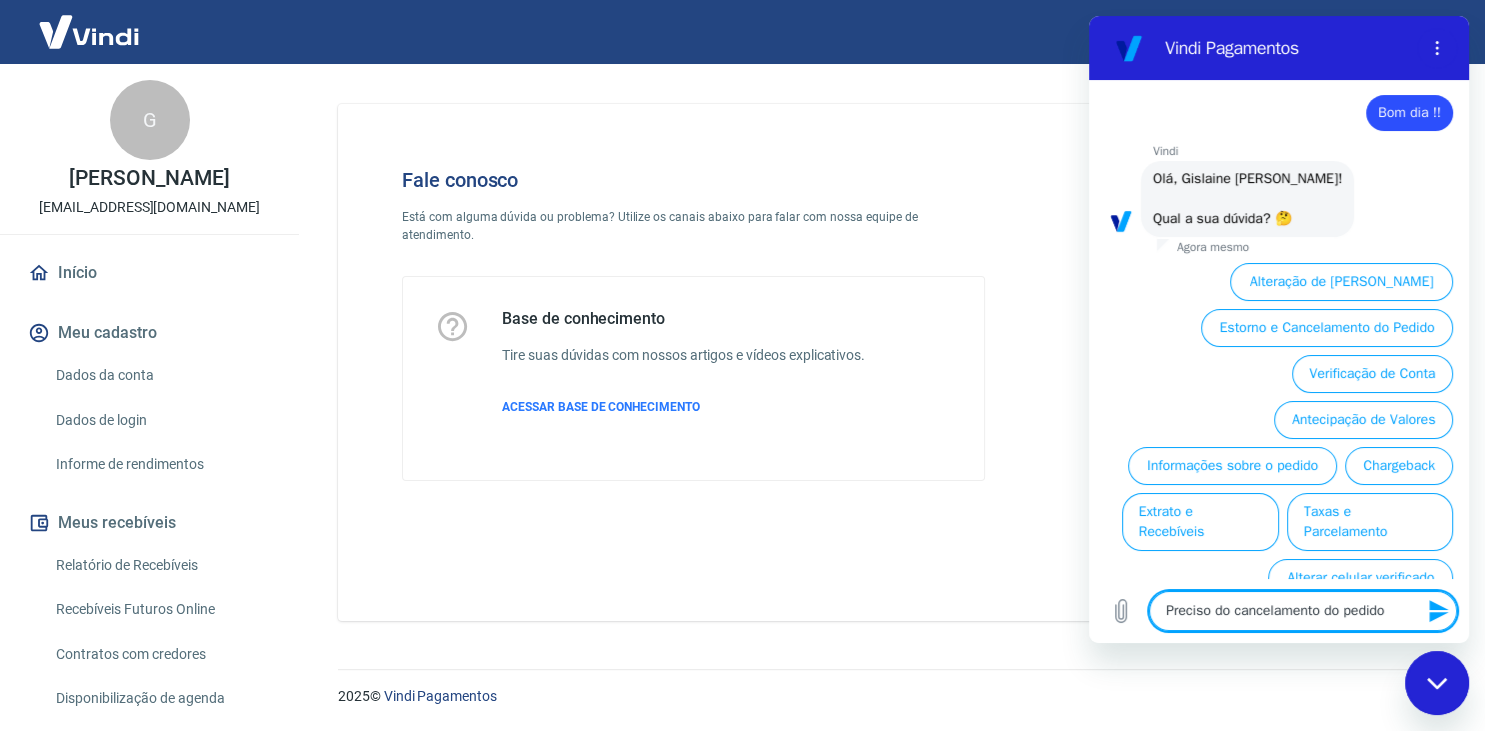 type on "Preciso do cancelamento do pedido 6" 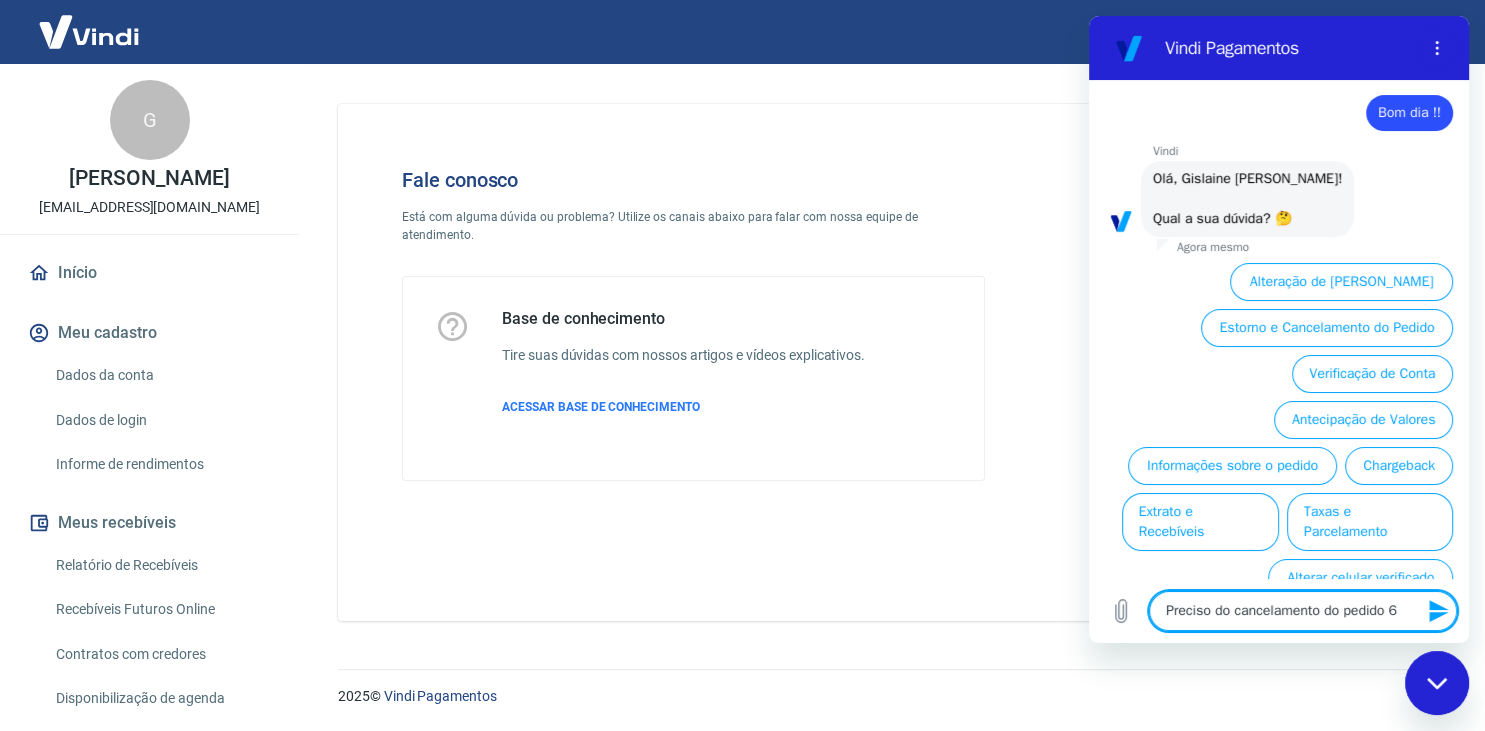 type on "Preciso do cancelamento do pedido 67" 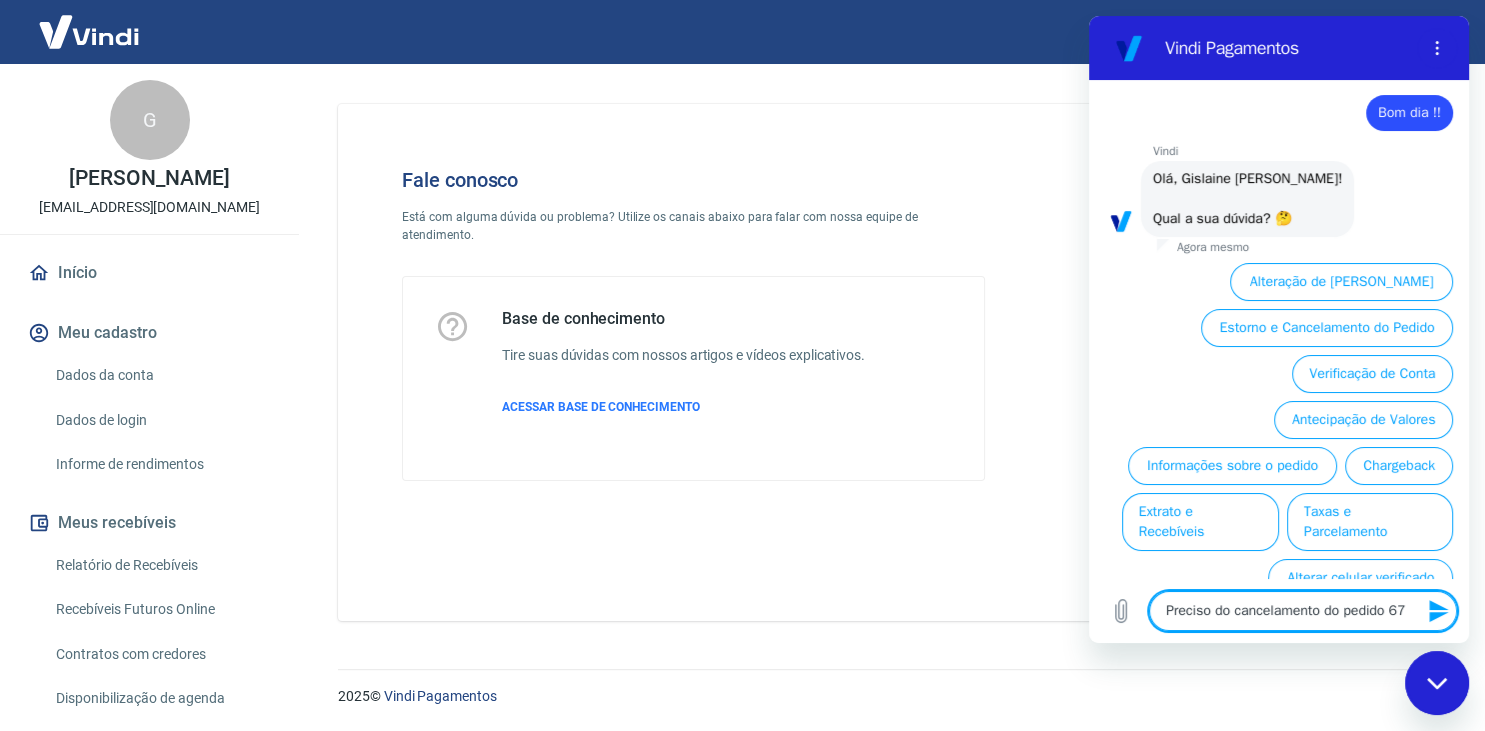 type on "Preciso do cancelamento do pedido 6" 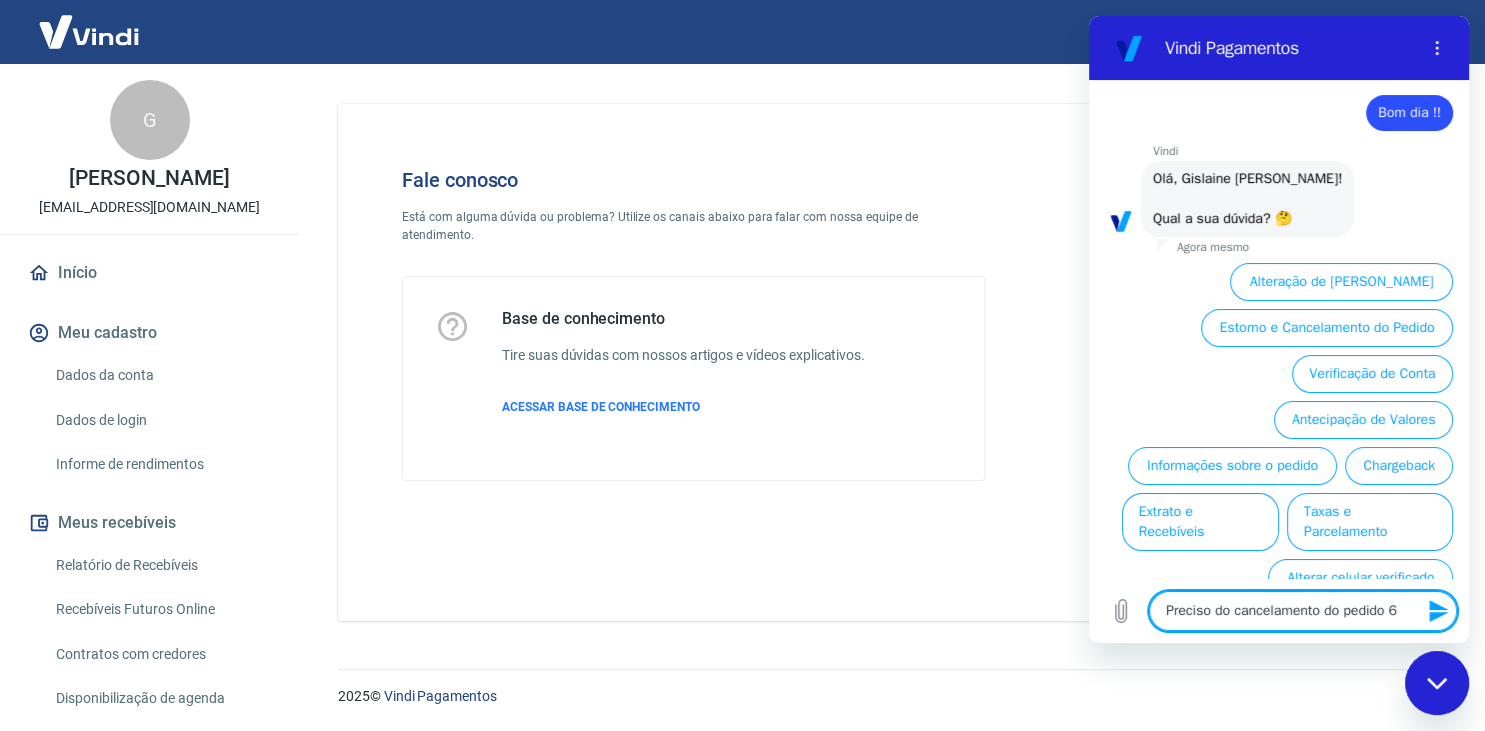 type on "Preciso do cancelamento do pedido" 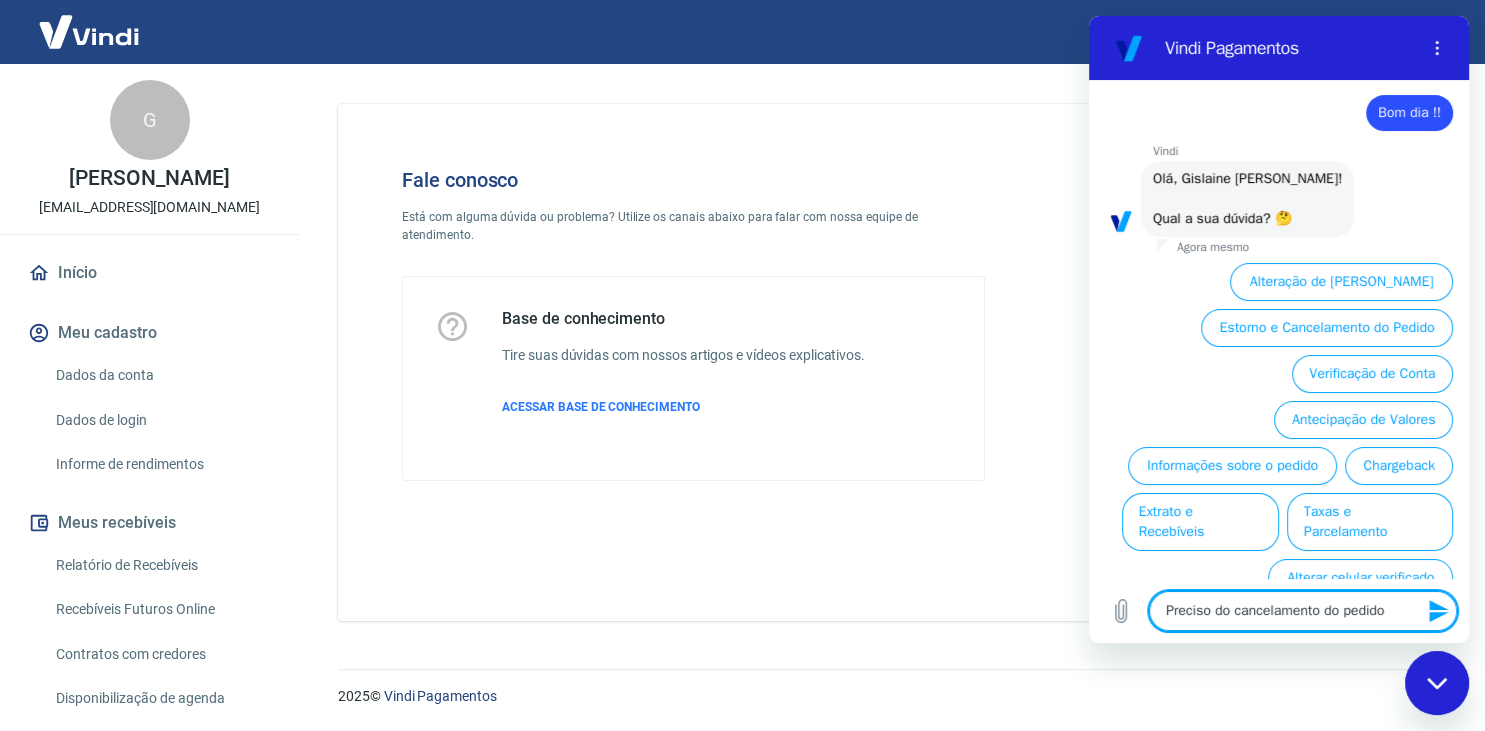 type on "Preciso do cancelamento do pedido 7" 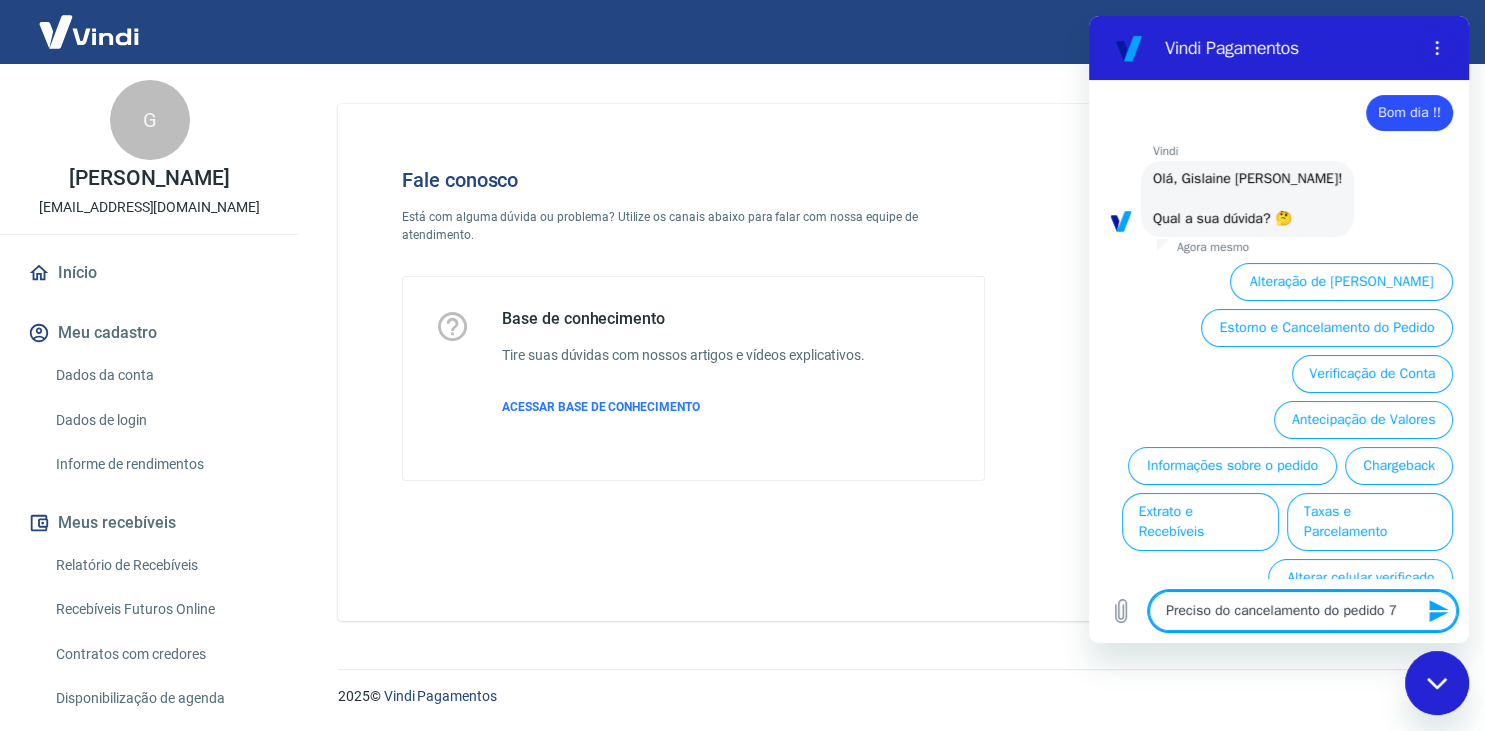 type on "Preciso do cancelamento do pedido 76" 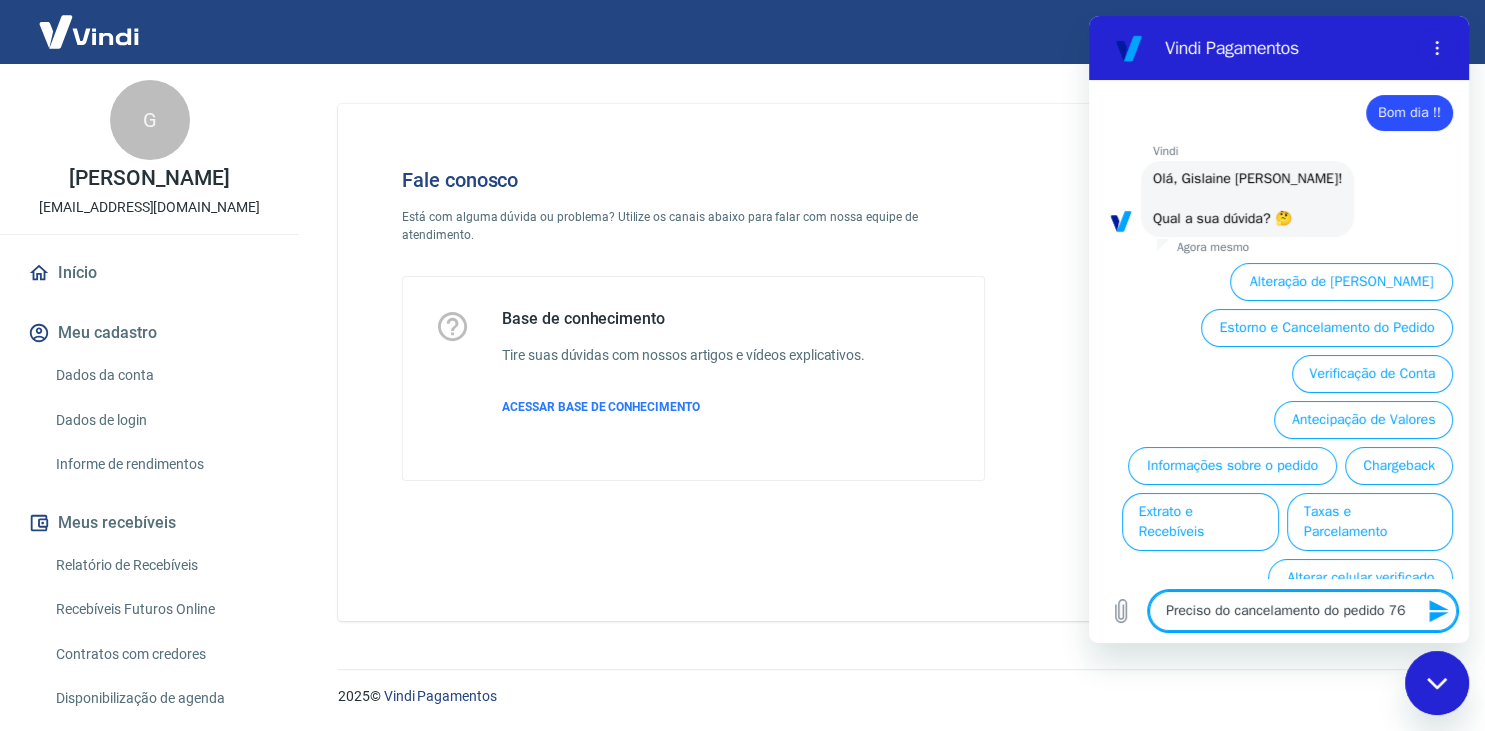 type on "Preciso do cancelamento do pedido 767" 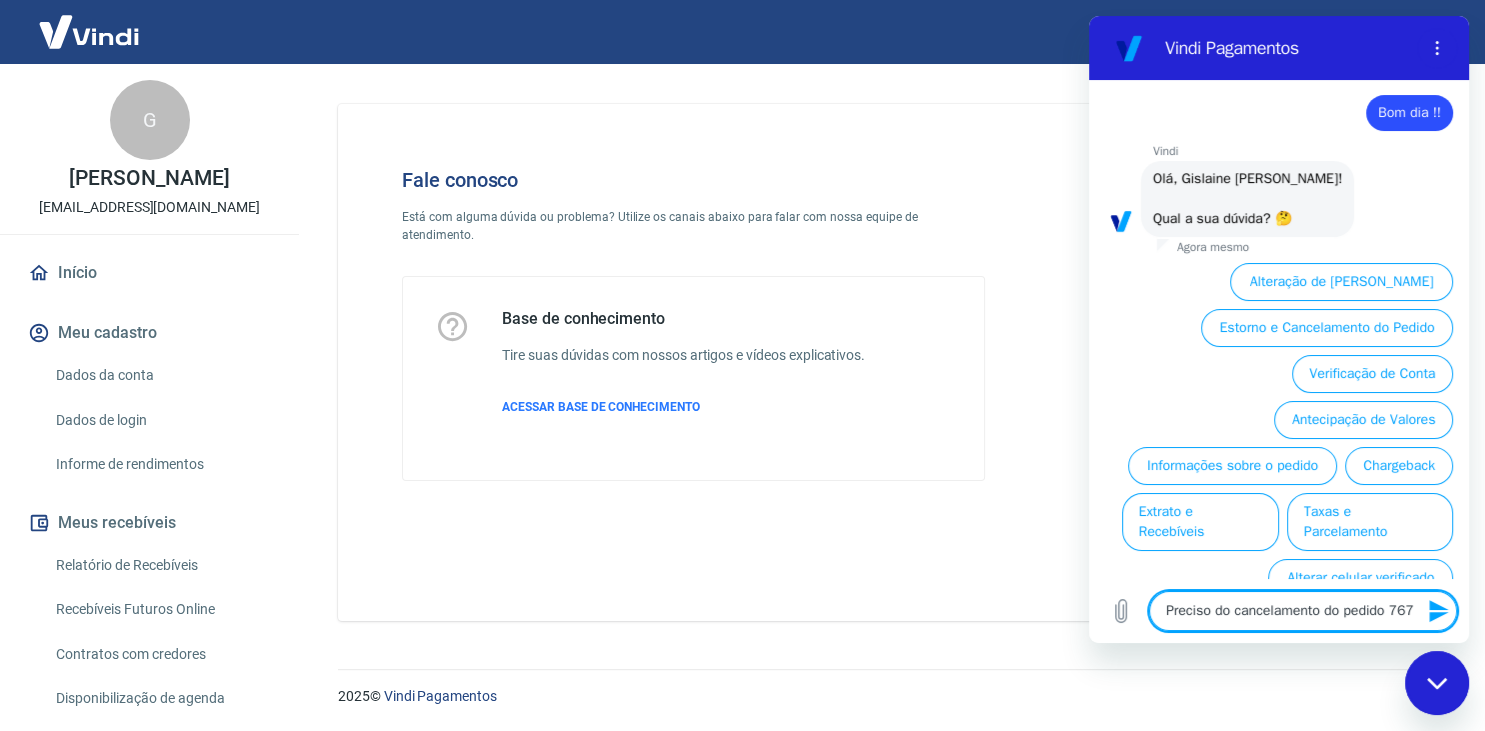 type 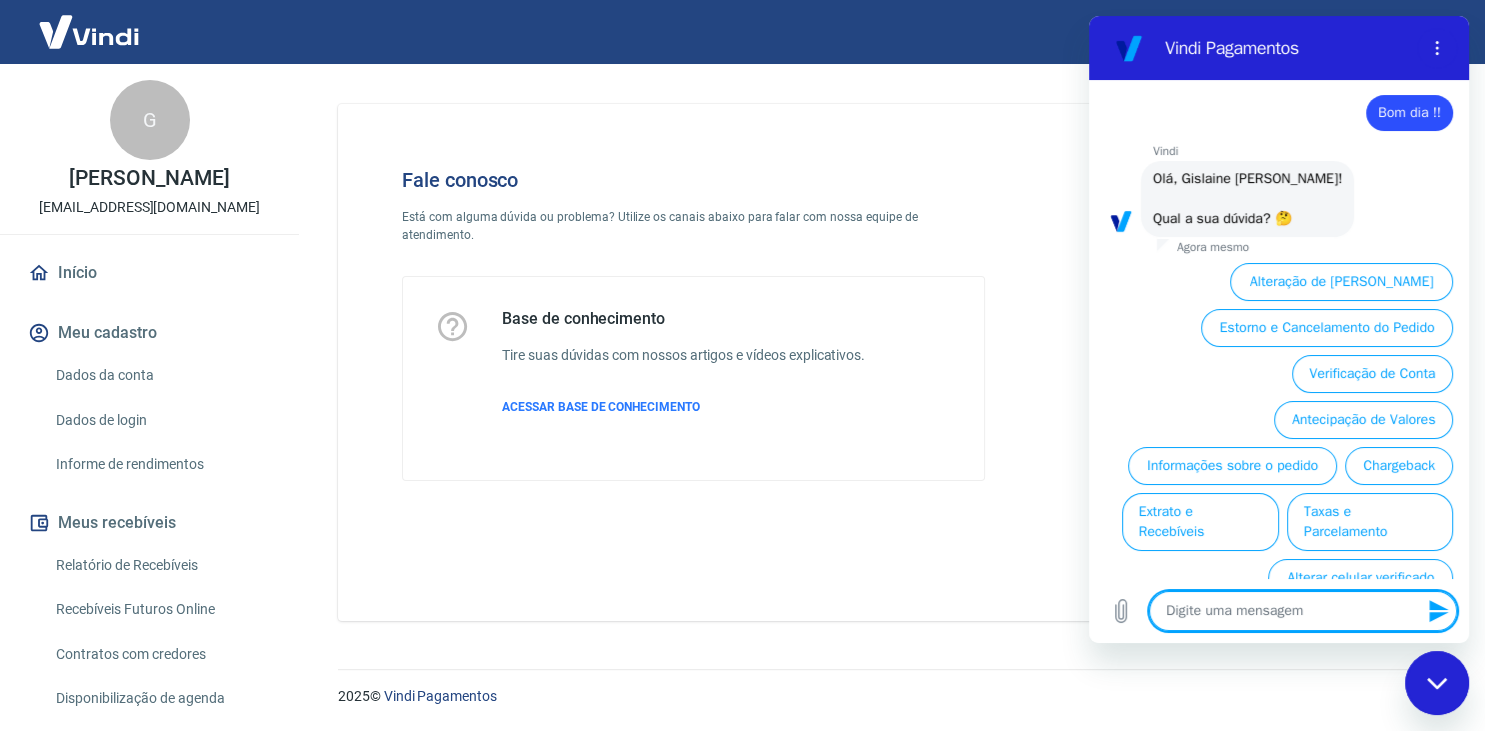 scroll, scrollTop: 0, scrollLeft: 0, axis: both 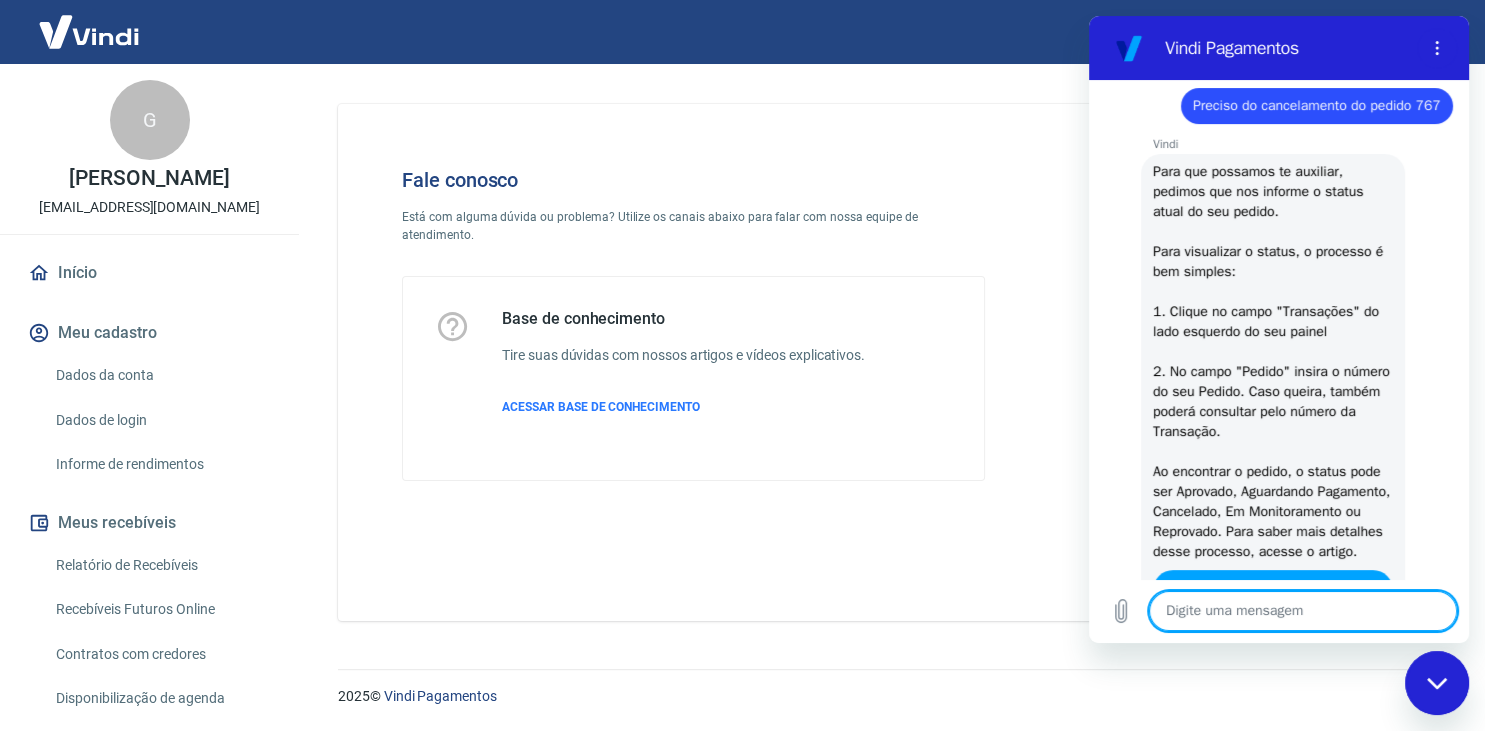 type on "x" 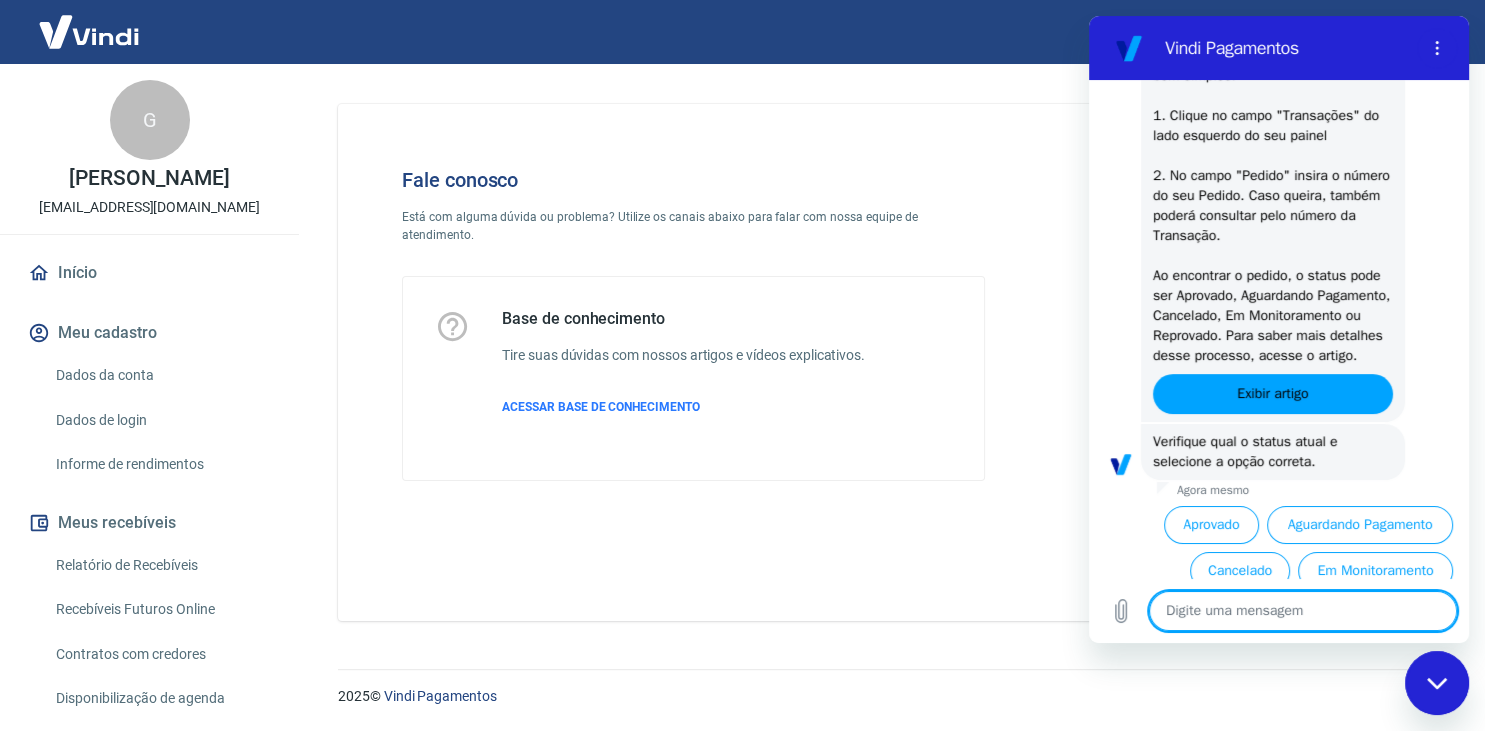 scroll, scrollTop: 382, scrollLeft: 0, axis: vertical 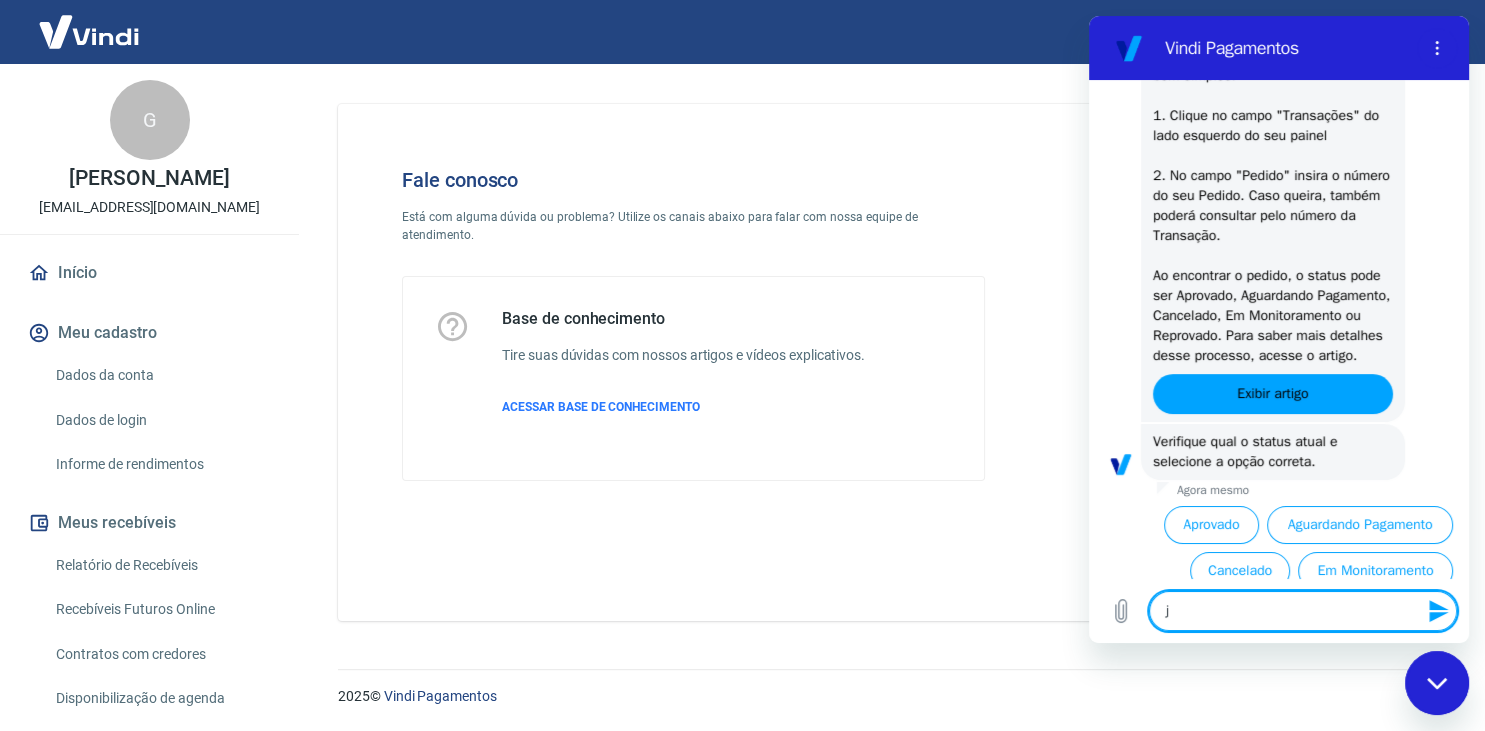 type on "ja" 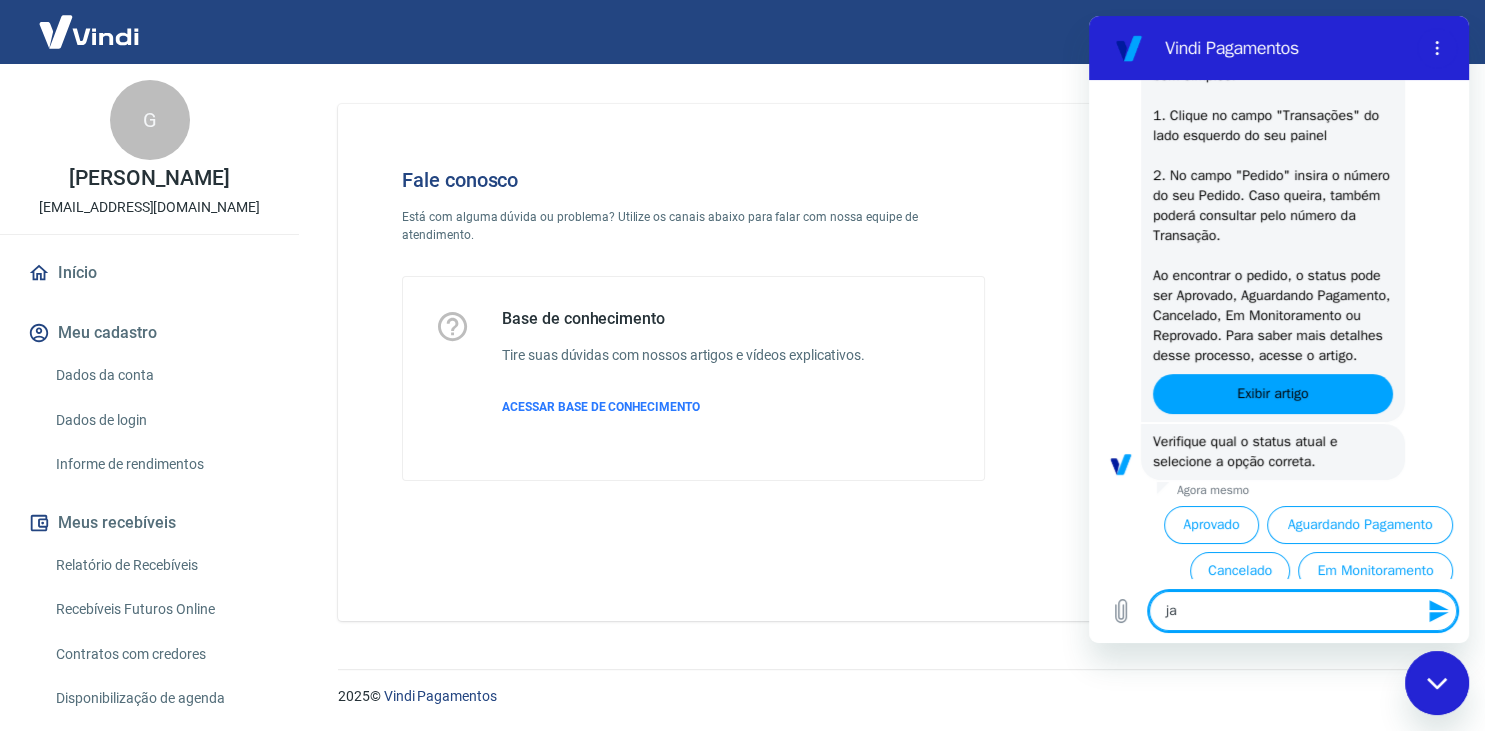 type on "ja´" 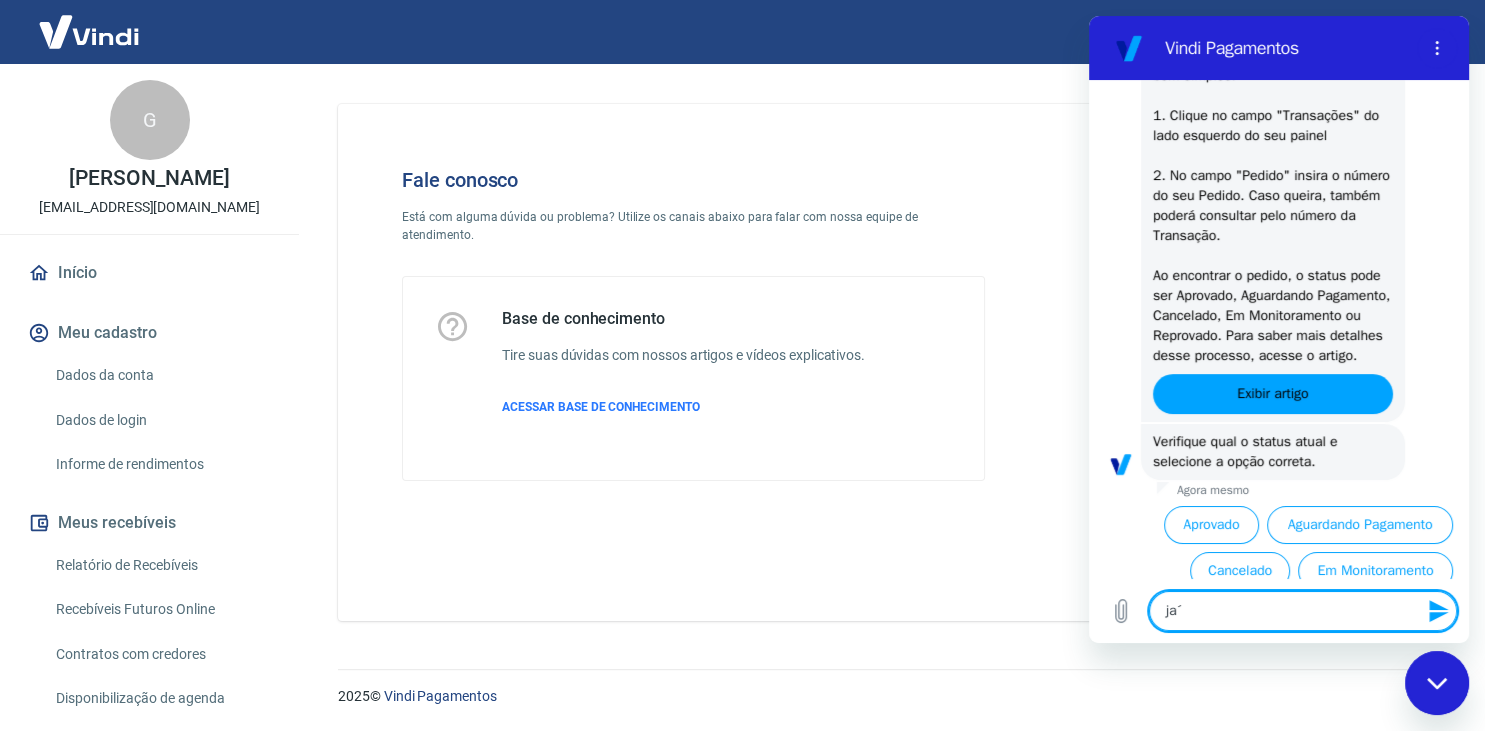 type on "ja´f" 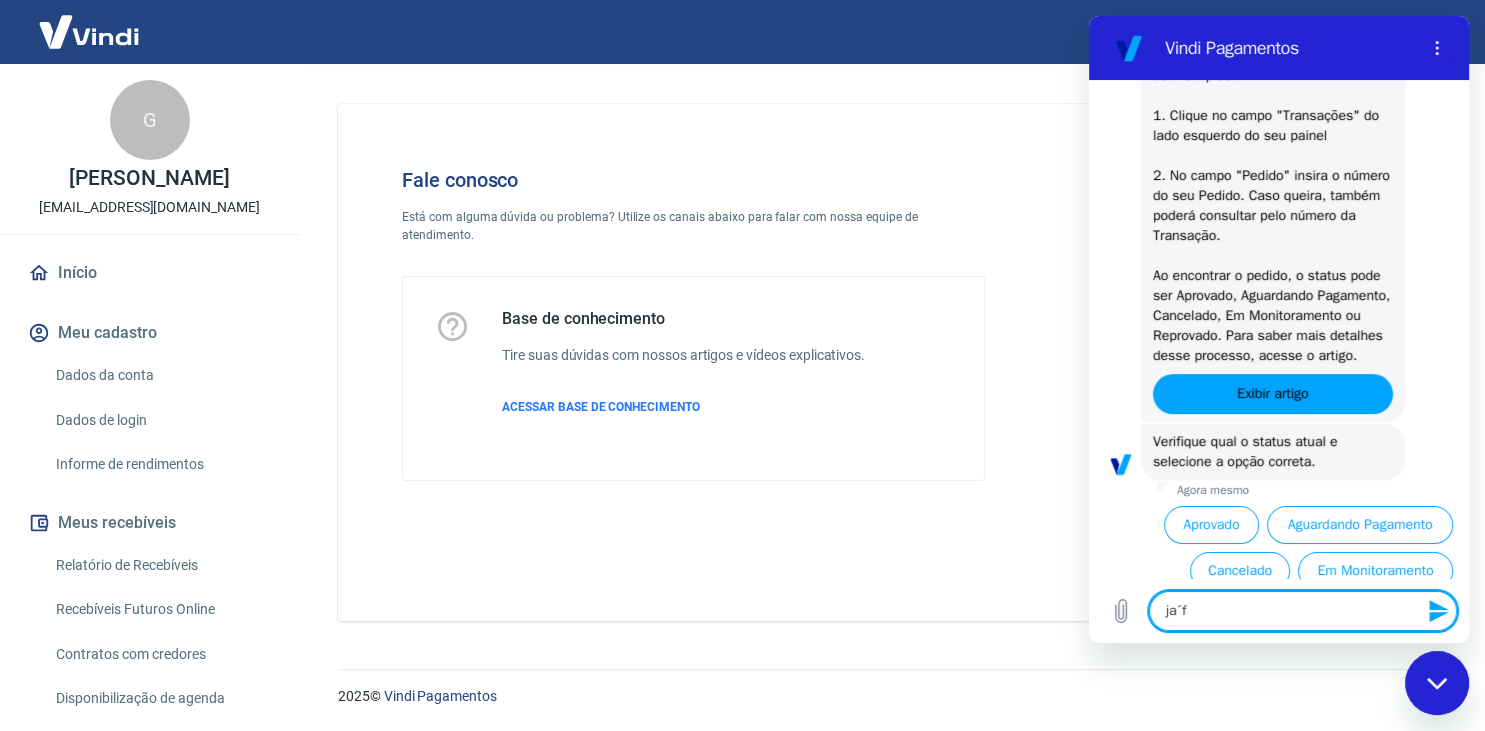 type on "ja´fo" 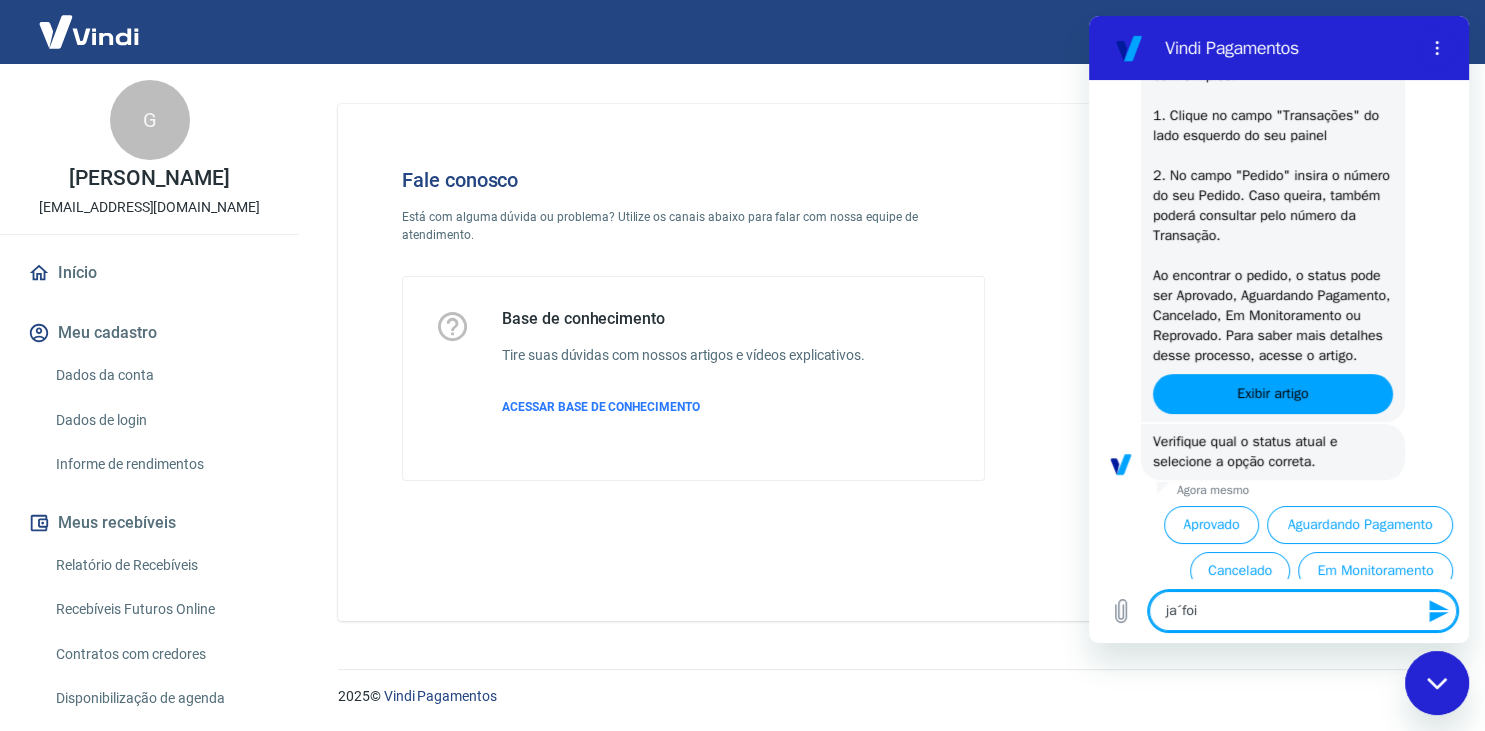 type on "ja´foiu" 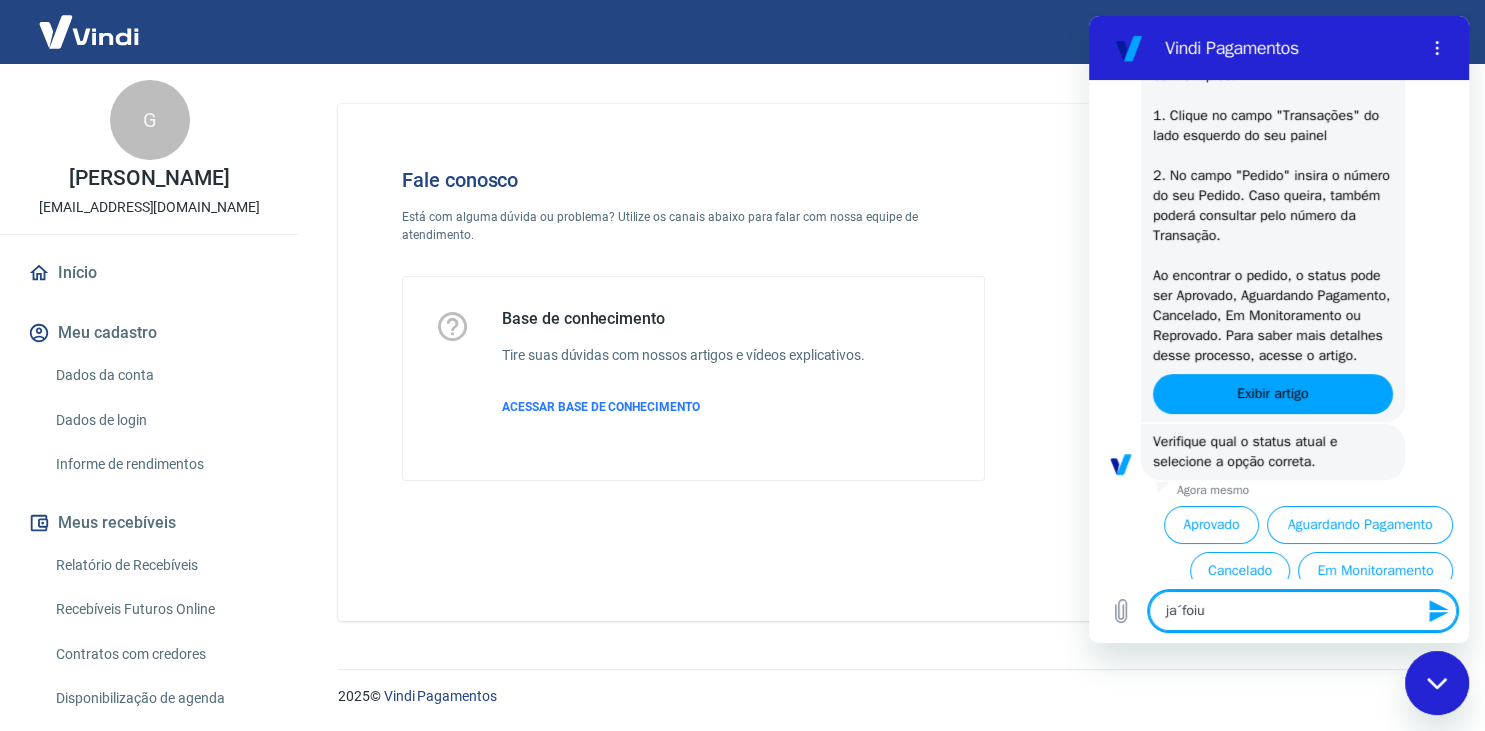 type on "ja´foiu" 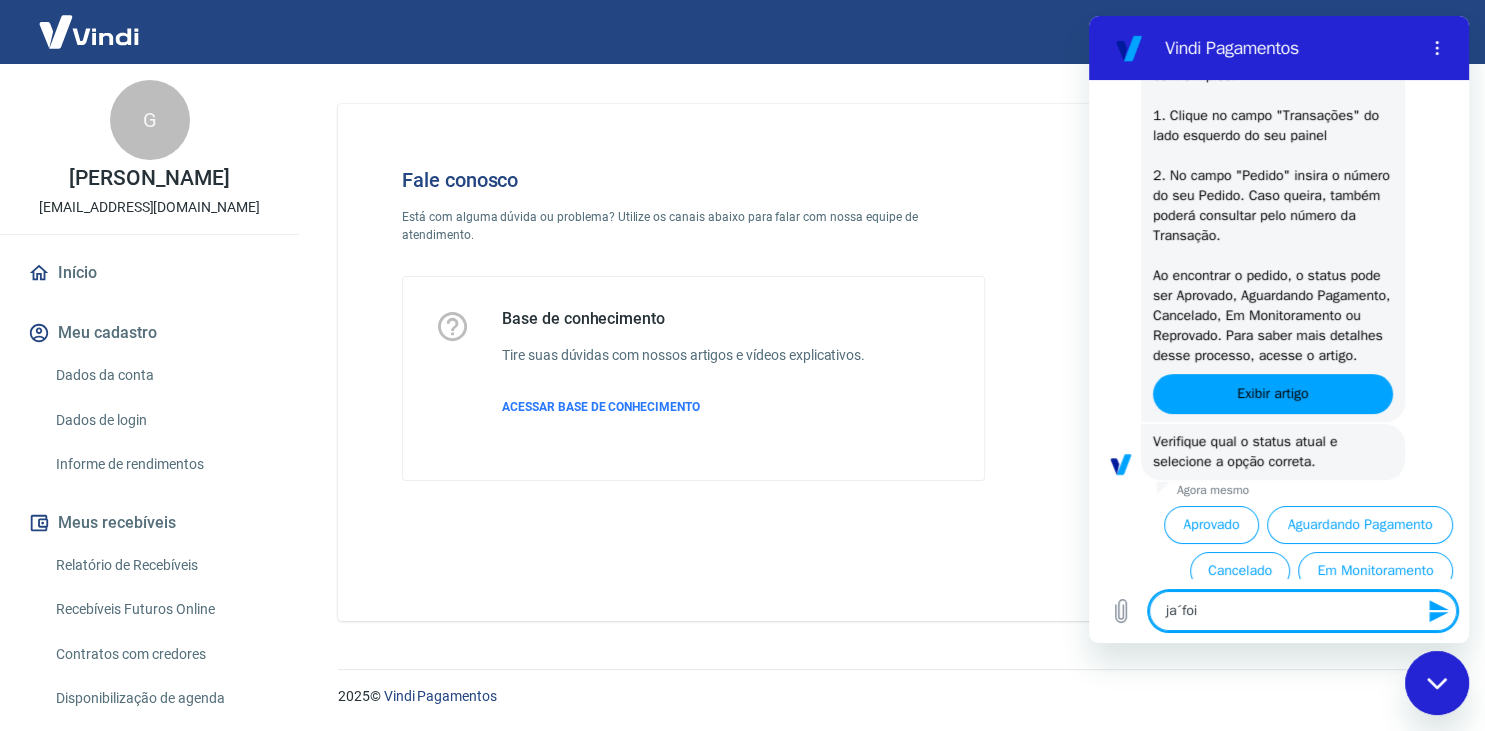 type on "ja´foi" 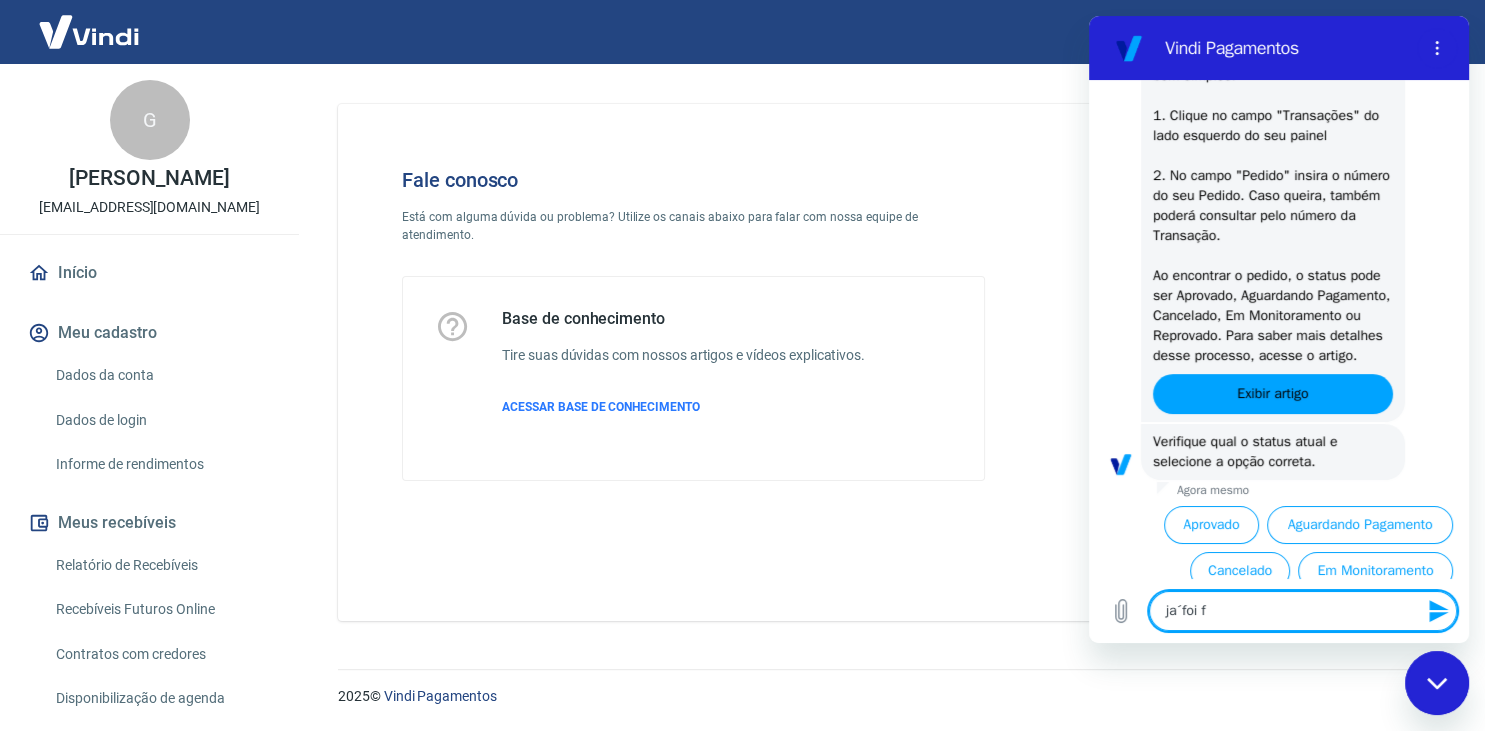 type on "ja´foi fe" 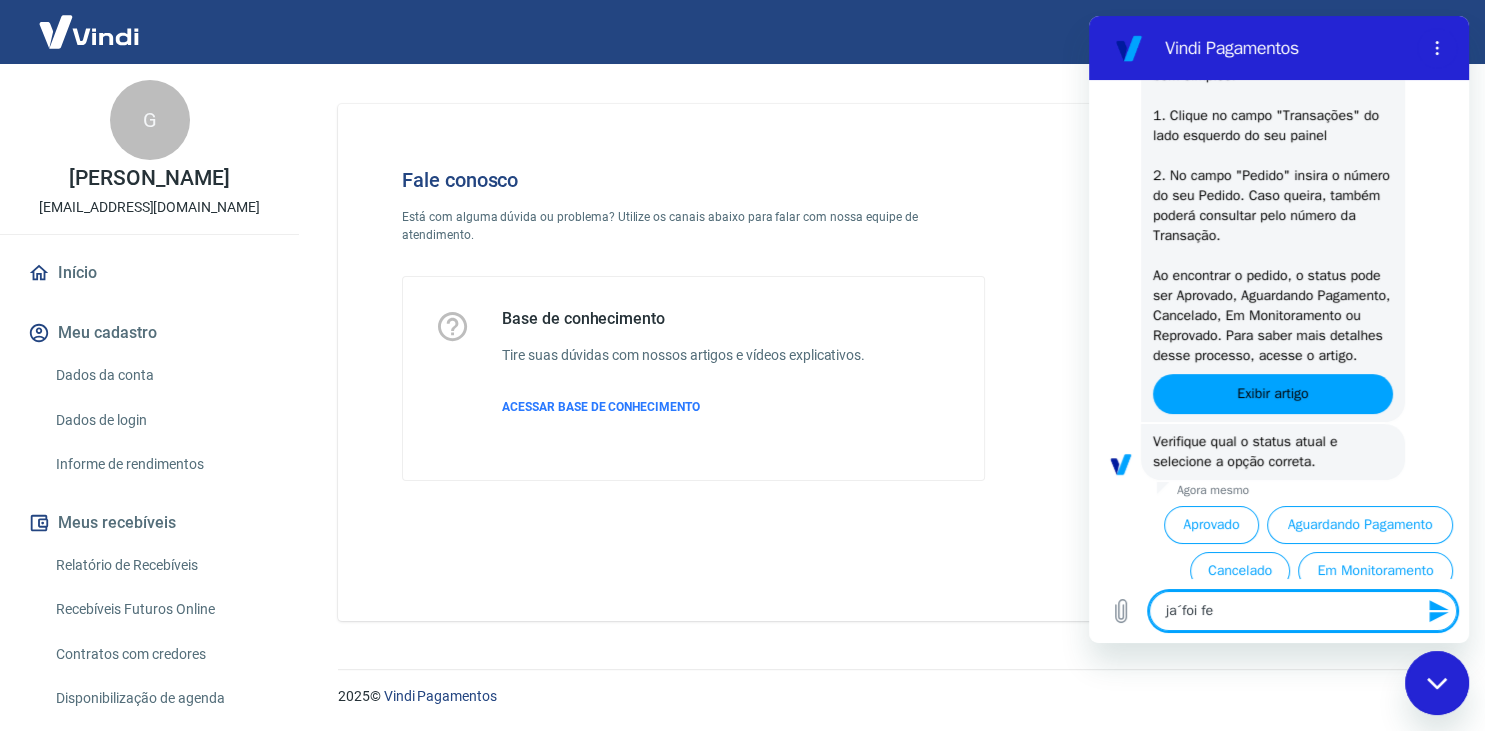 type on "ja´foi fei" 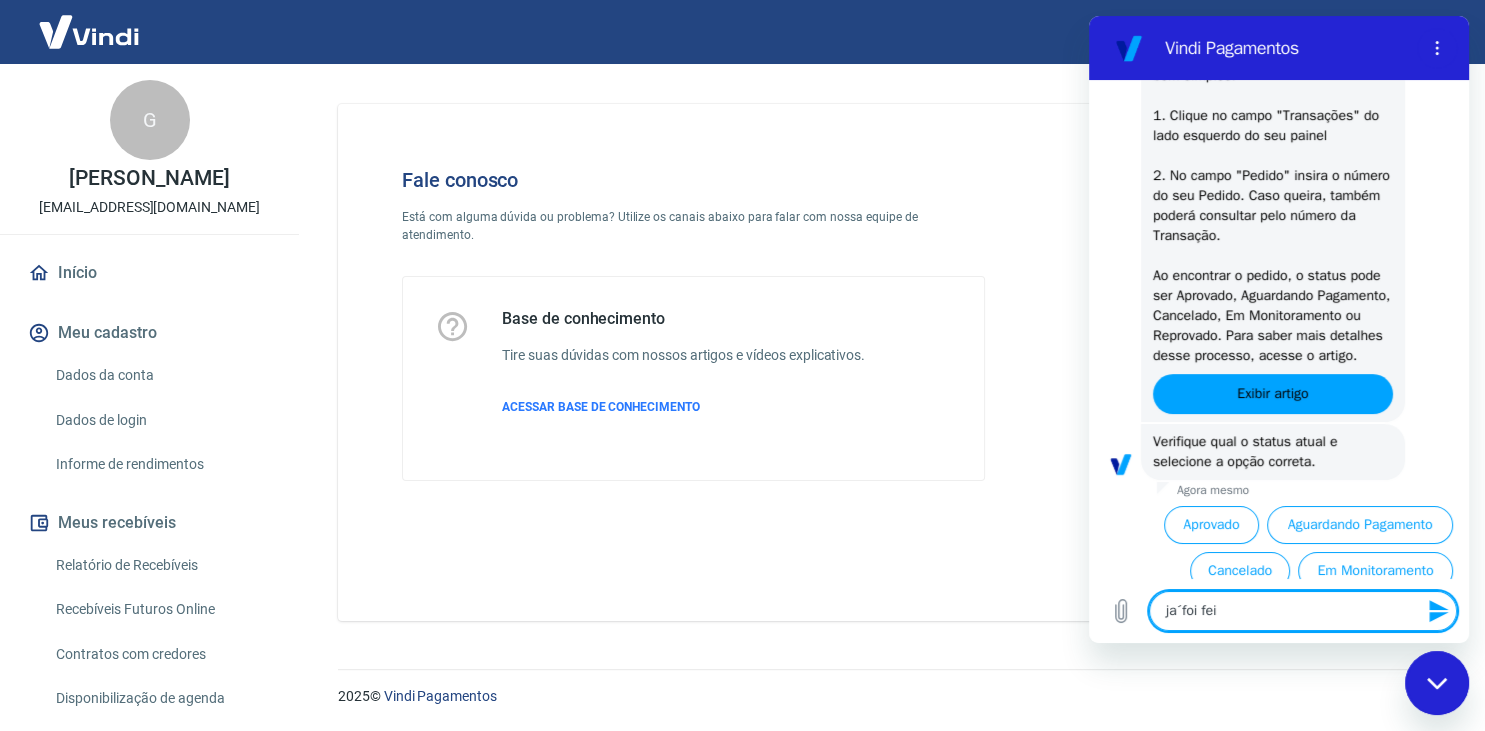 type on "ja´foi feit" 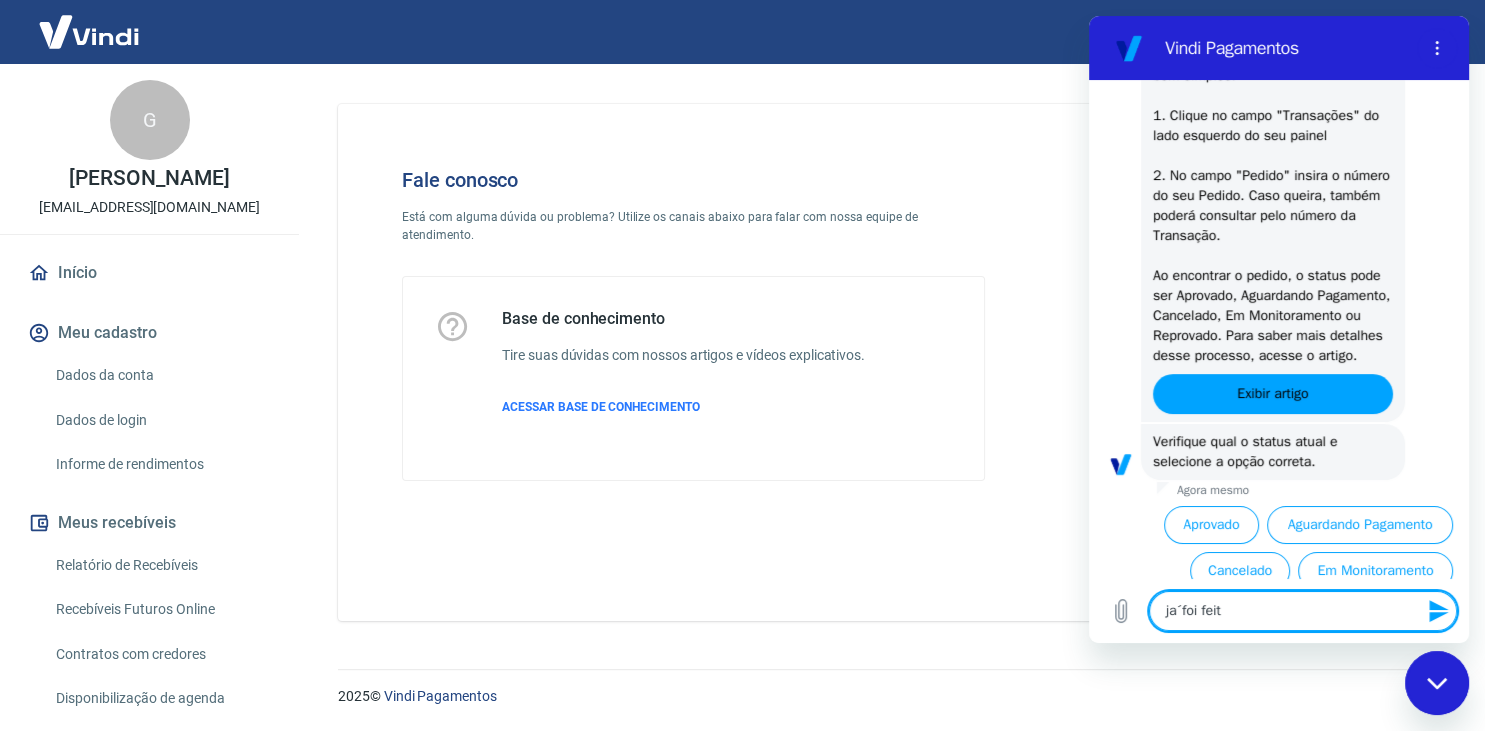 type on "ja´foi feito" 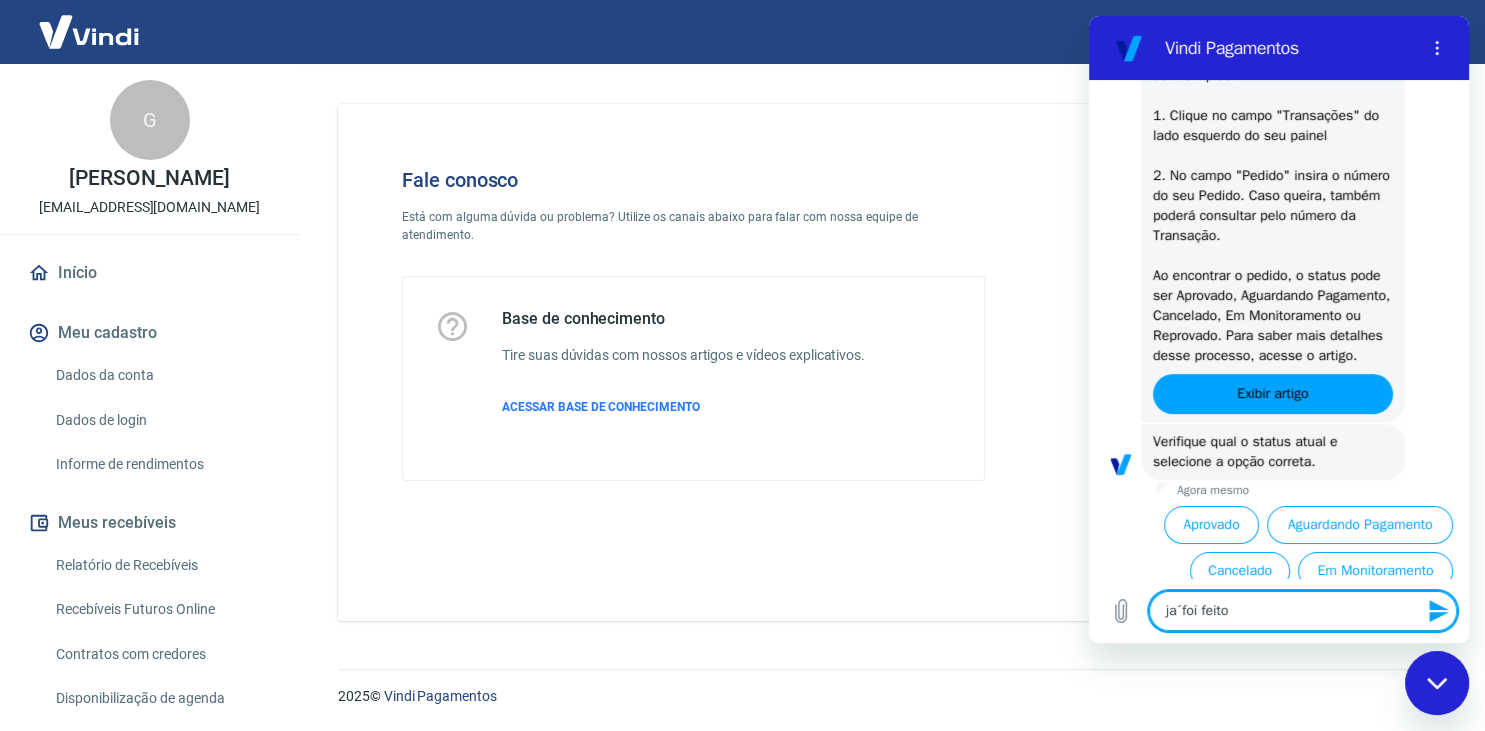 type on "ja´foi feito" 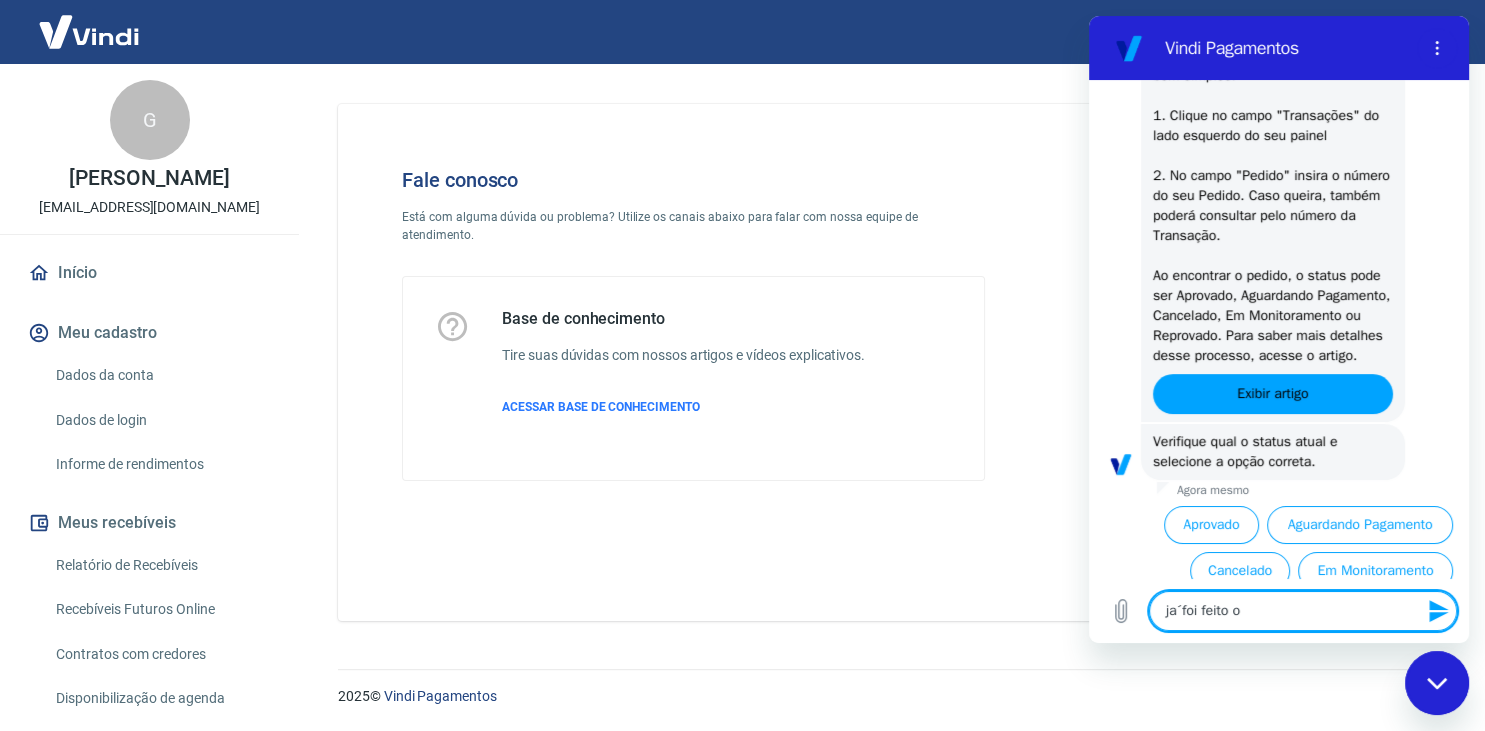 type on "ja´foi feito o" 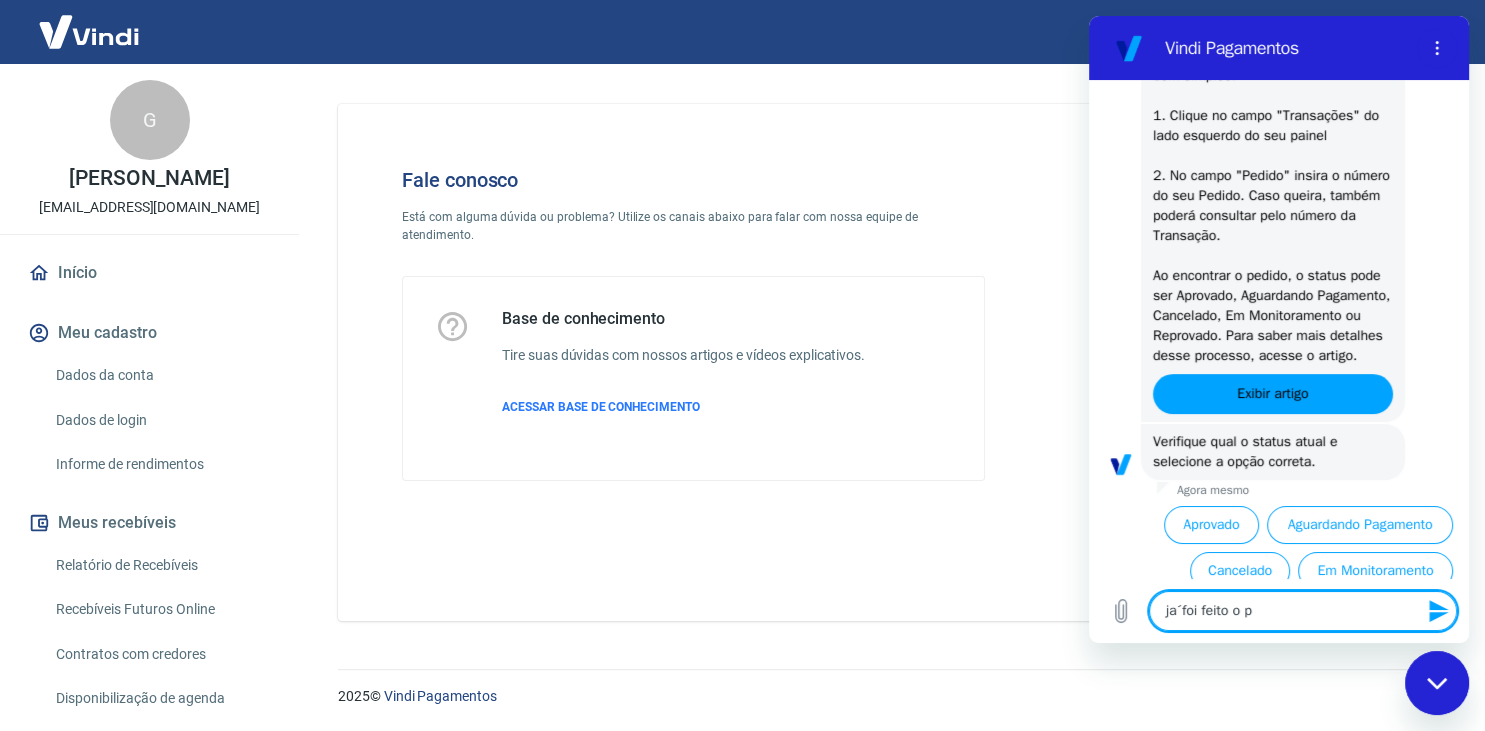 type on "ja´foi feito o pr" 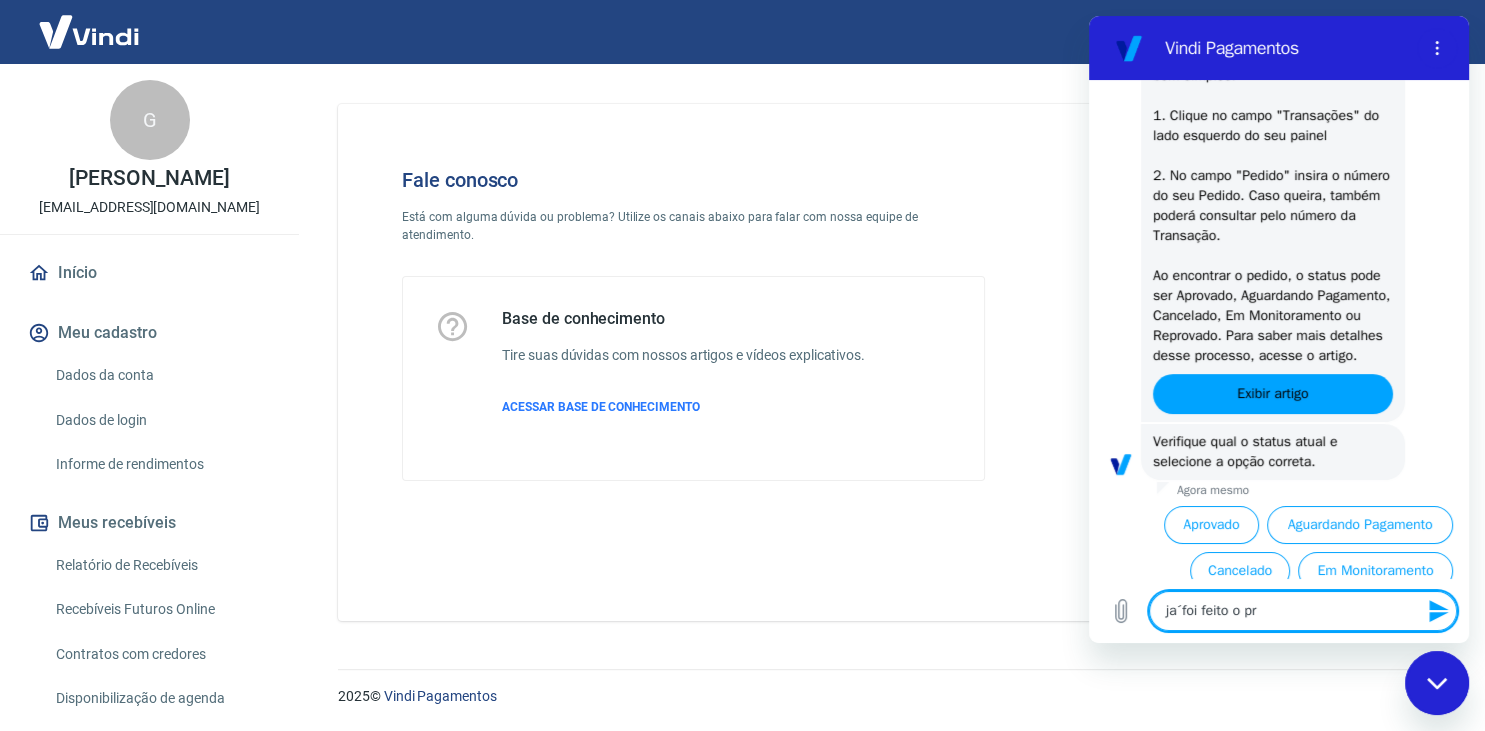 type on "ja´foi feito o pro" 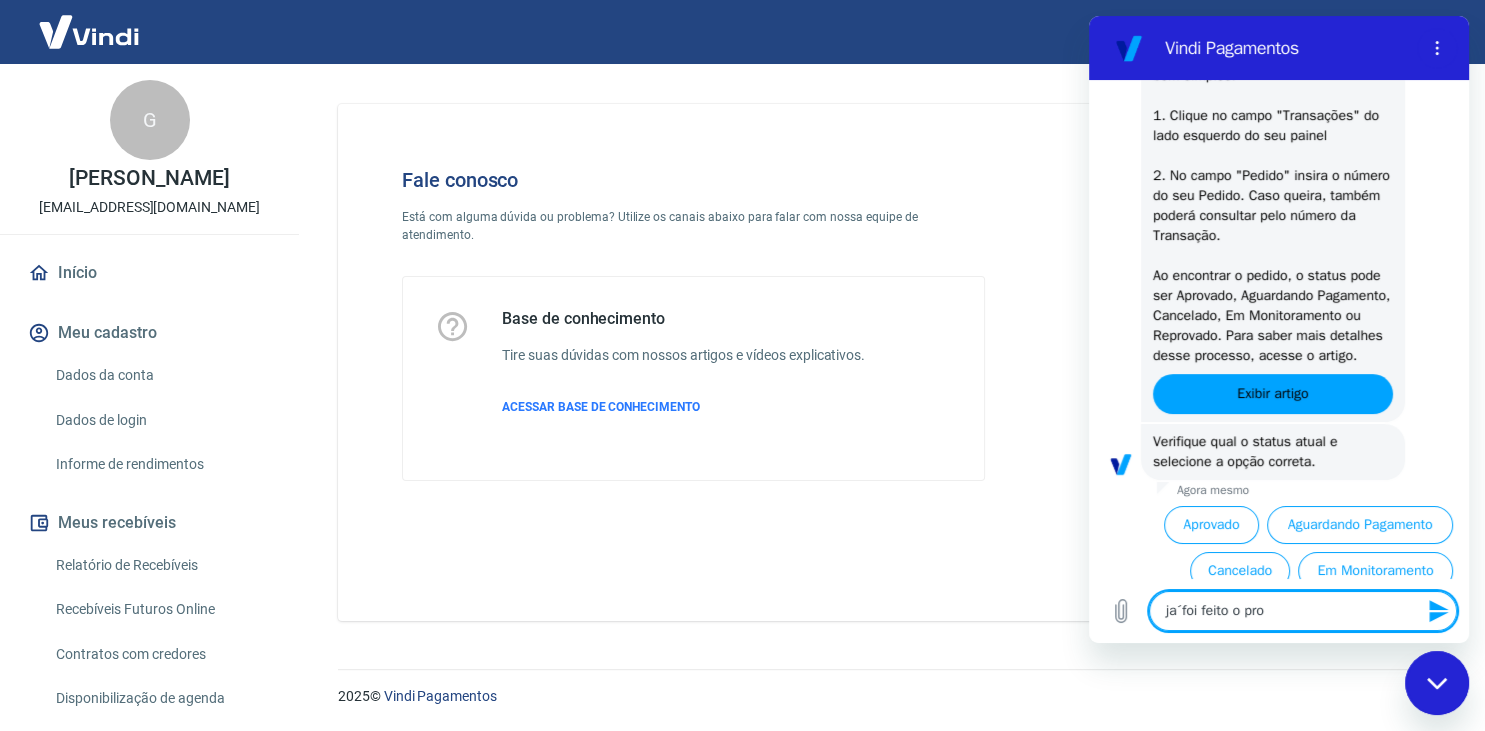 type on "ja´foi feito o proc" 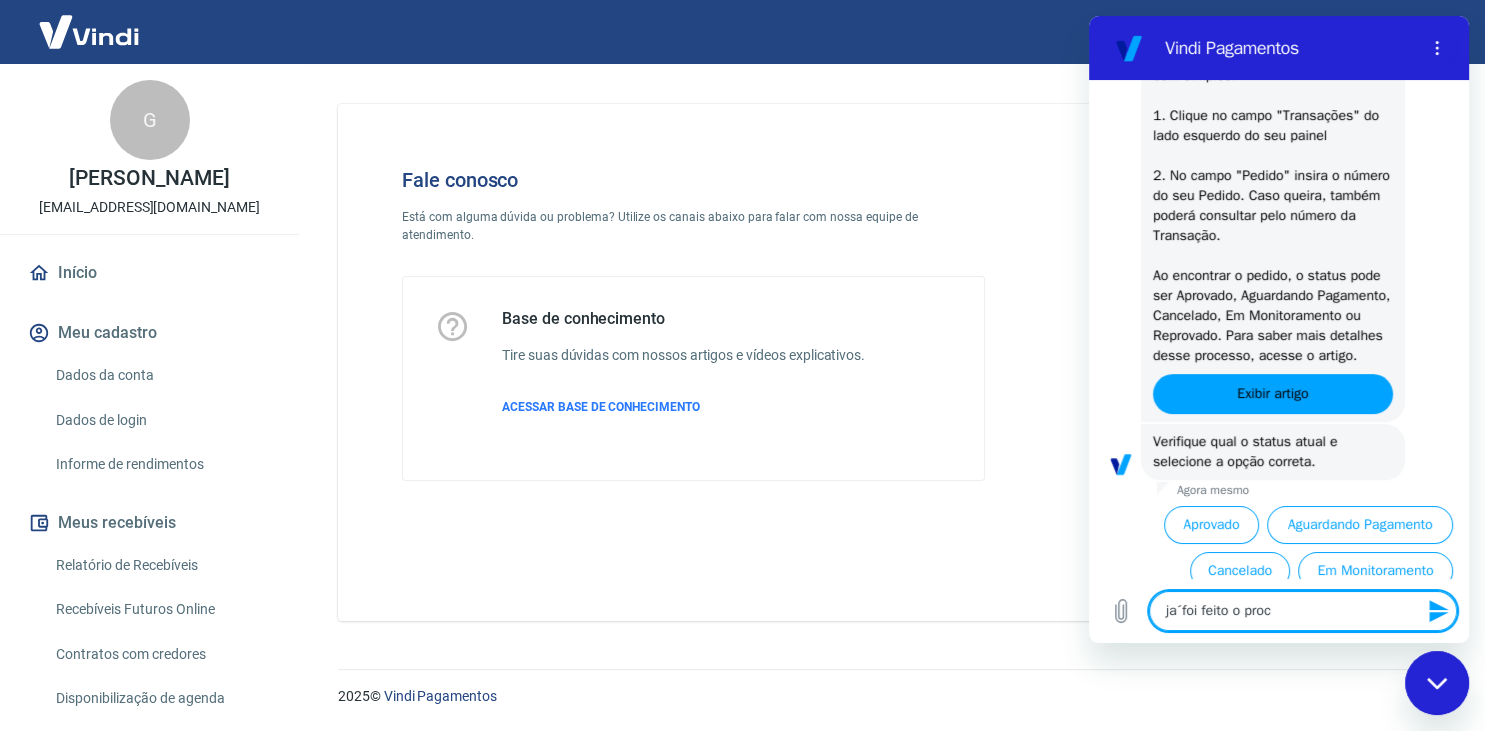 type on "ja´foi feito o proce" 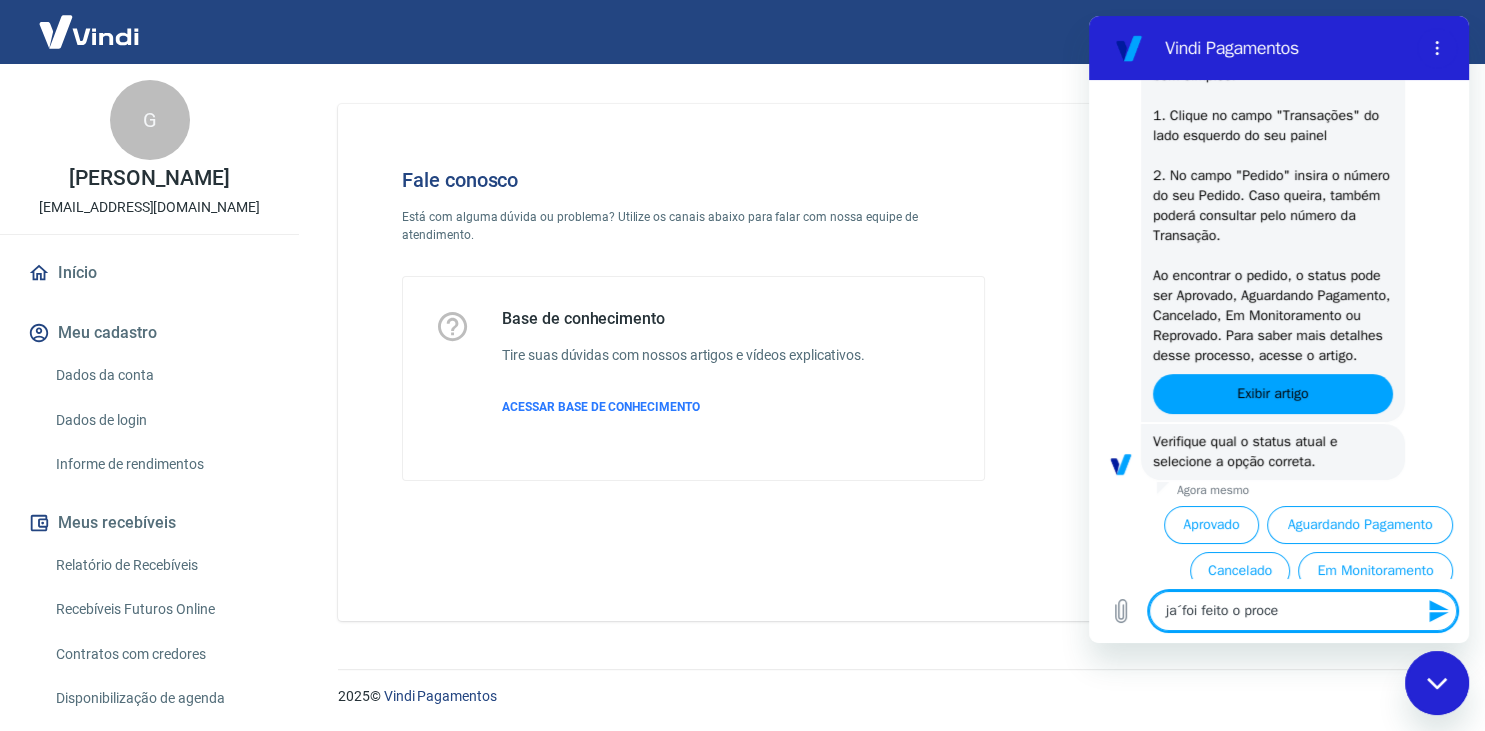 type on "ja´foi feito o proced" 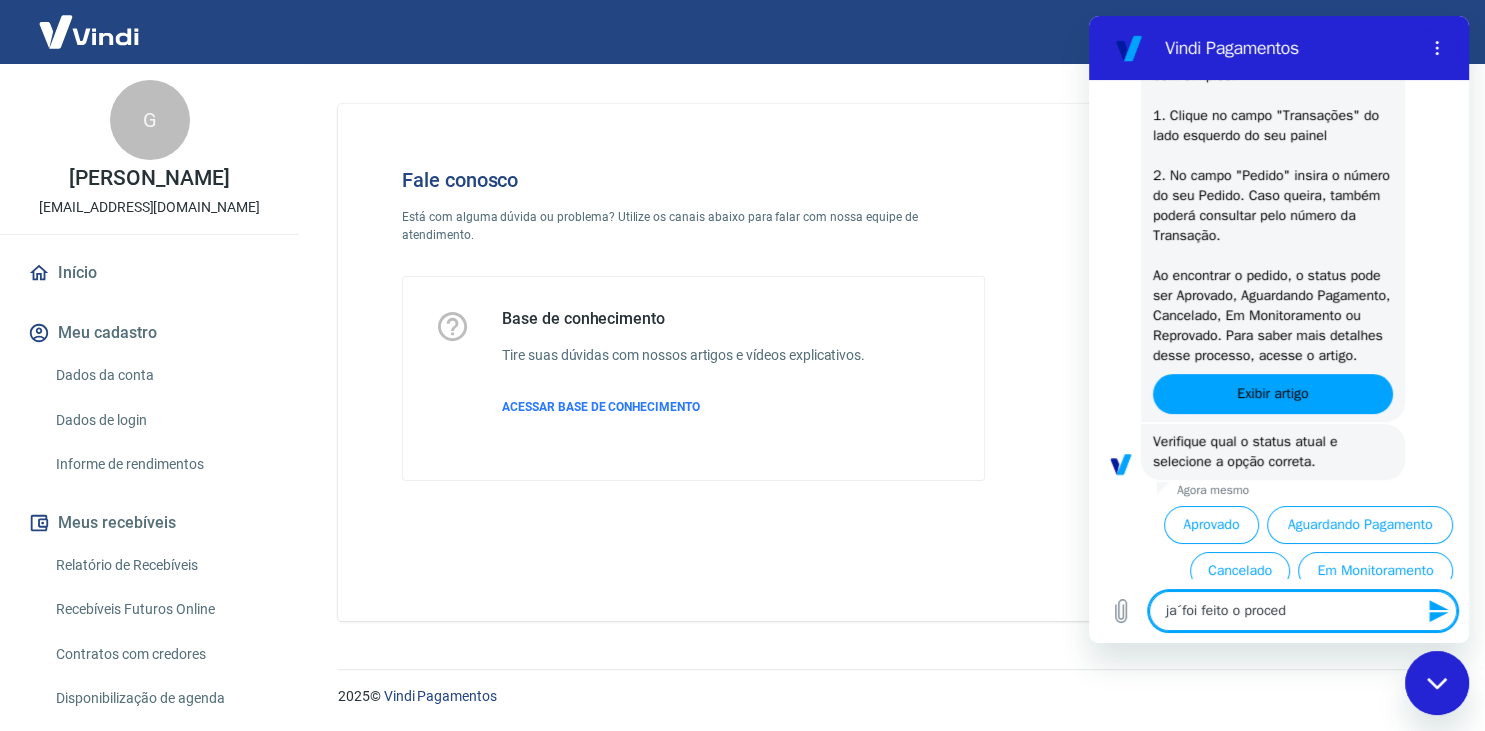 type on "x" 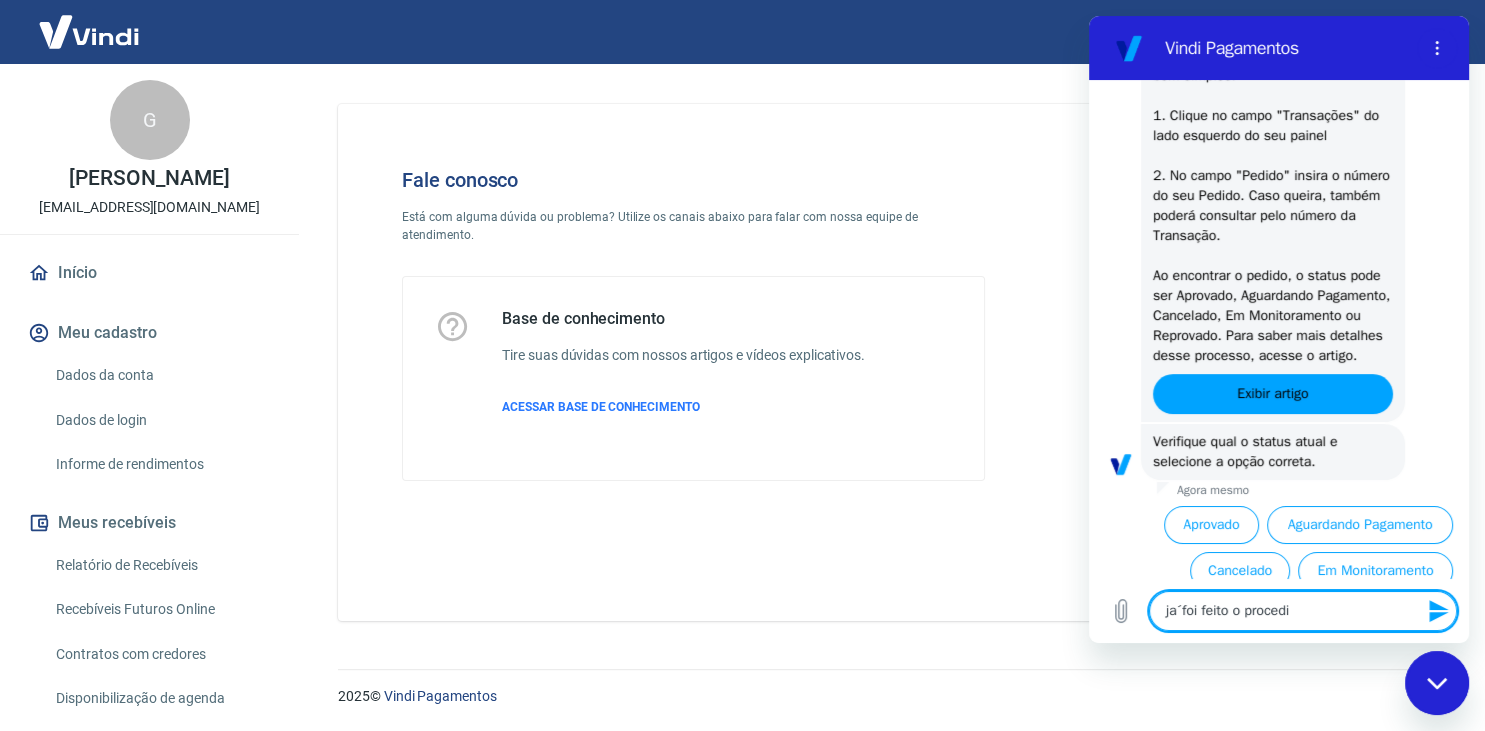 type on "ja´foi feito o procedim" 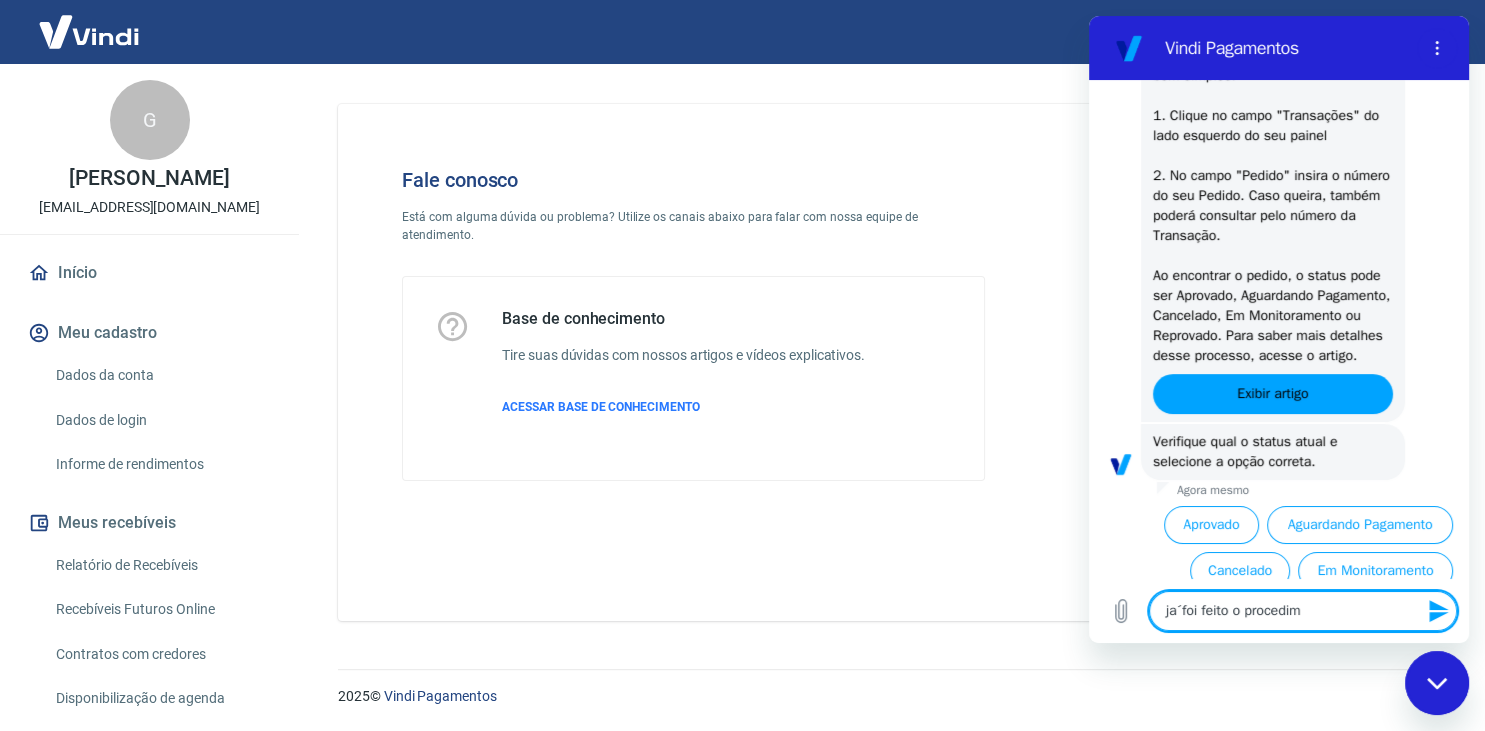 type on "ja´foi feito o procedime" 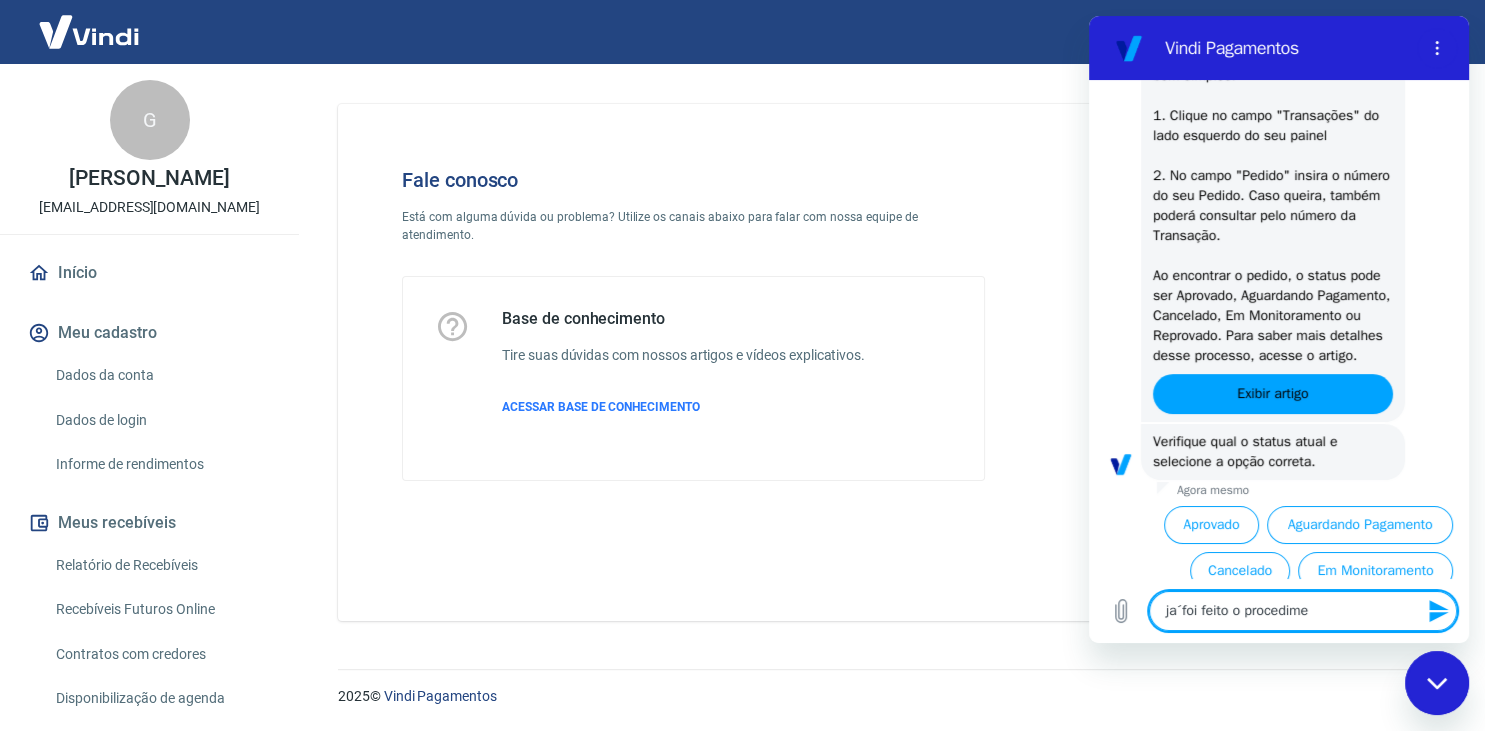 type on "ja´foi feito o procedimen" 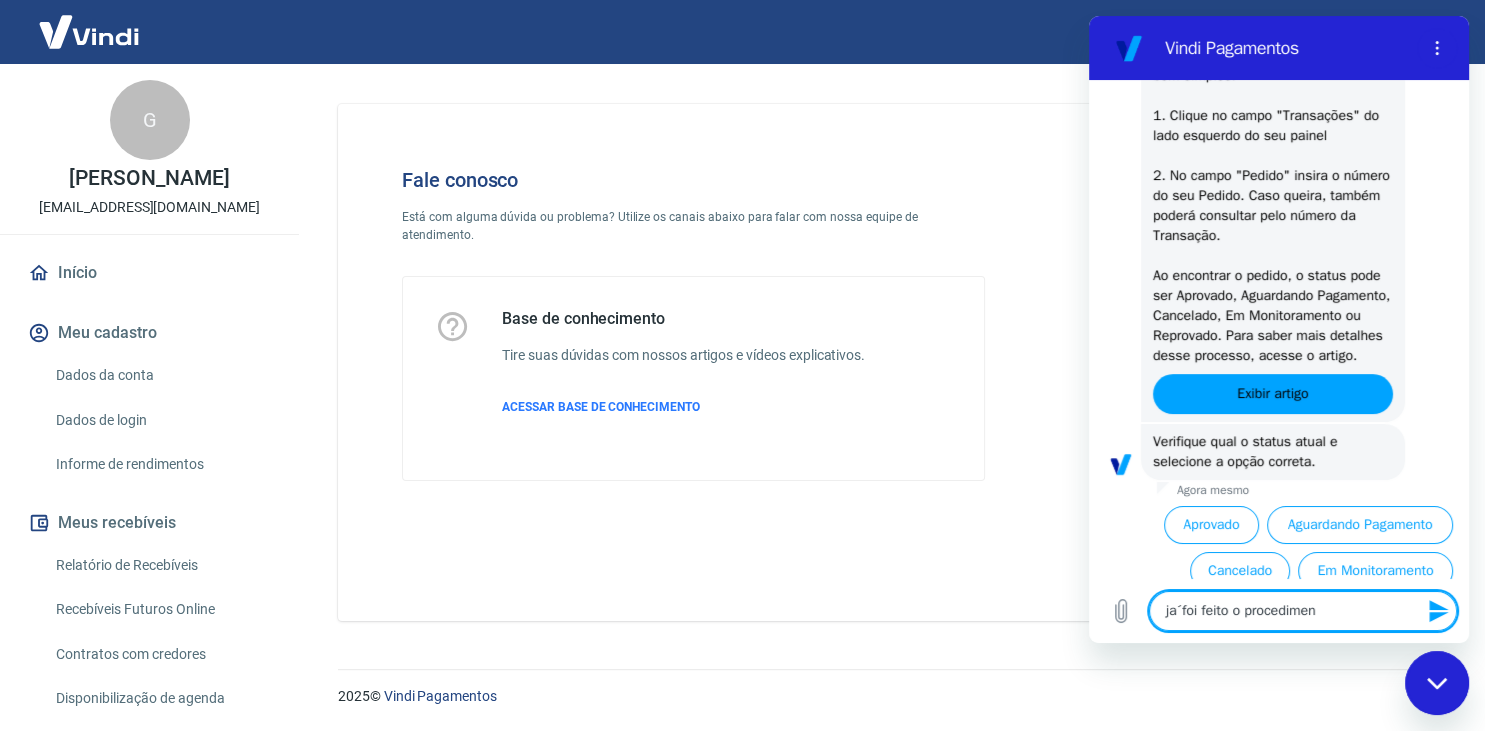 type on "ja´foi feito o procediment" 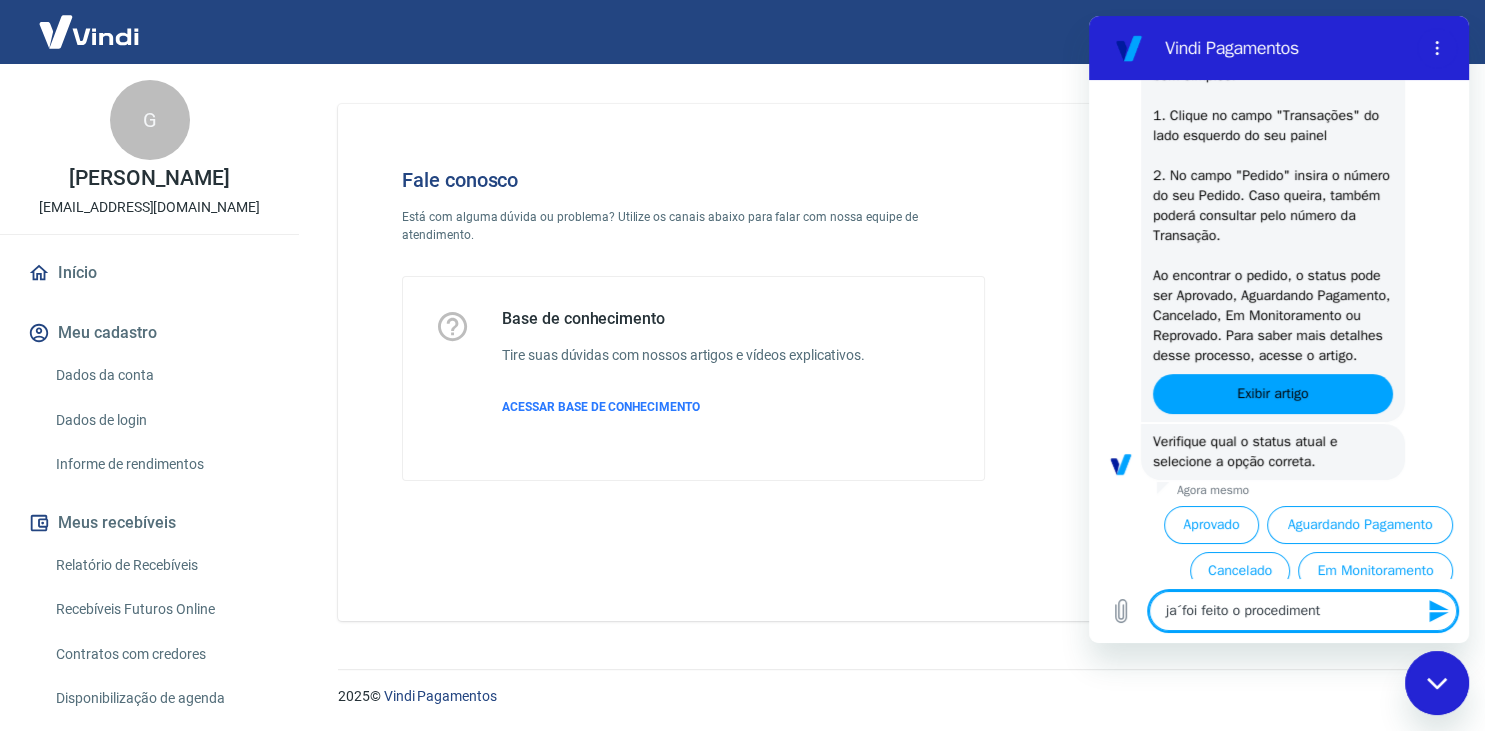 type on "ja´foi feito o procedimento" 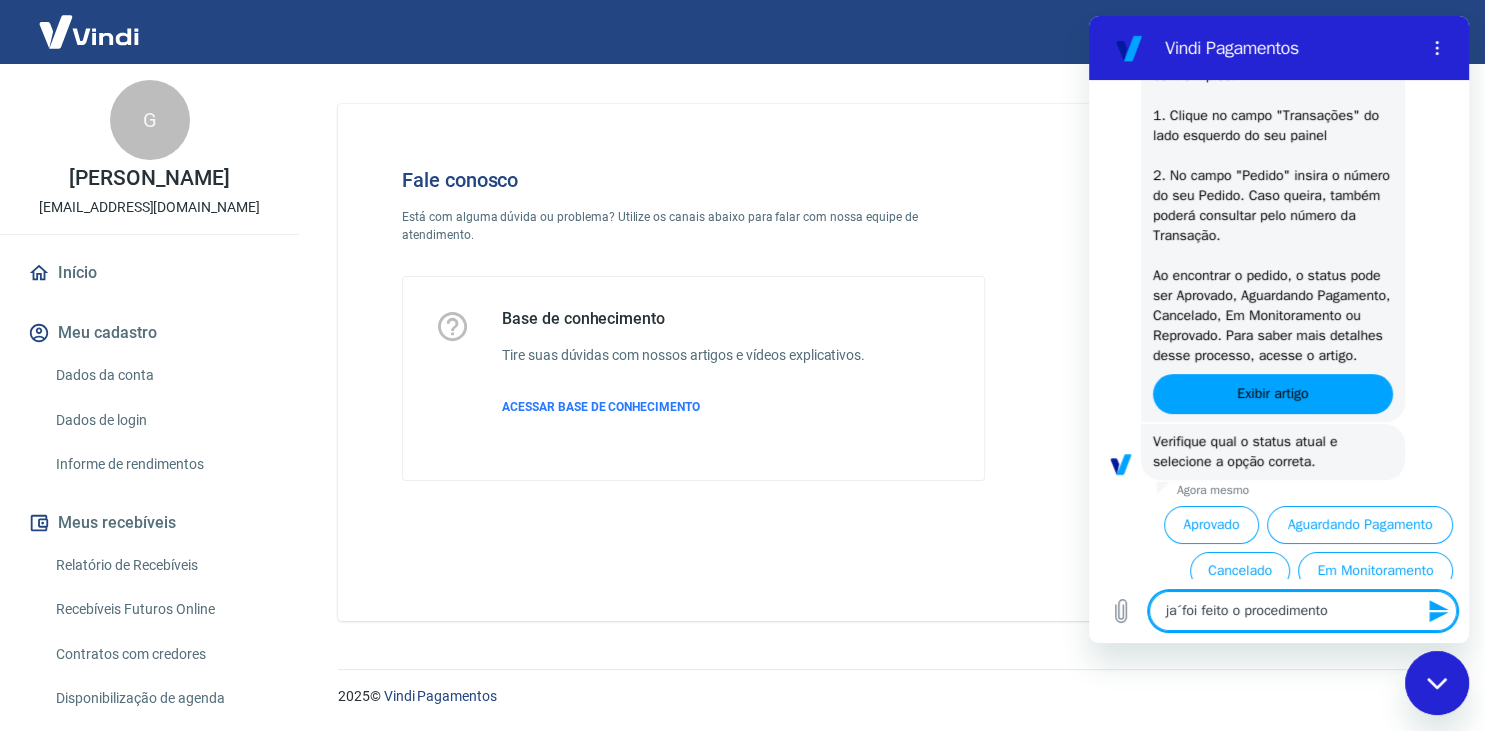 type 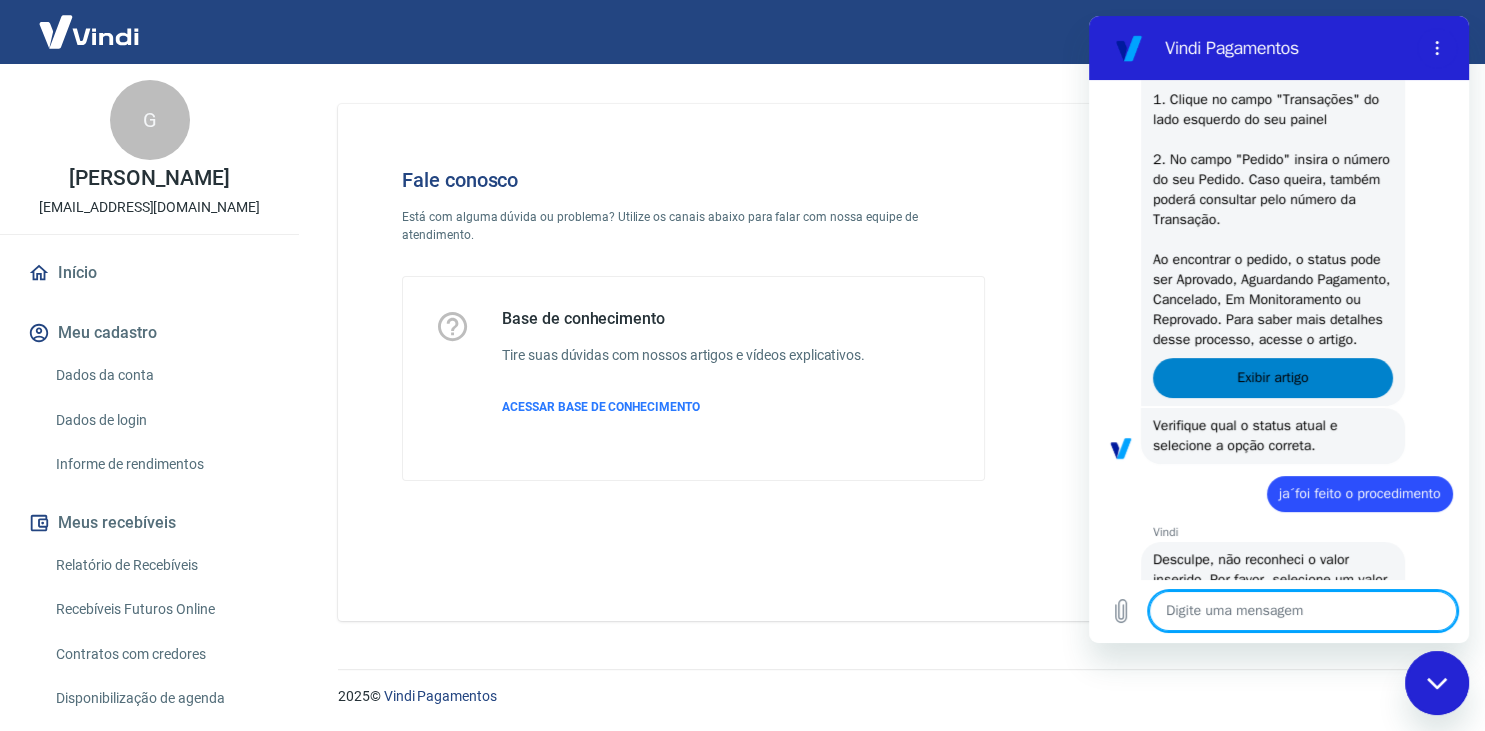 scroll, scrollTop: 400, scrollLeft: 0, axis: vertical 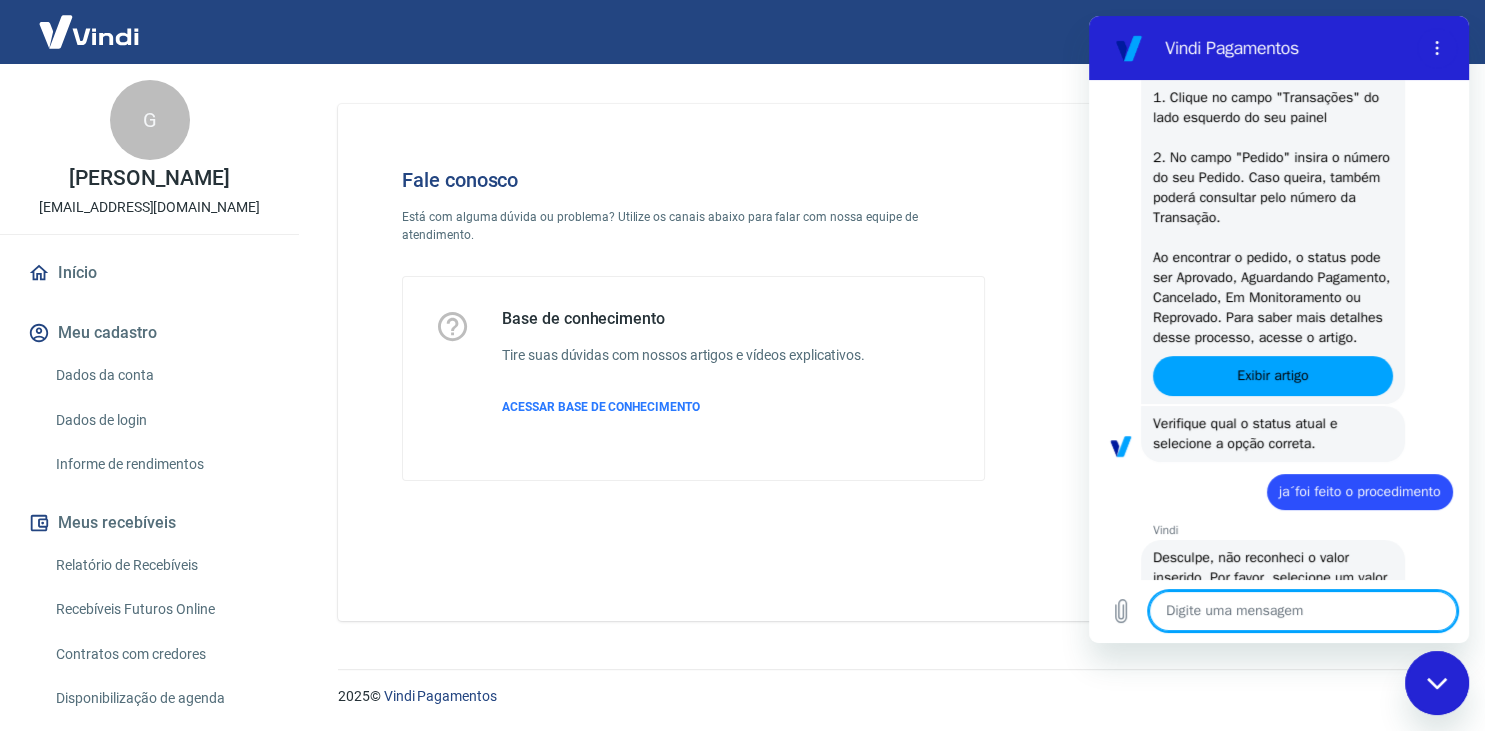 type on "x" 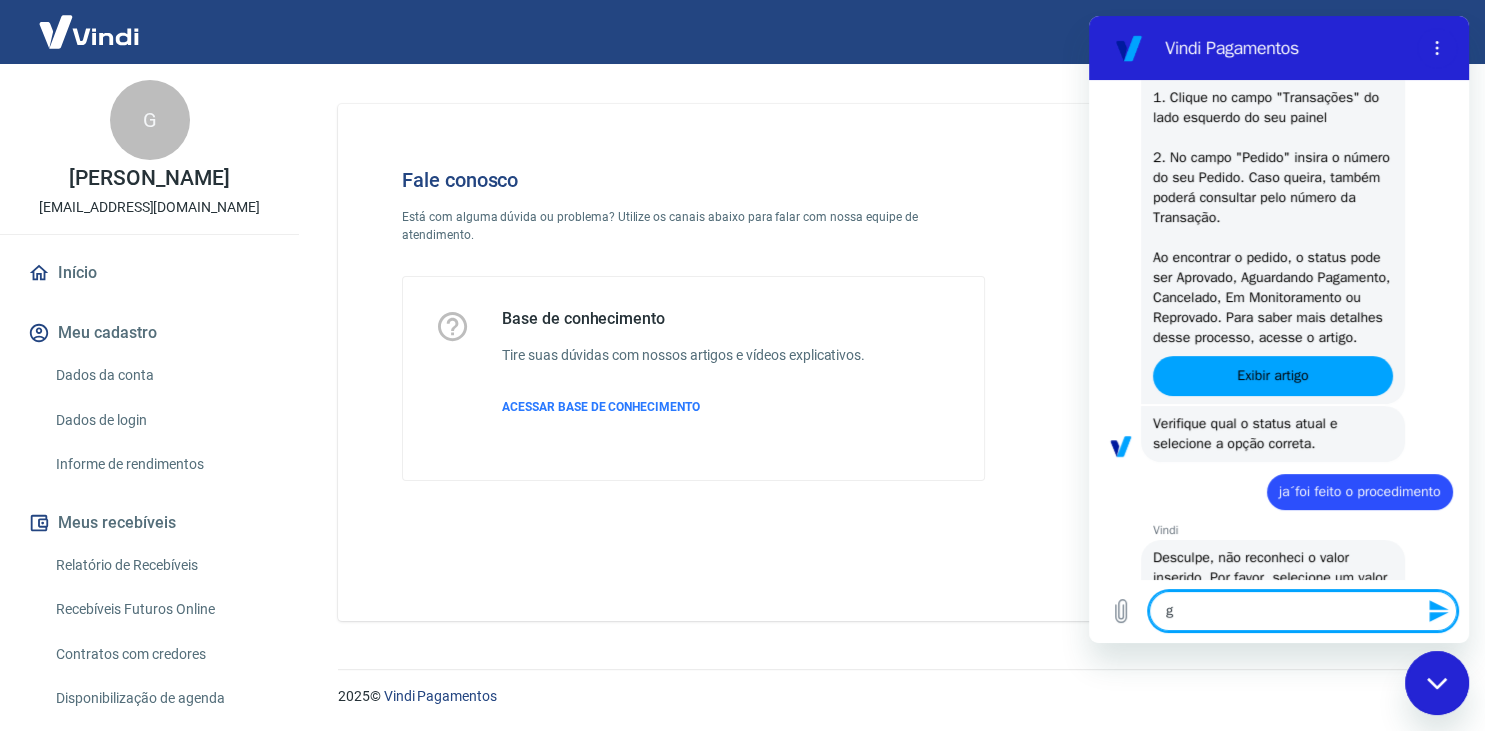 type on "go" 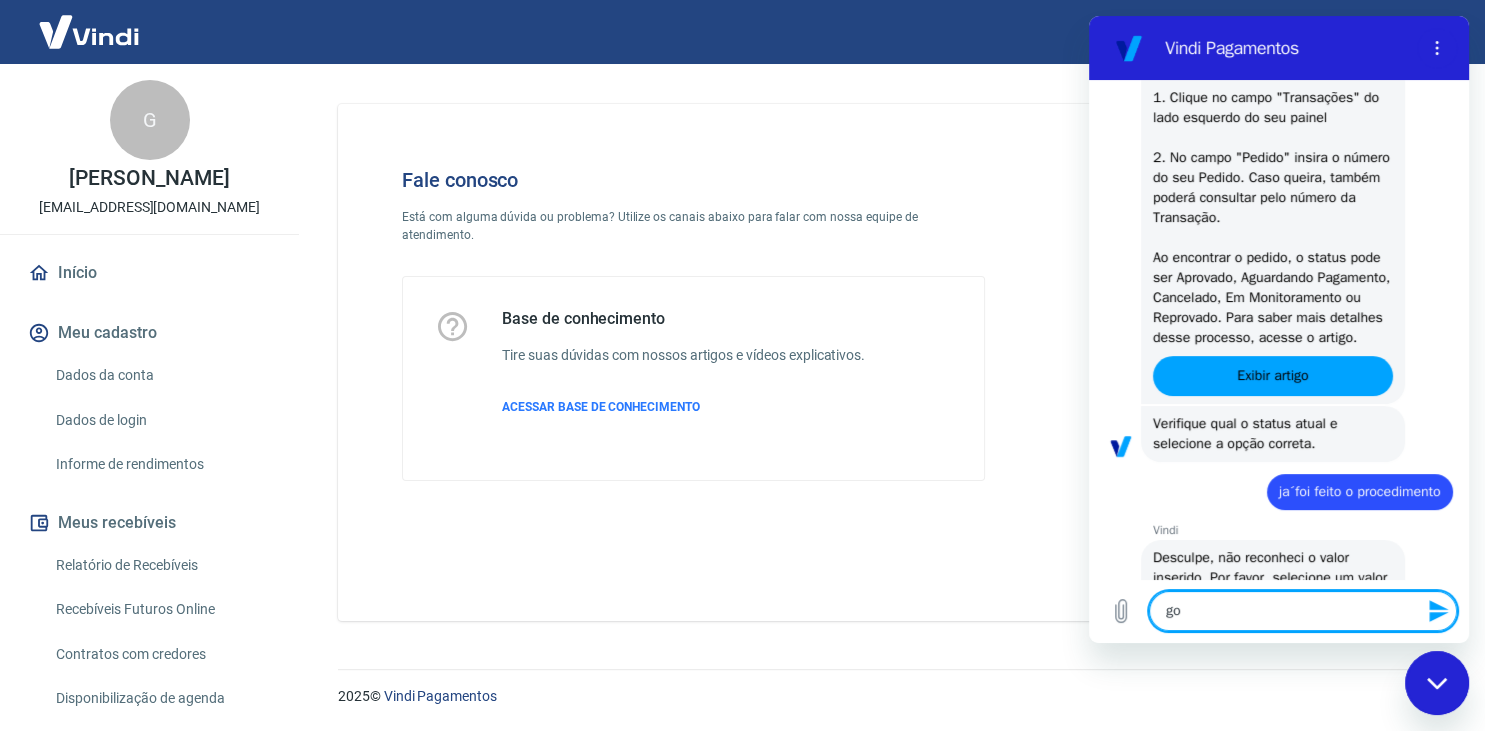 type on "gos" 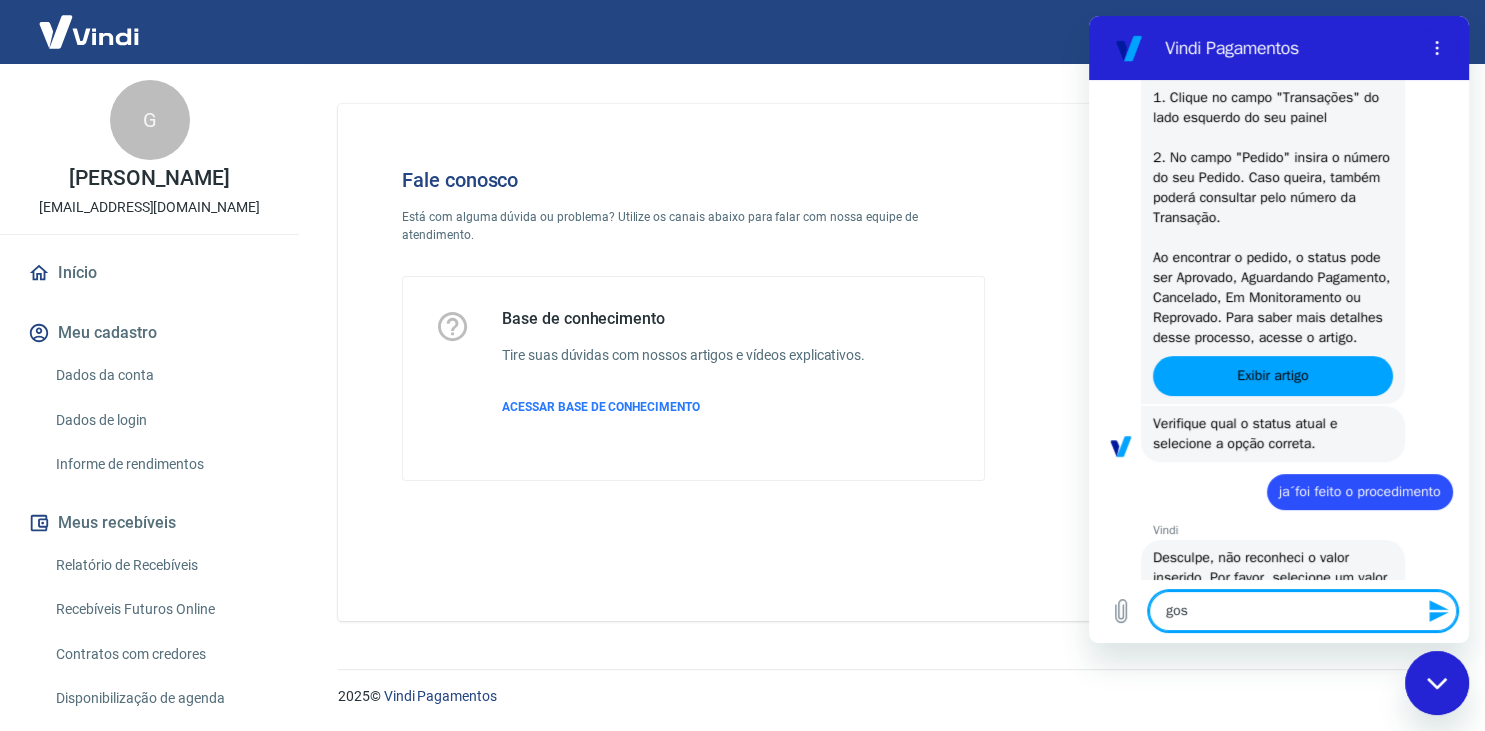 type on "gost" 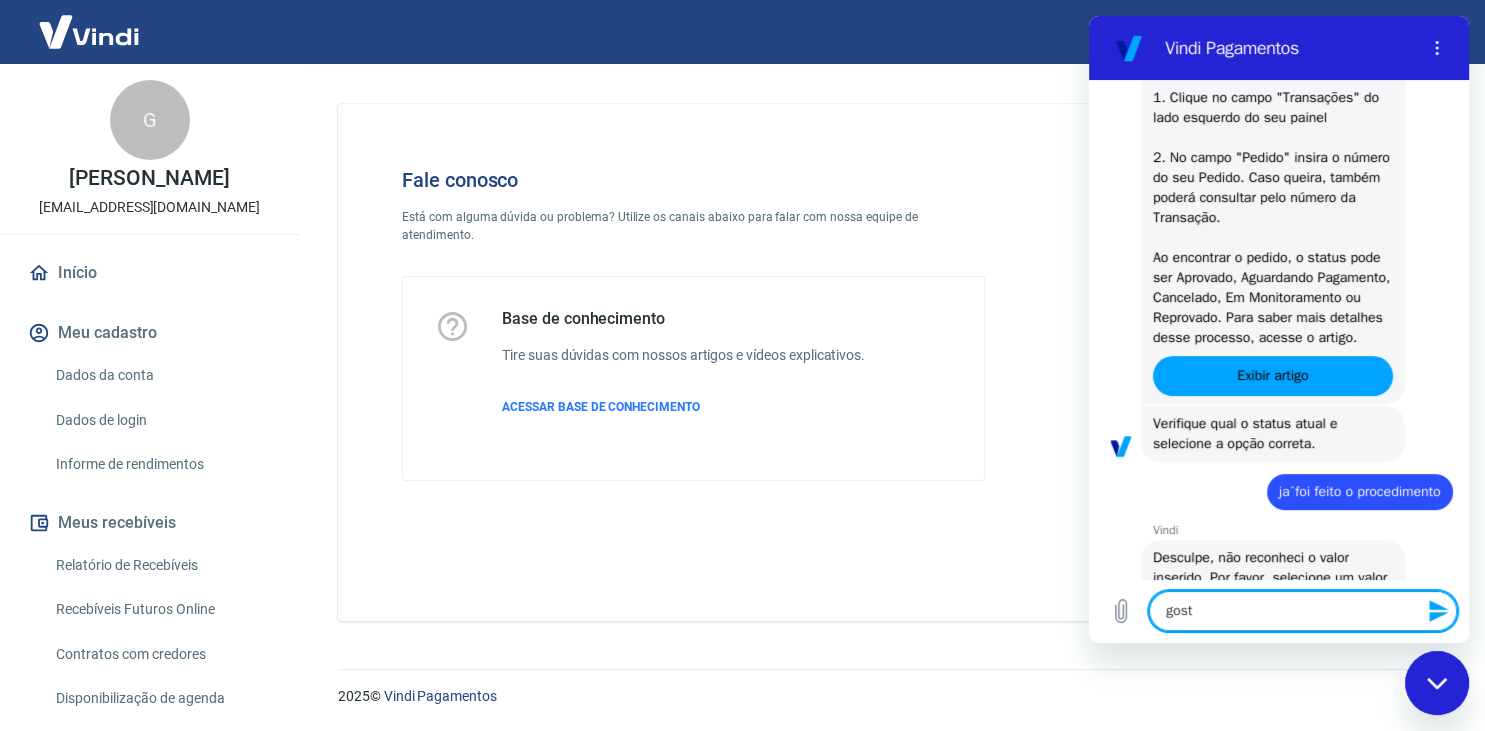 type on "gosta" 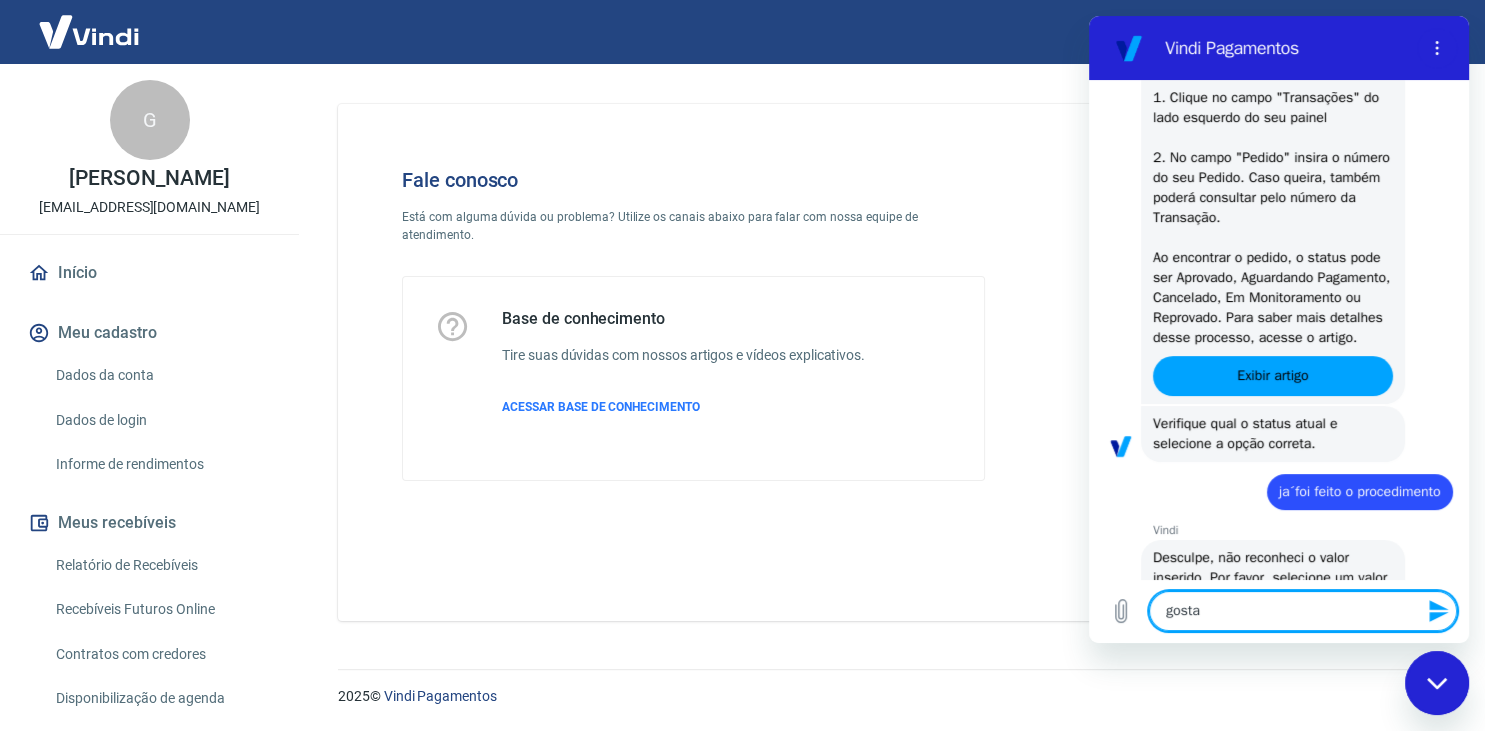 type on "gostar" 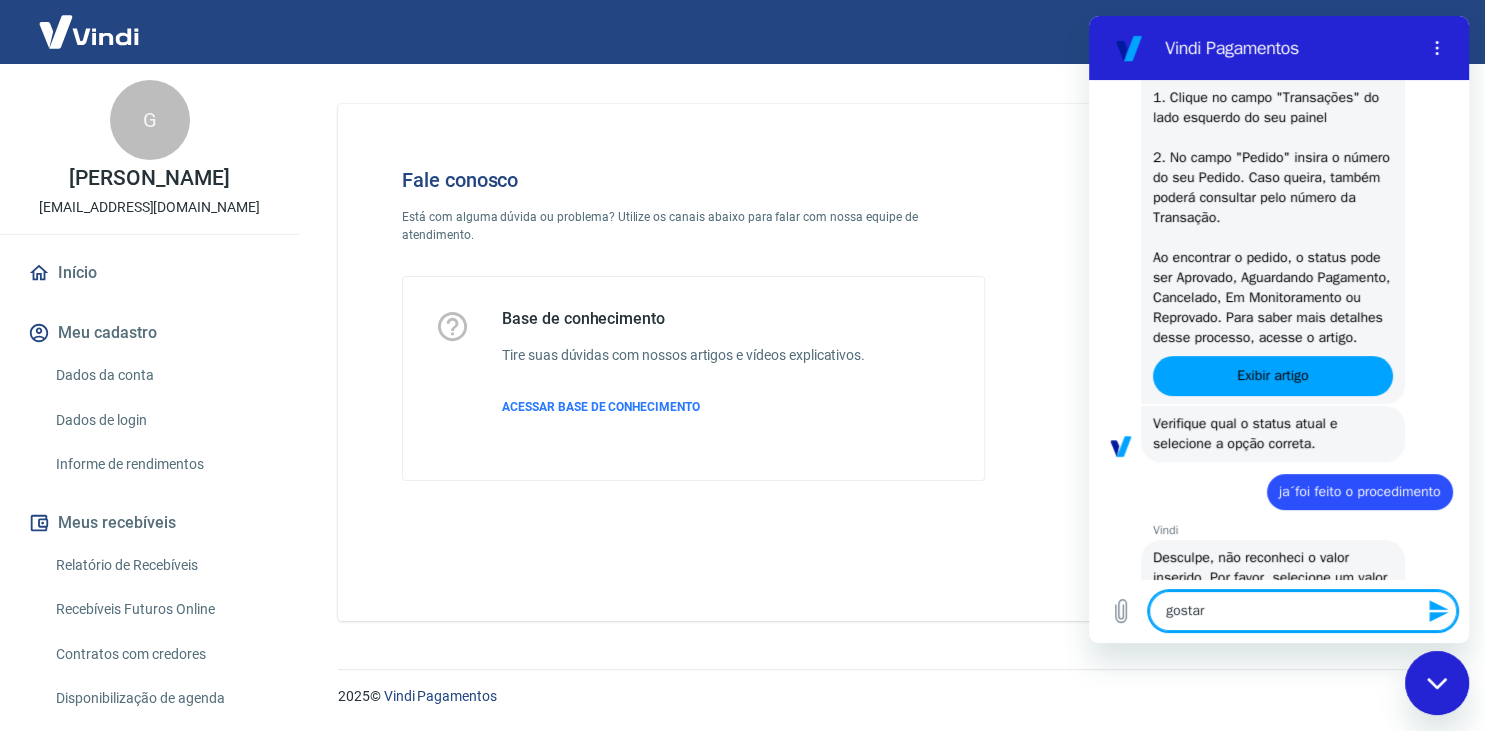 type on "gostari" 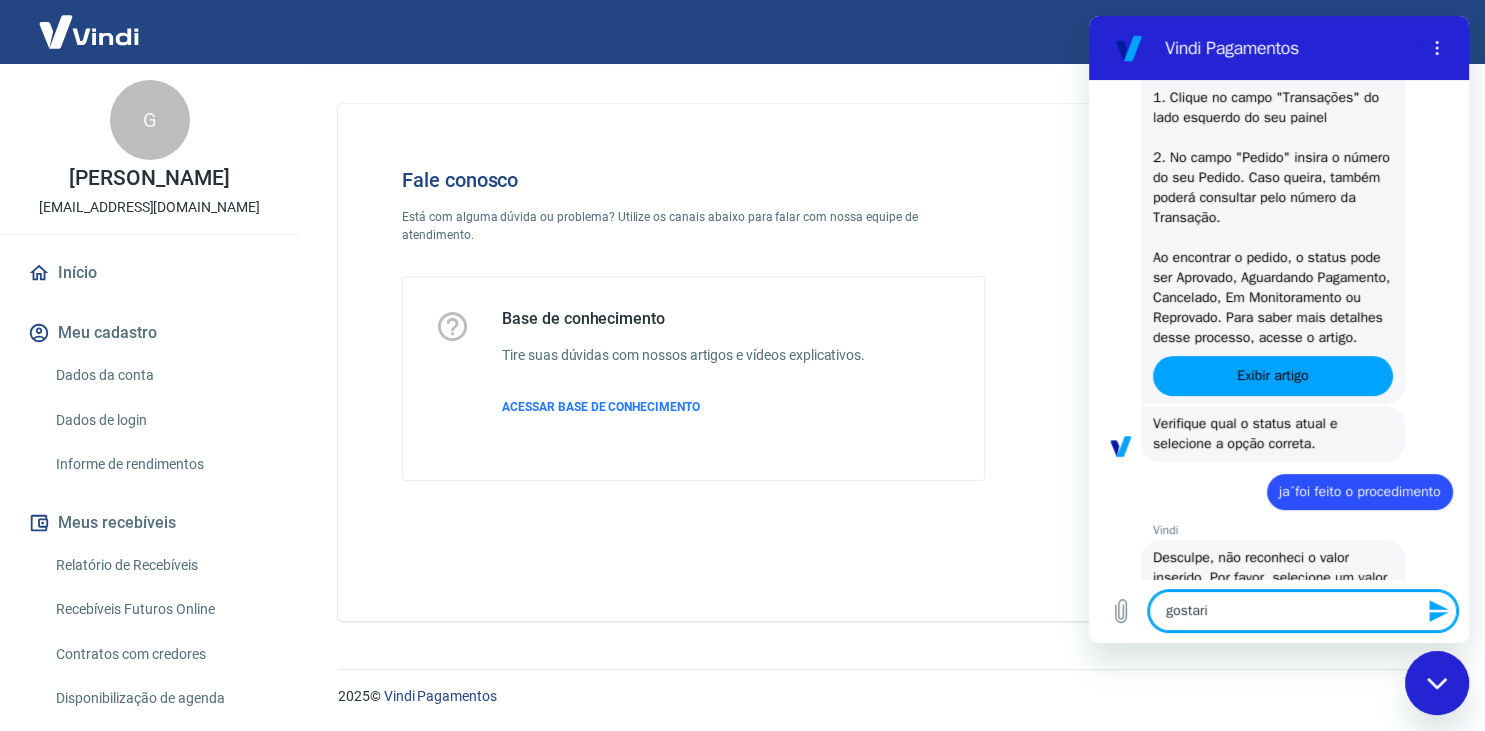 type on "gostaria" 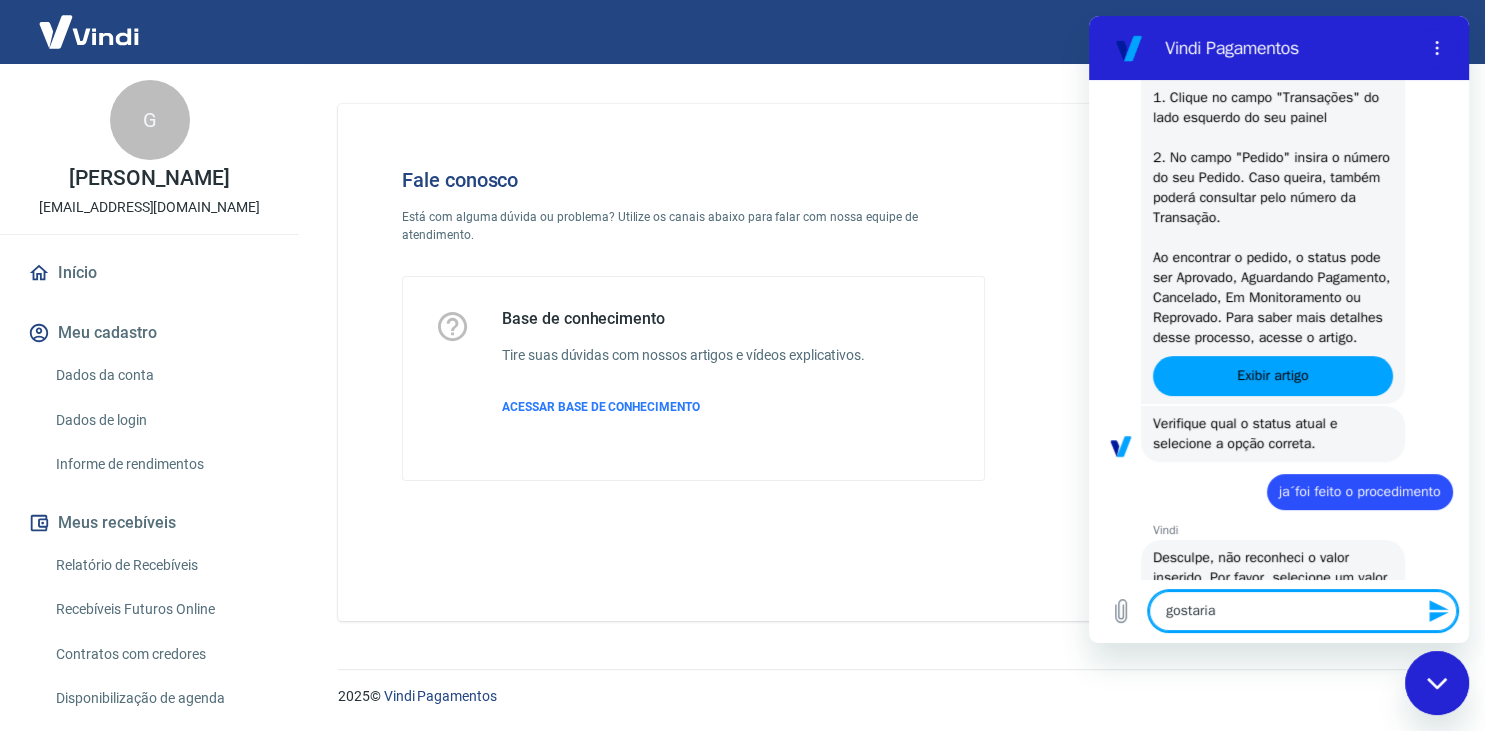 type on "gostaria" 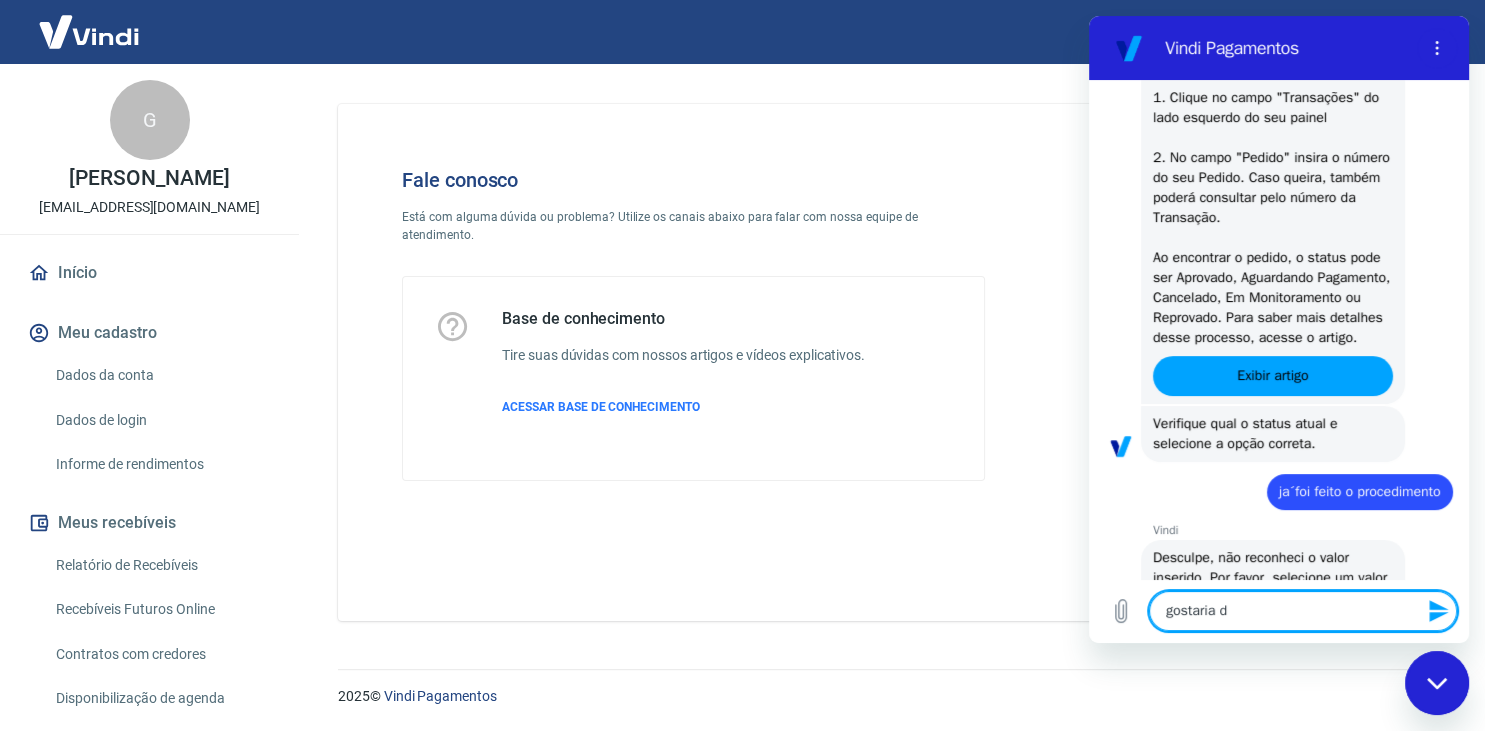 type on "gostaria de" 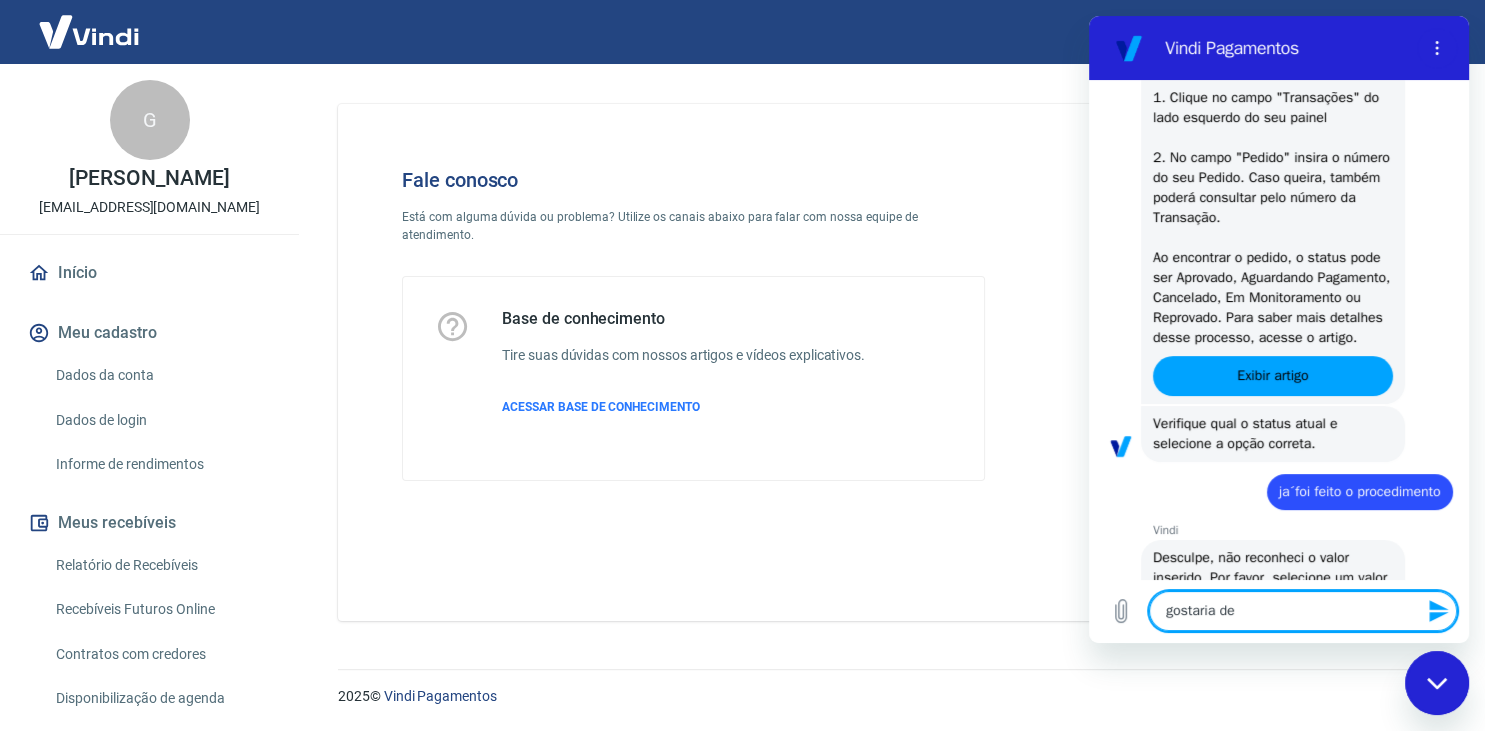 type 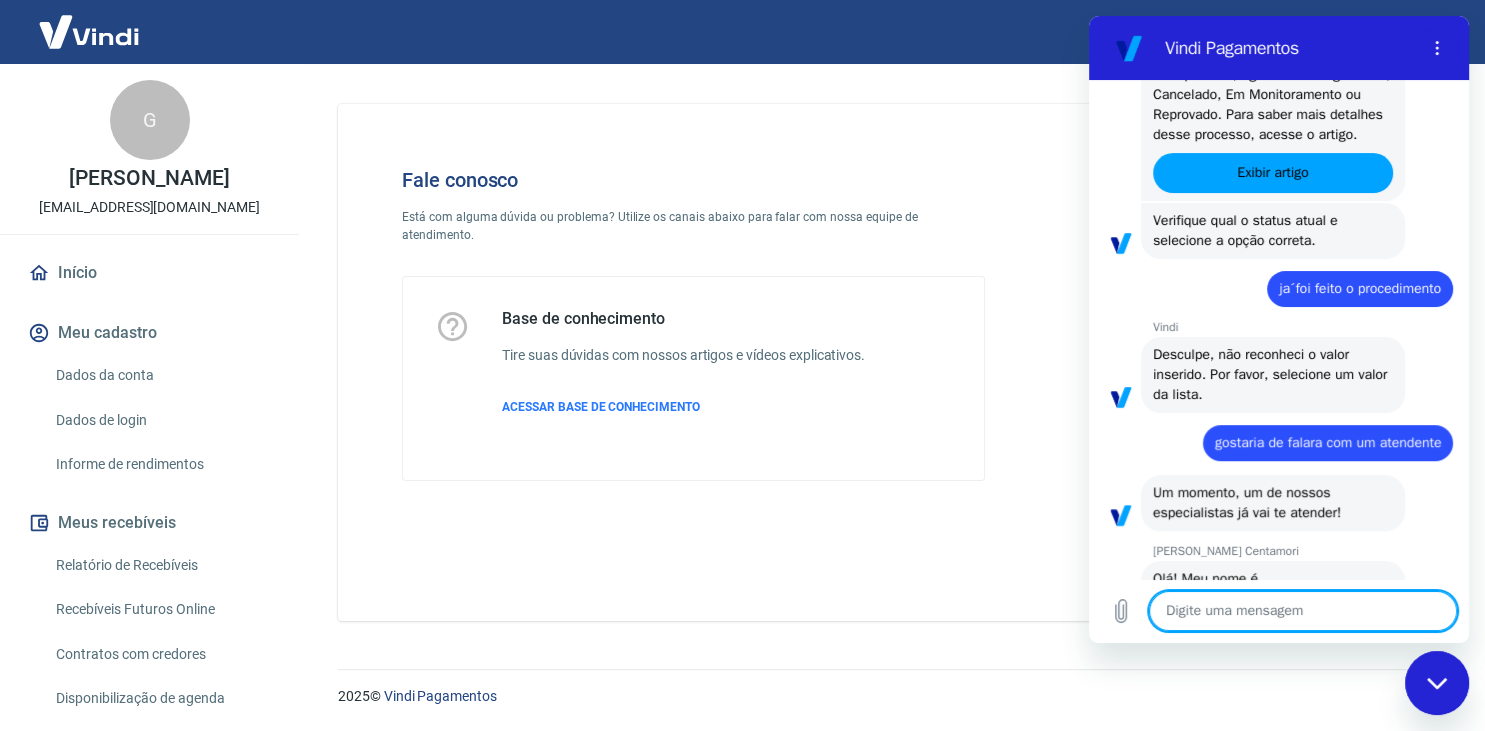 scroll, scrollTop: 604, scrollLeft: 0, axis: vertical 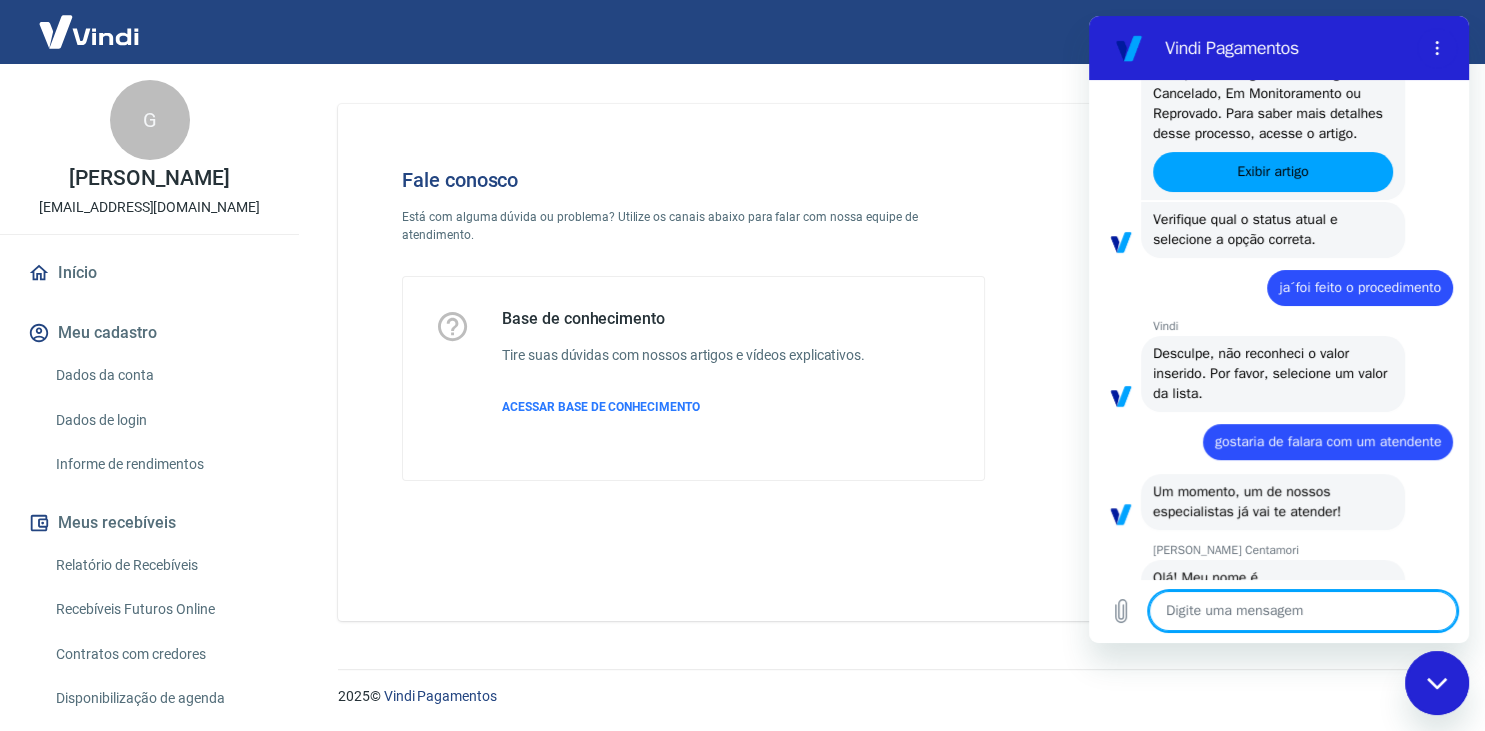 click at bounding box center (1303, 611) 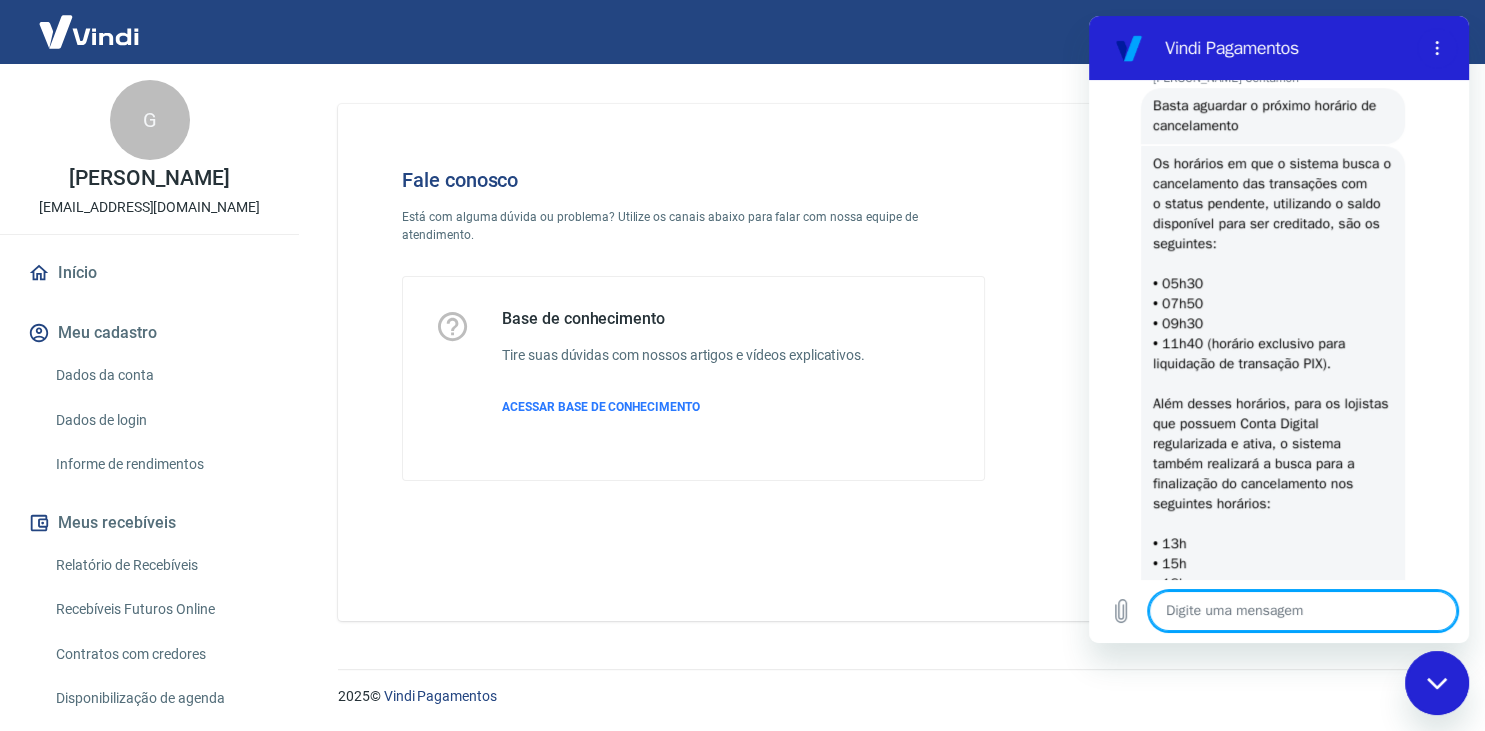 scroll, scrollTop: 1466, scrollLeft: 0, axis: vertical 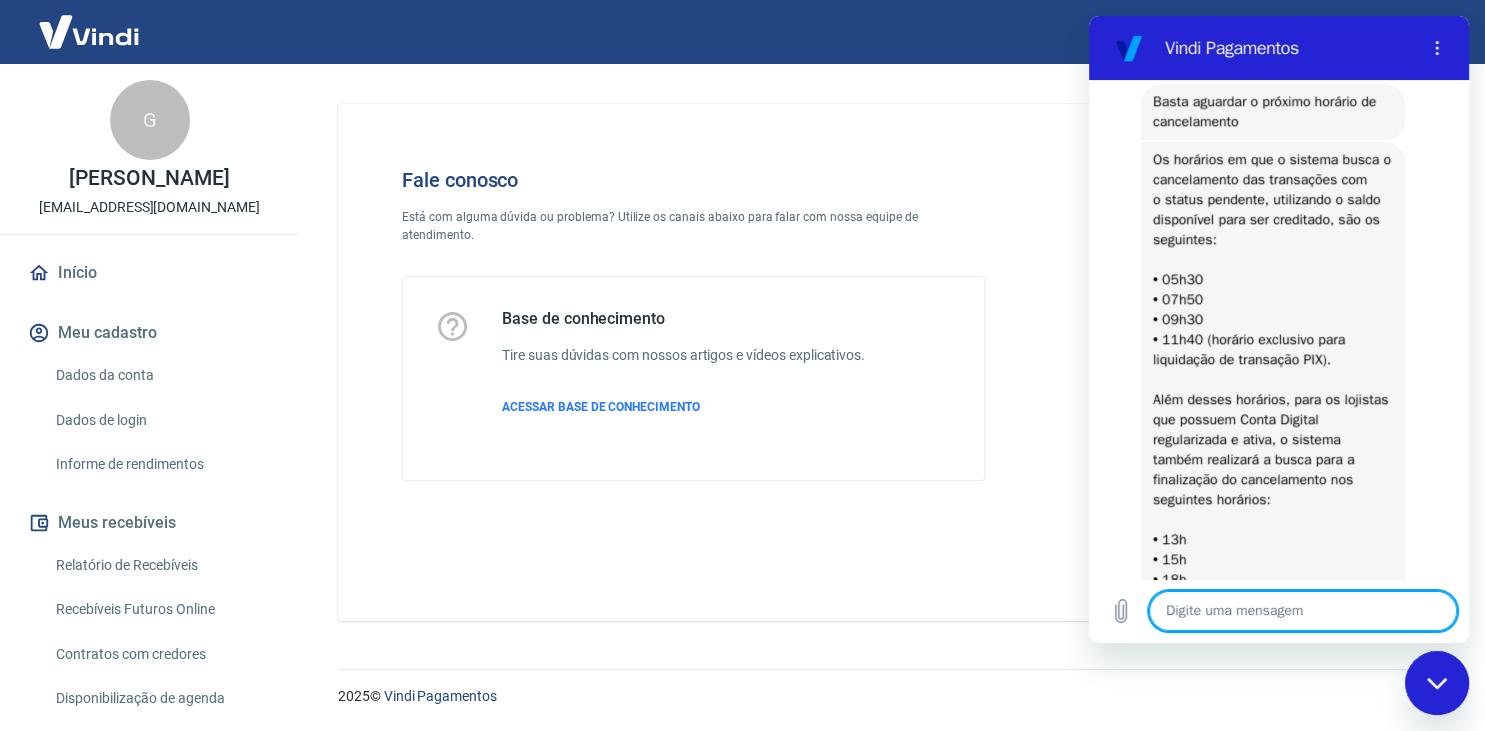 click at bounding box center (1303, 611) 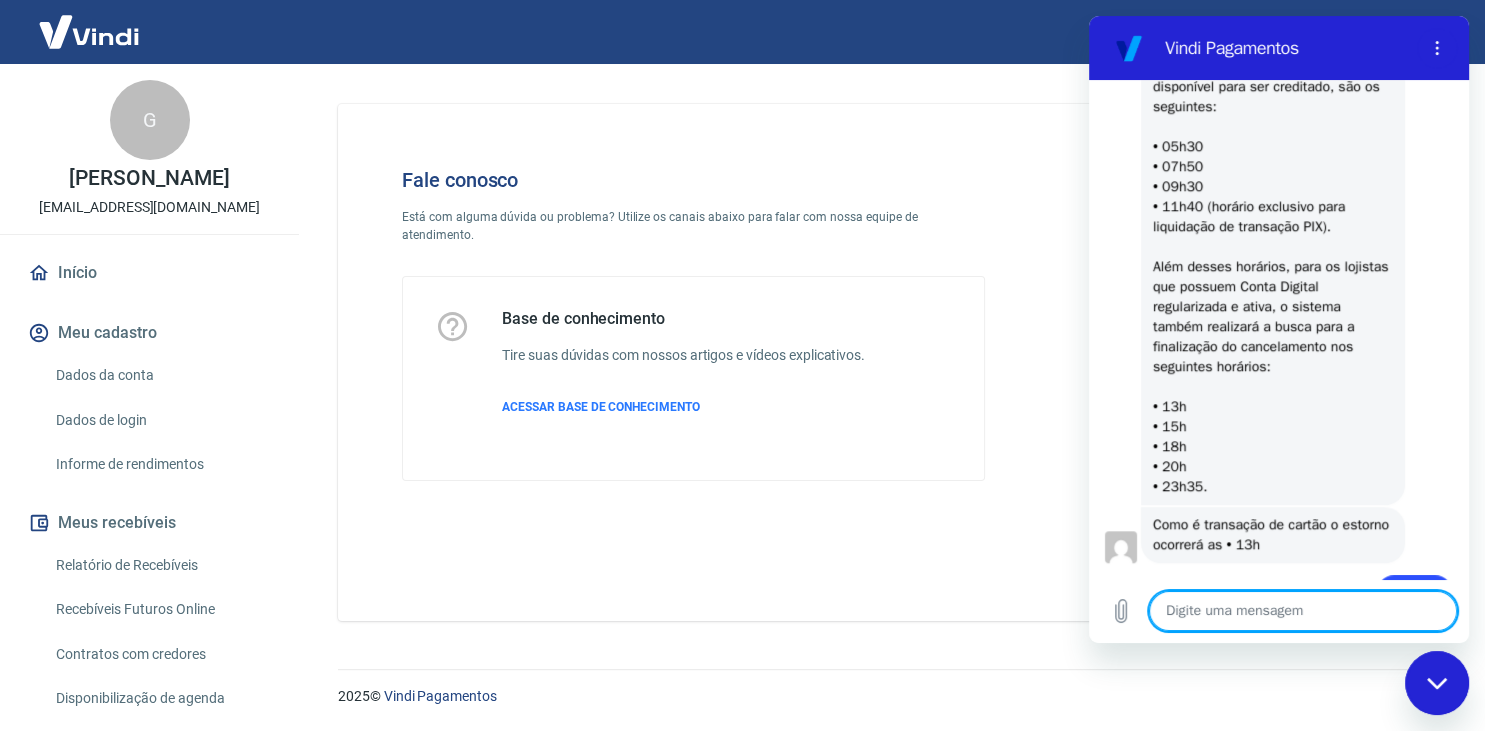 scroll, scrollTop: 1600, scrollLeft: 0, axis: vertical 